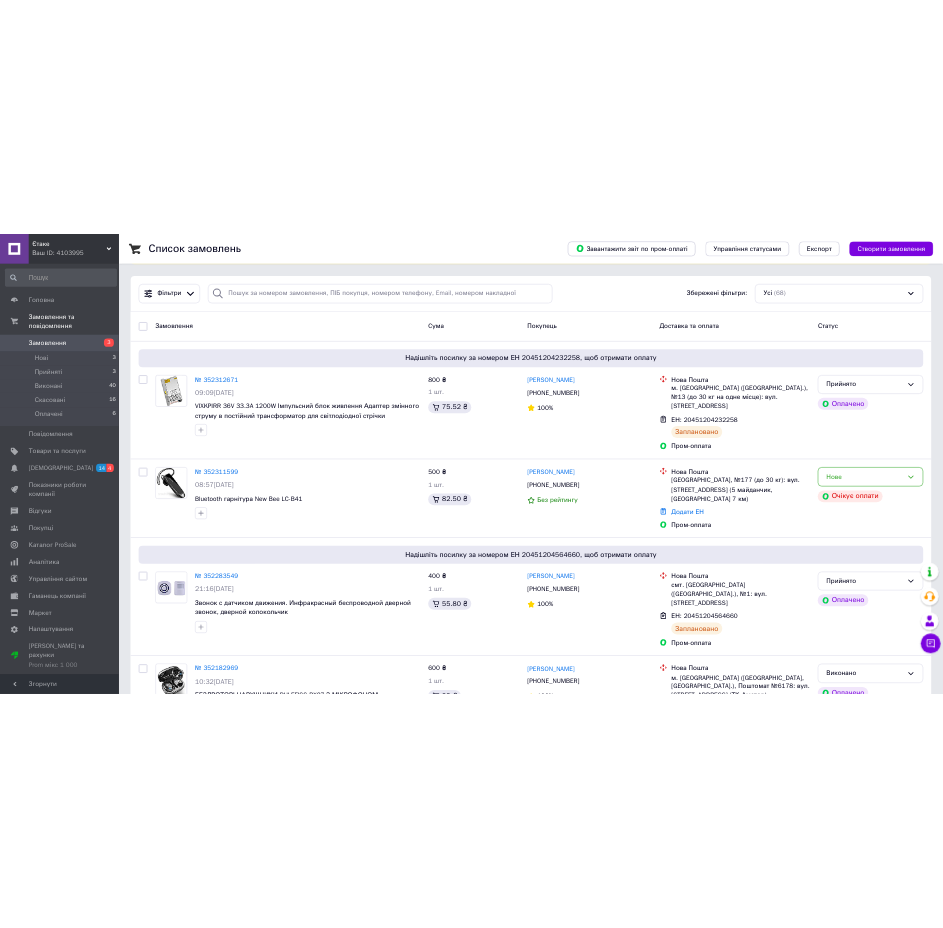 scroll, scrollTop: 0, scrollLeft: 0, axis: both 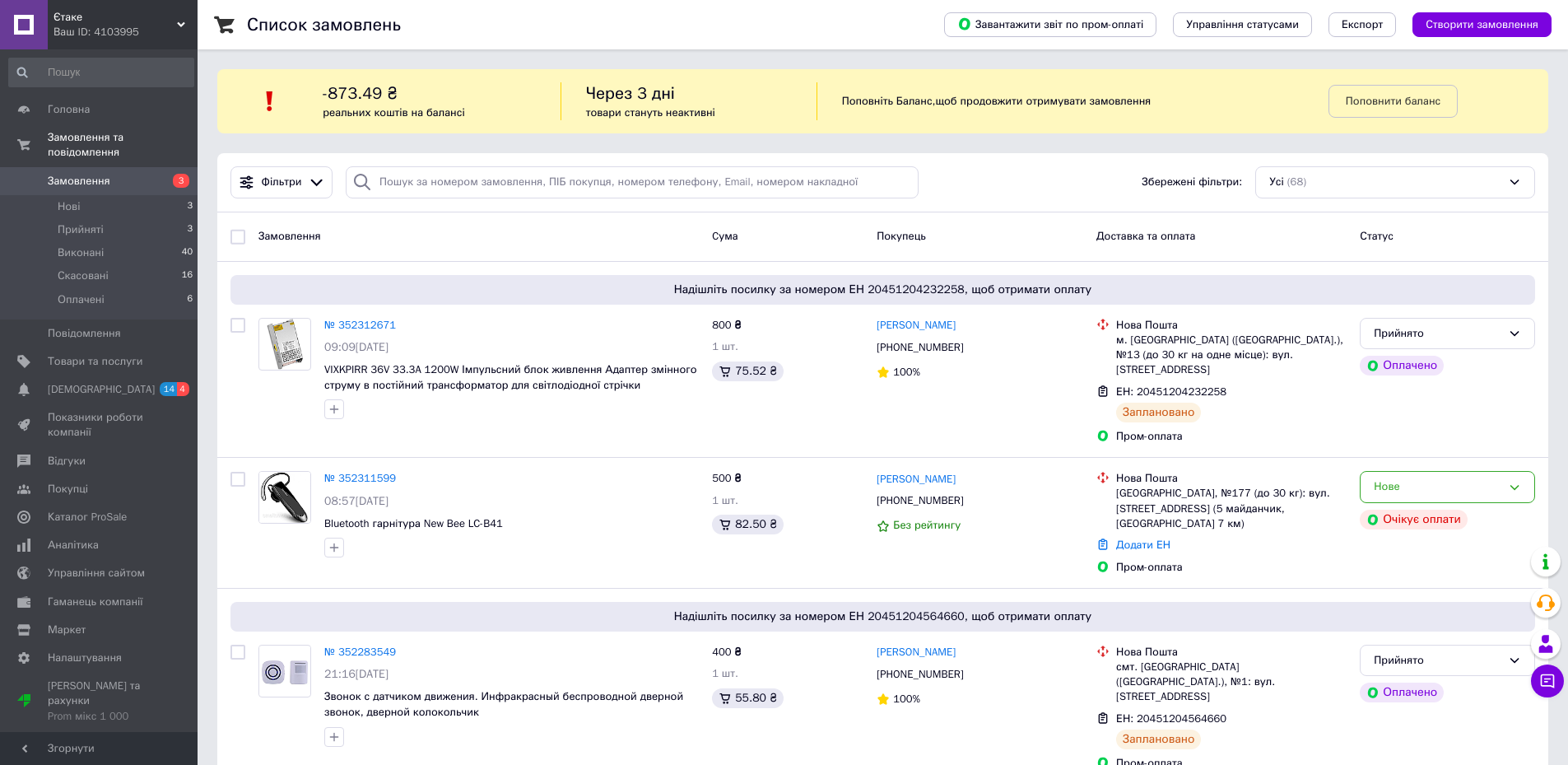 click on "Замовлення" at bounding box center [100, 181] 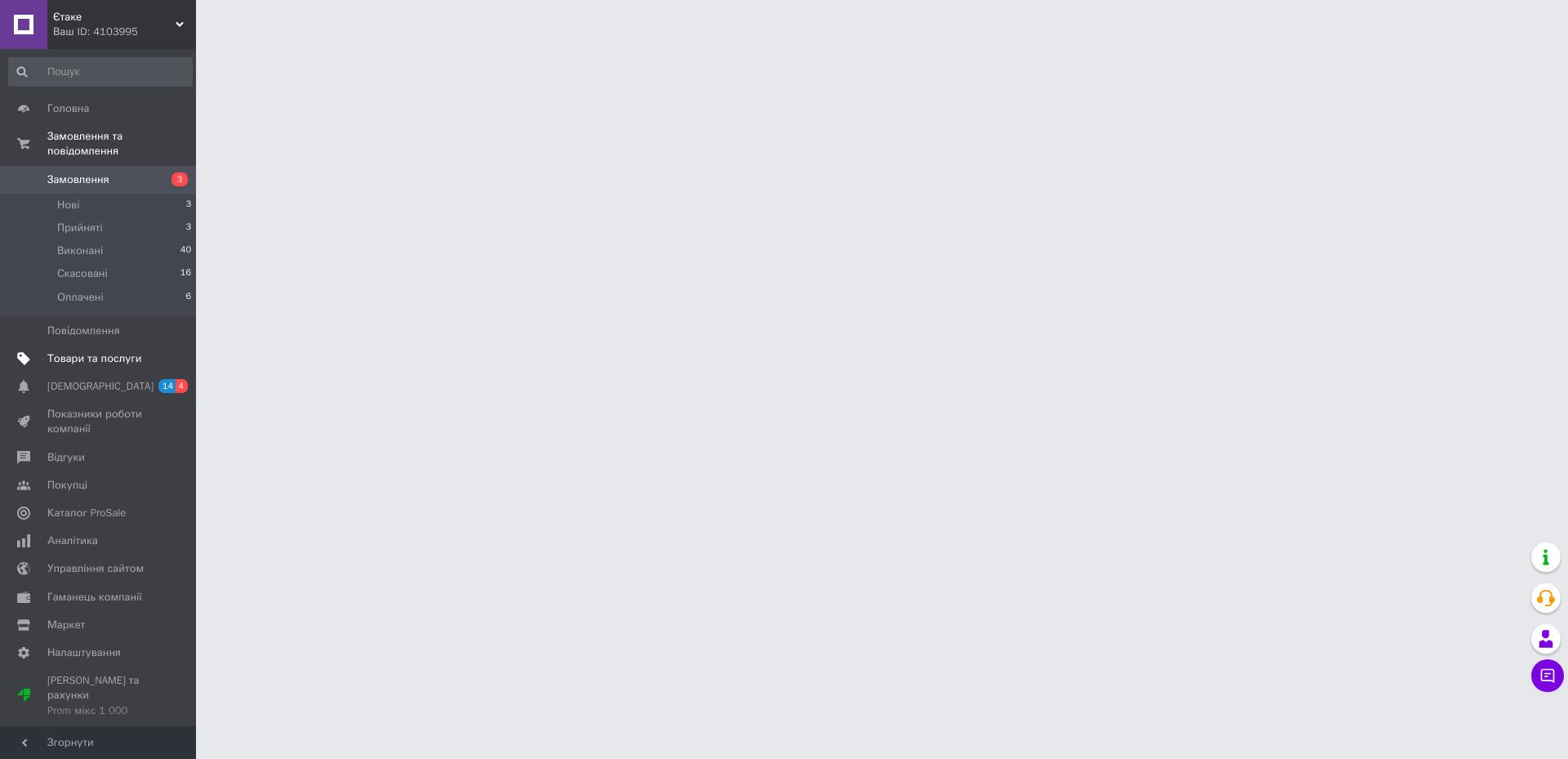 click on "Товари та послуги" at bounding box center [94, 359] 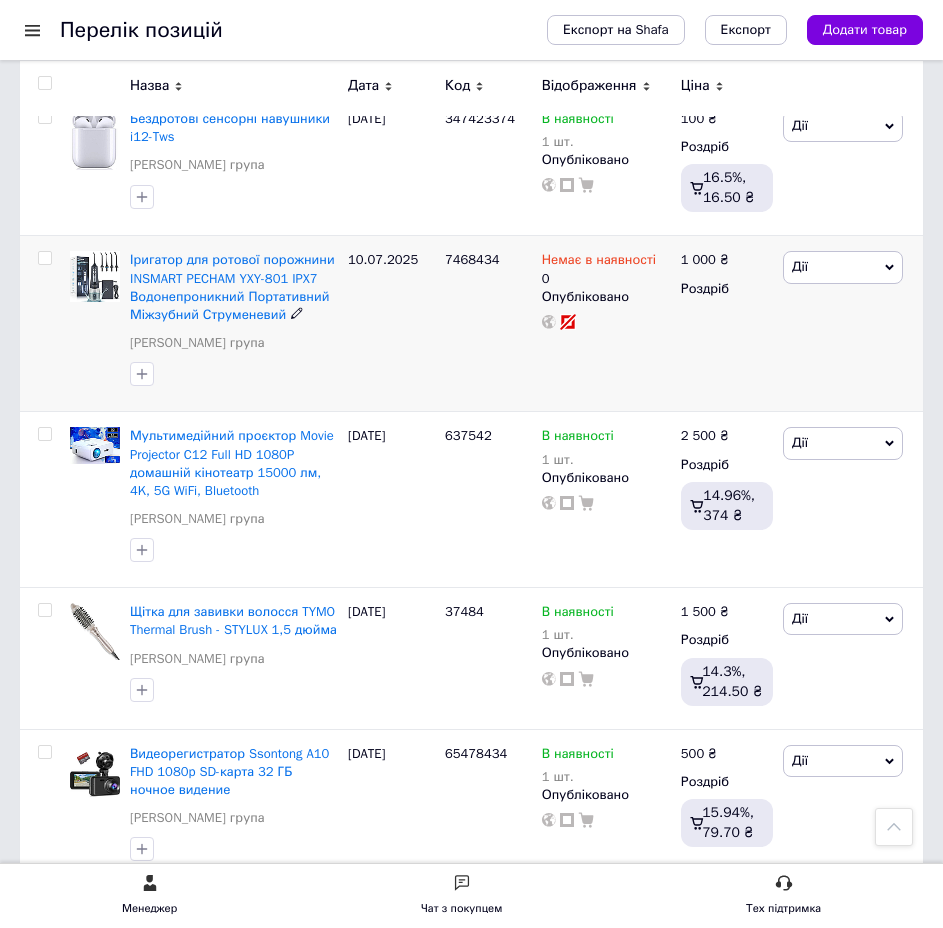 scroll, scrollTop: 300, scrollLeft: 0, axis: vertical 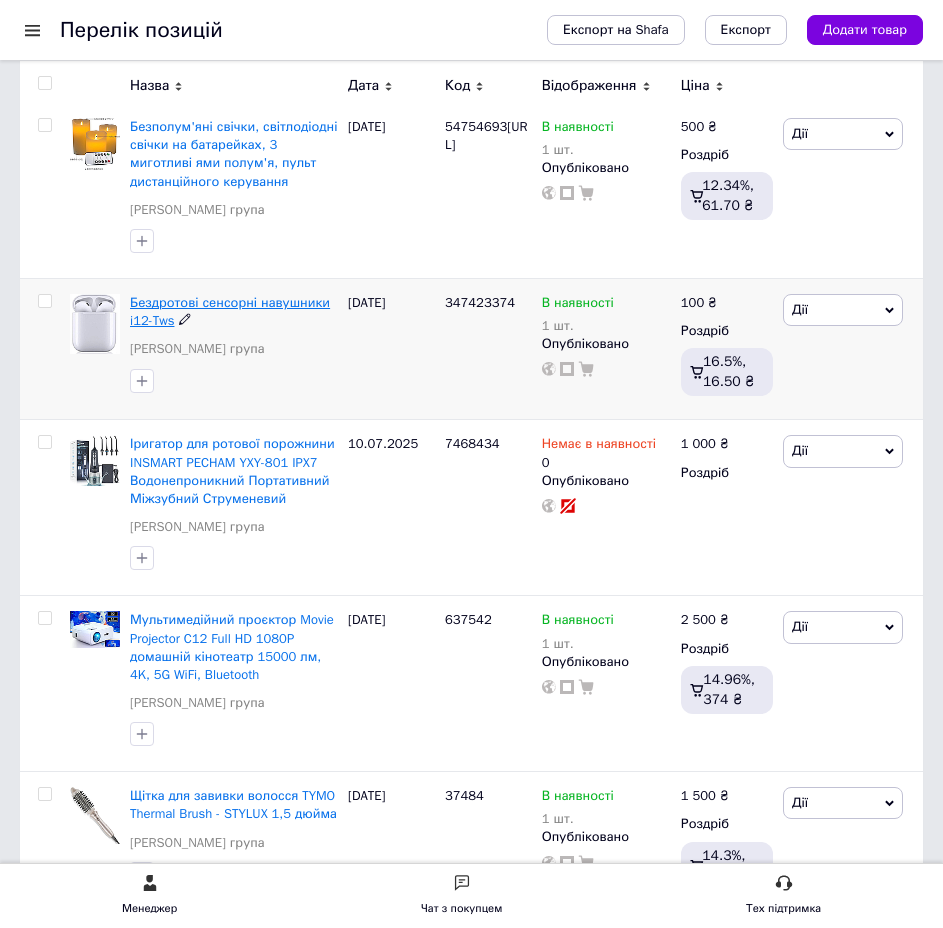 click on "Бездротові сенсорні навушники i12-Tws" at bounding box center (230, 311) 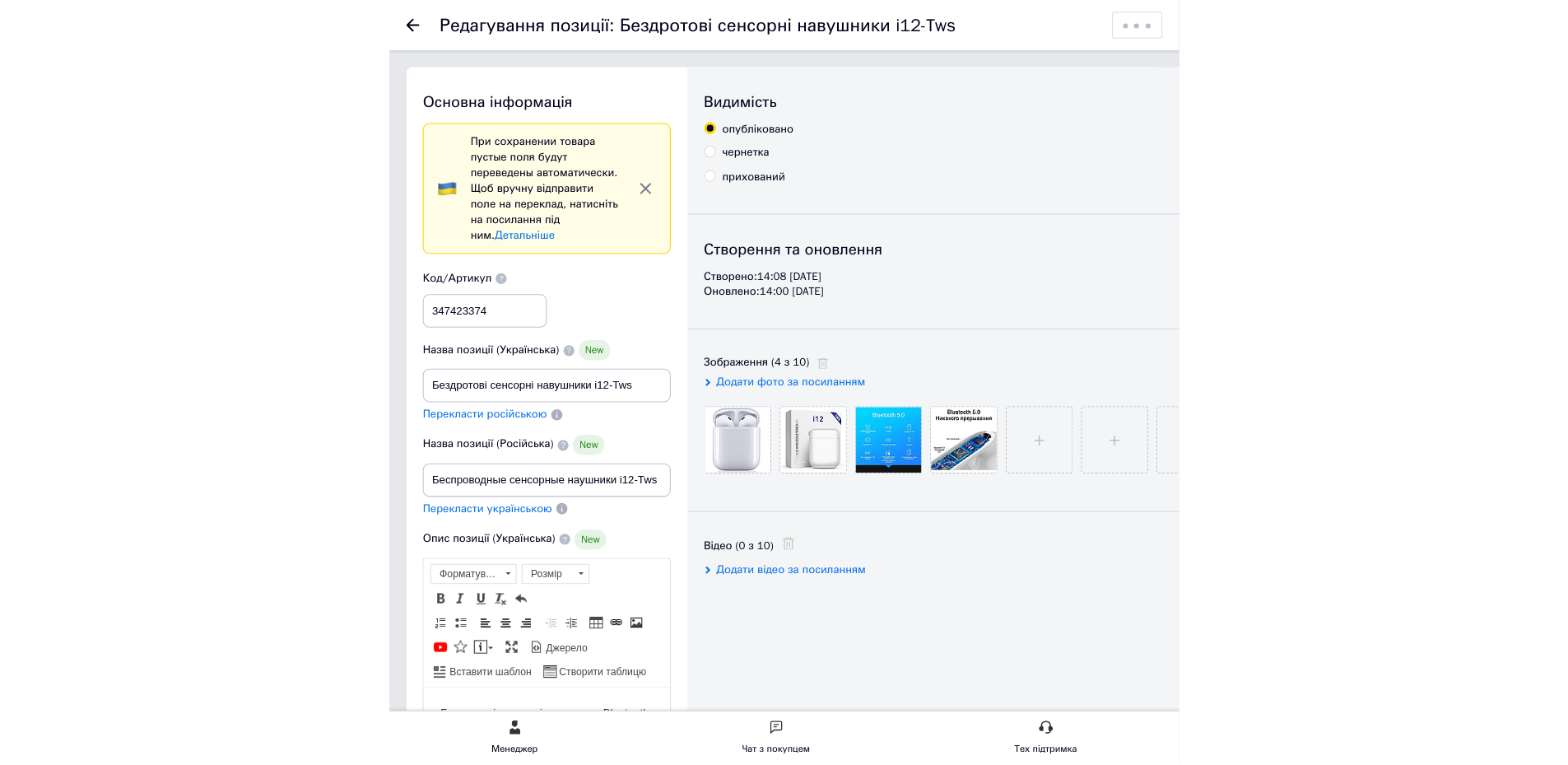 scroll, scrollTop: 0, scrollLeft: 0, axis: both 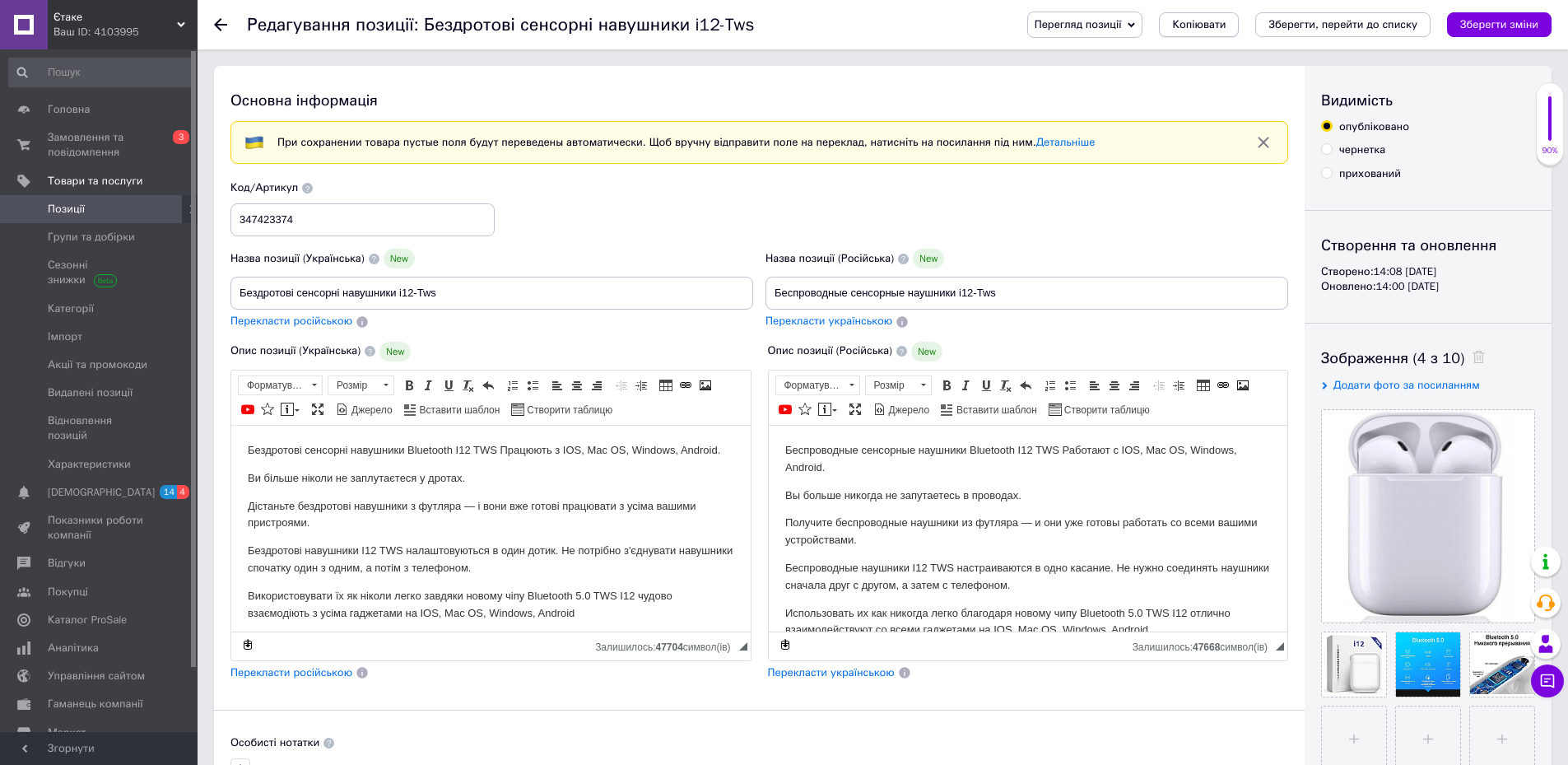 click on "Копіювати" at bounding box center (1198, 25) 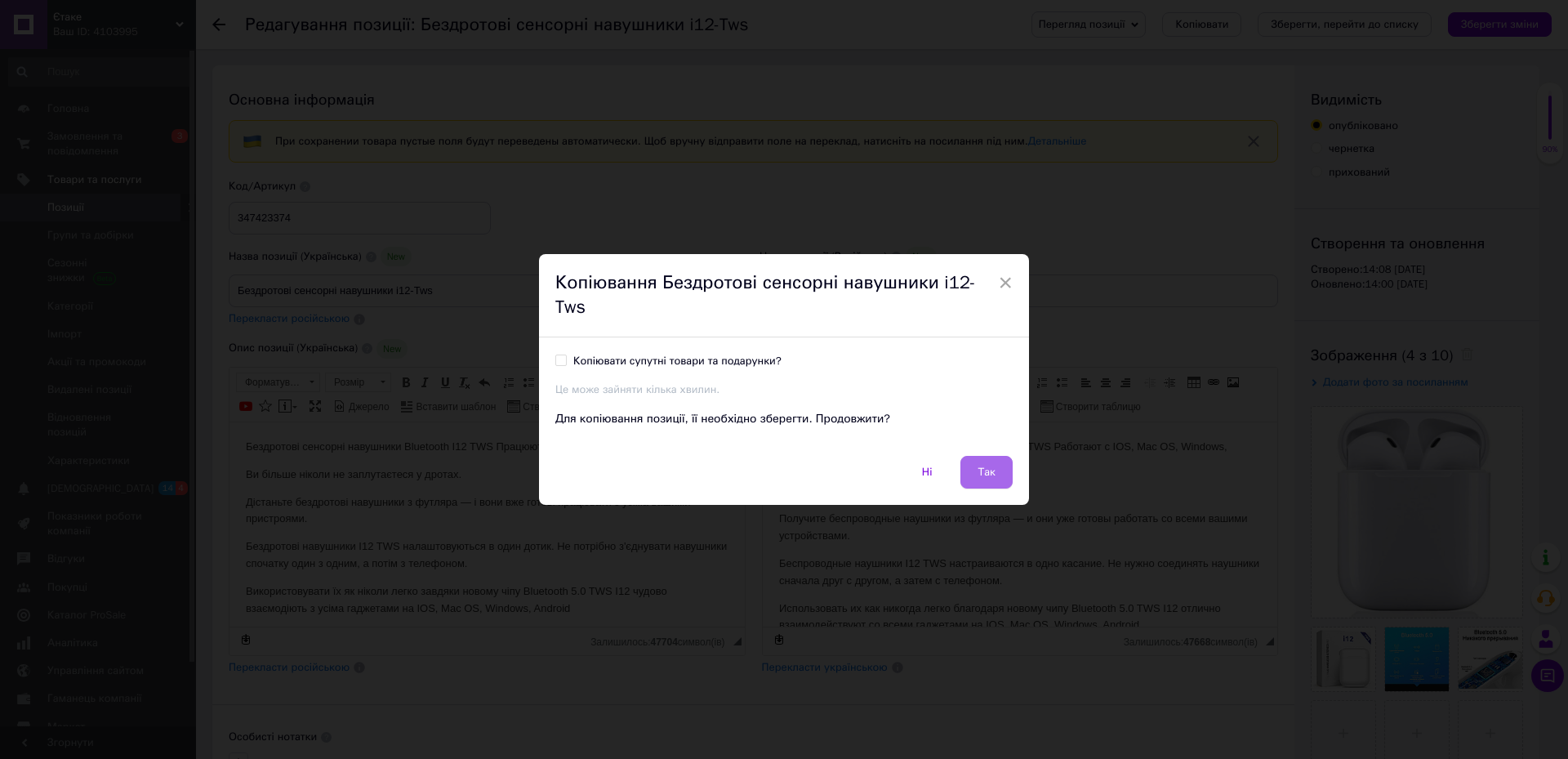 click on "Так" at bounding box center [987, 472] 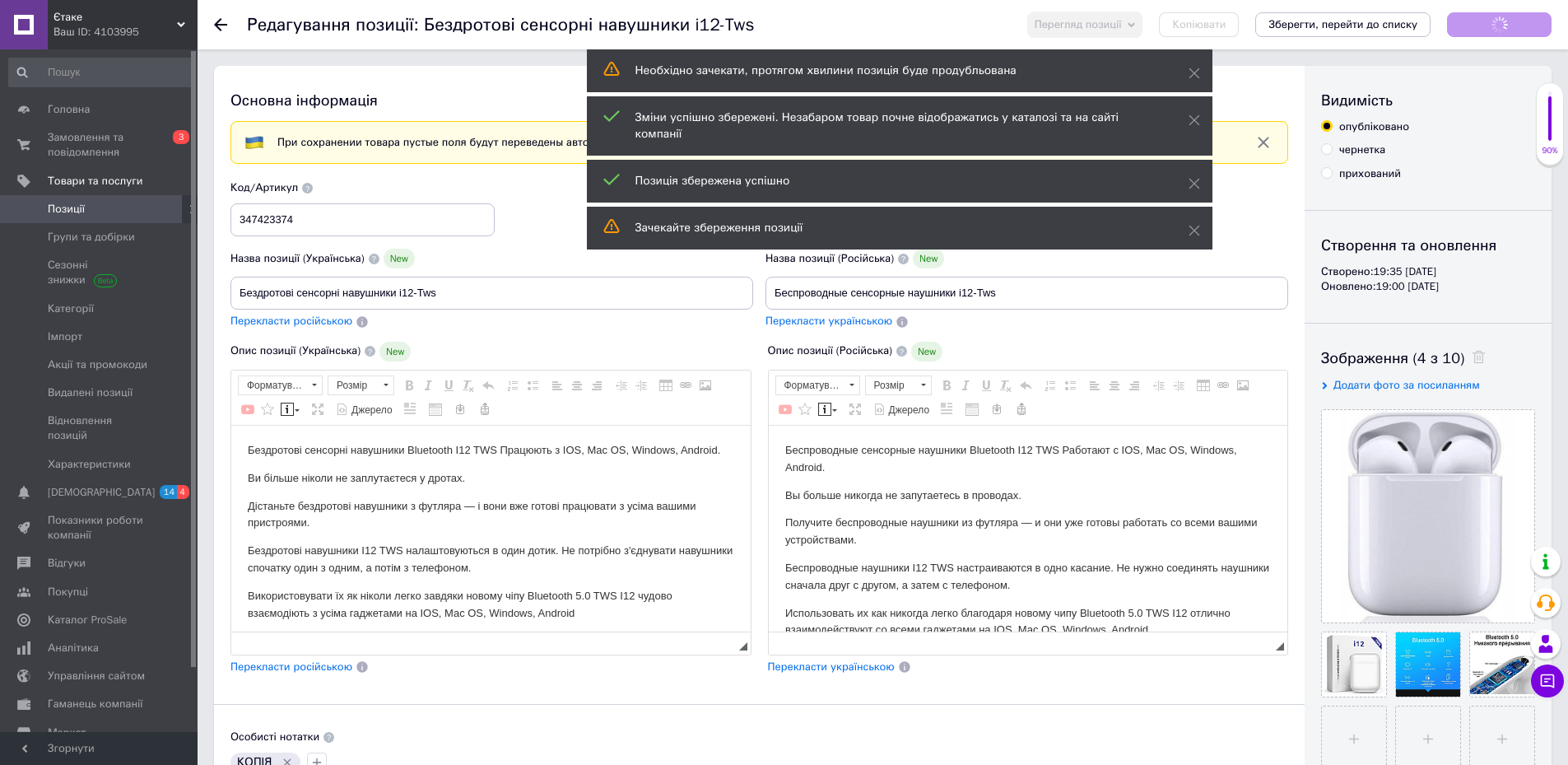 scroll, scrollTop: 0, scrollLeft: 0, axis: both 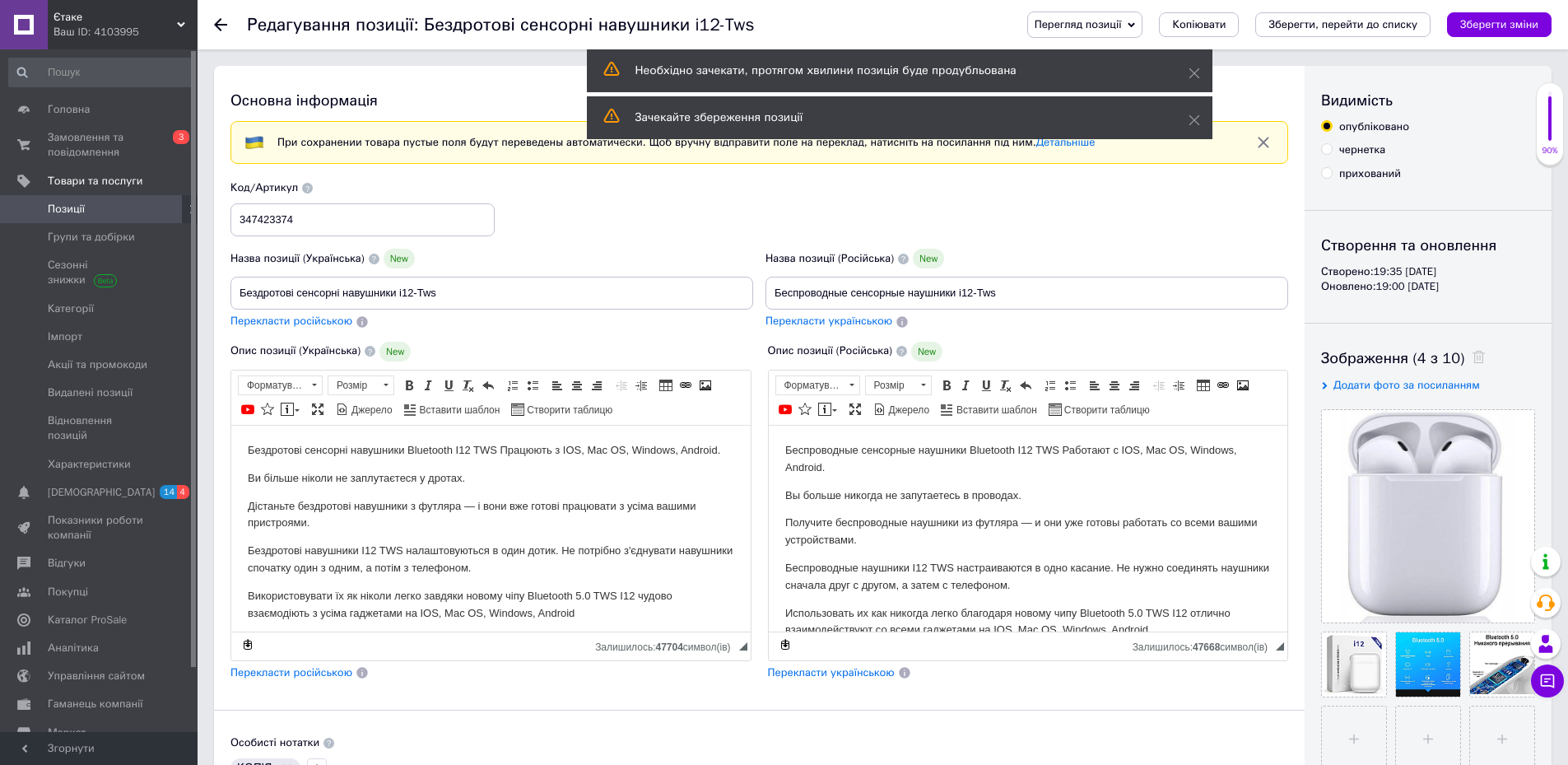 click on "Позиції" at bounding box center (101, 209) 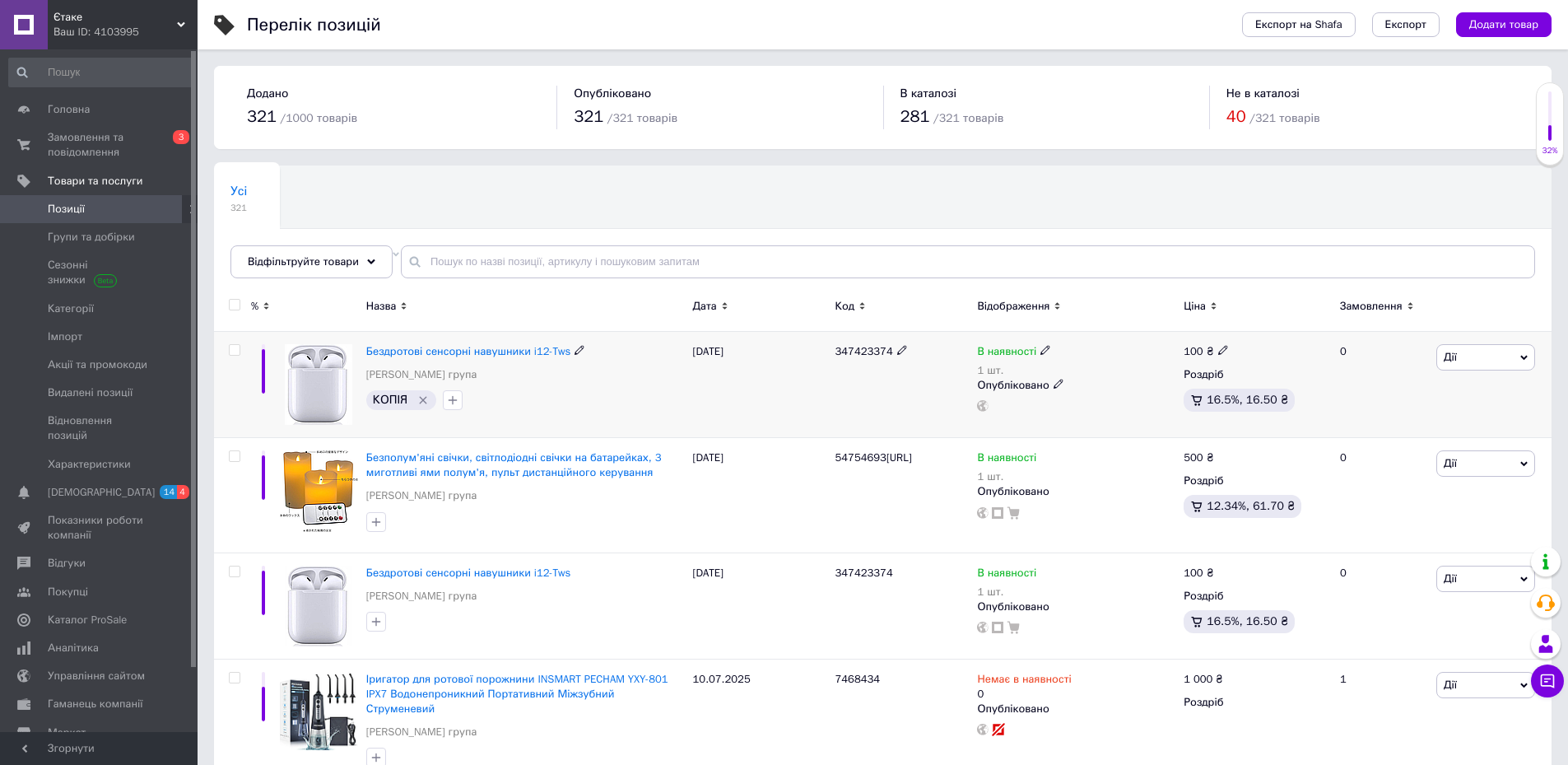 click 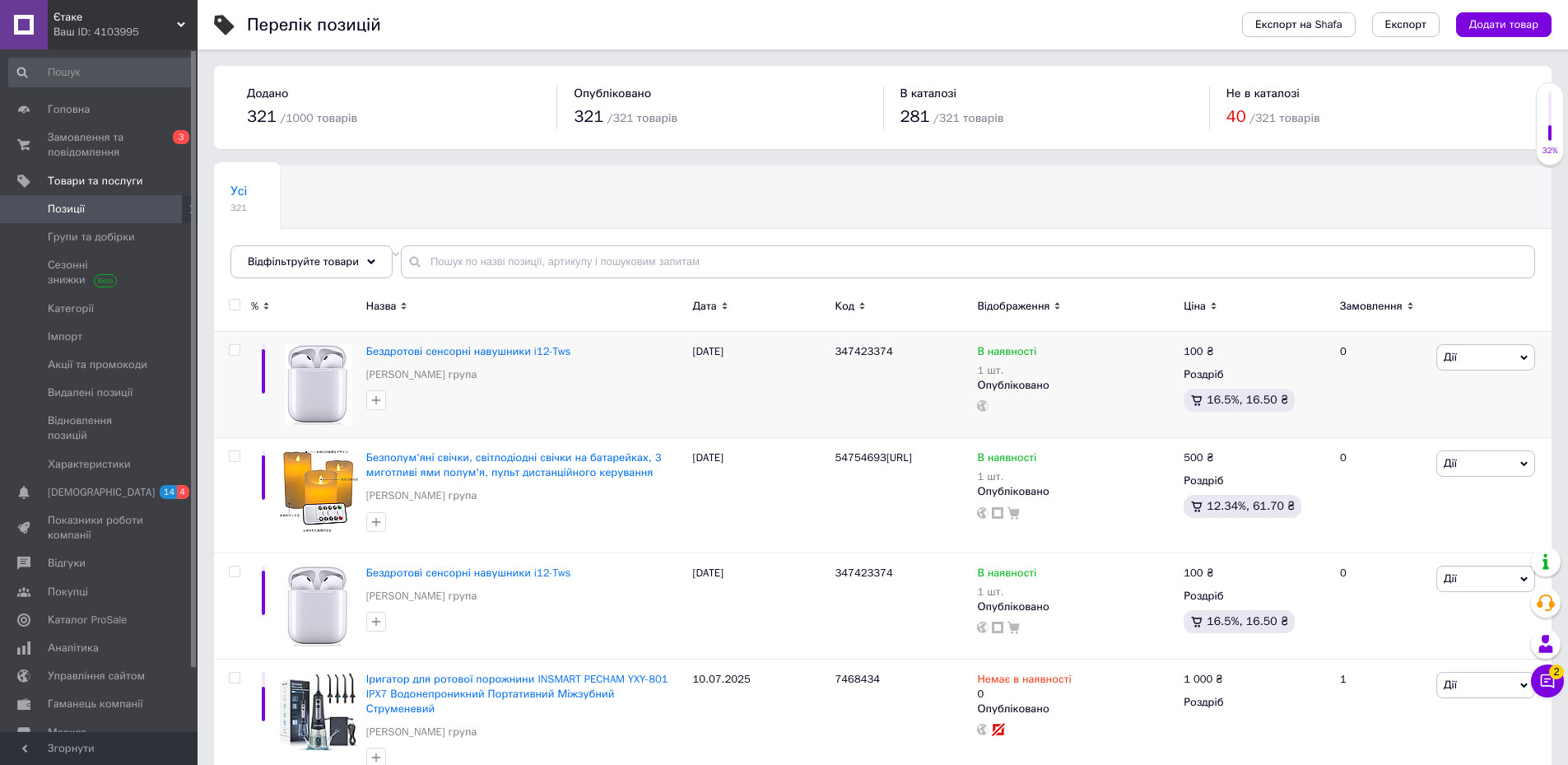 click on "Додати товар" at bounding box center [1504, 25] 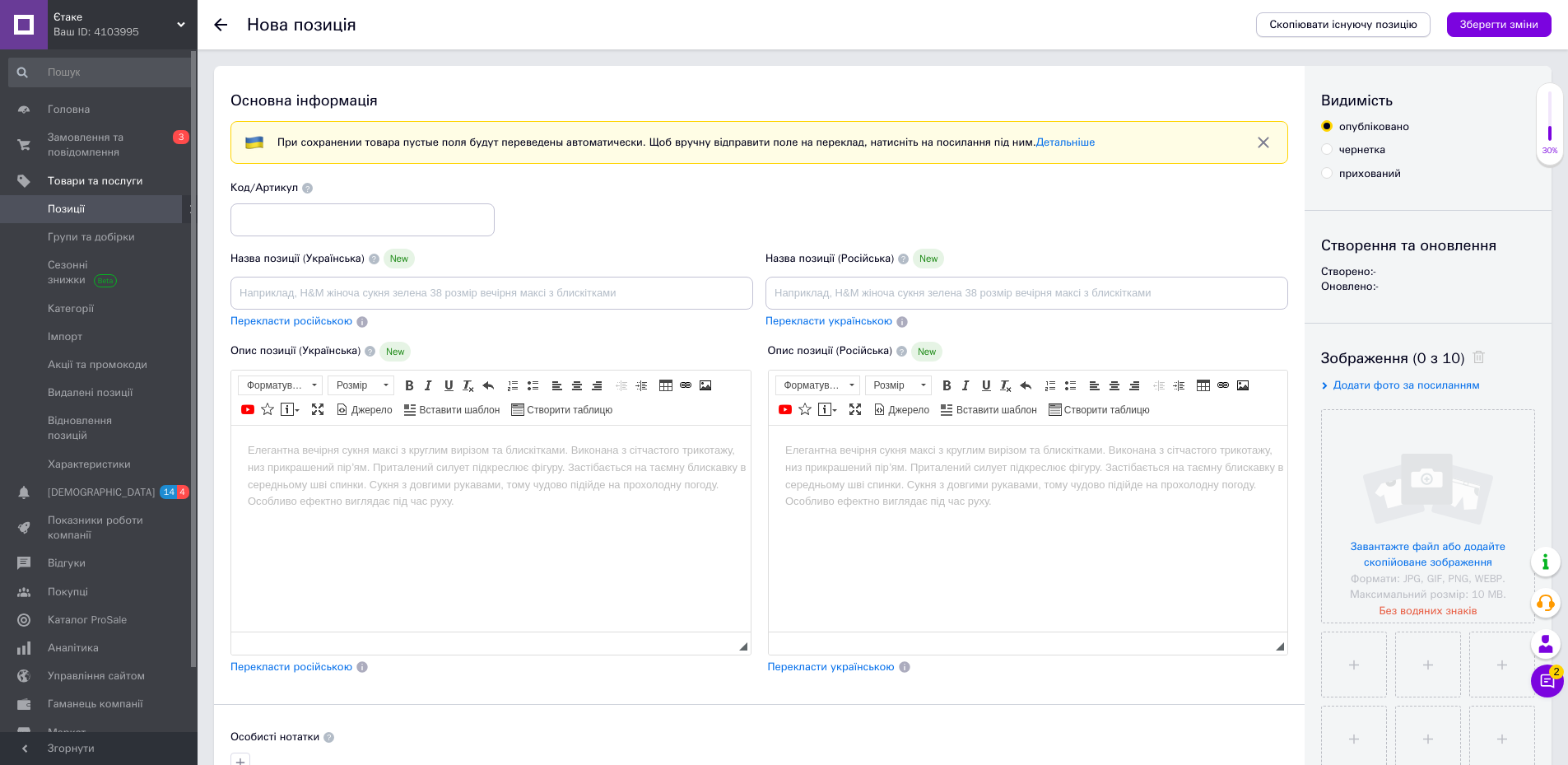 scroll, scrollTop: 0, scrollLeft: 0, axis: both 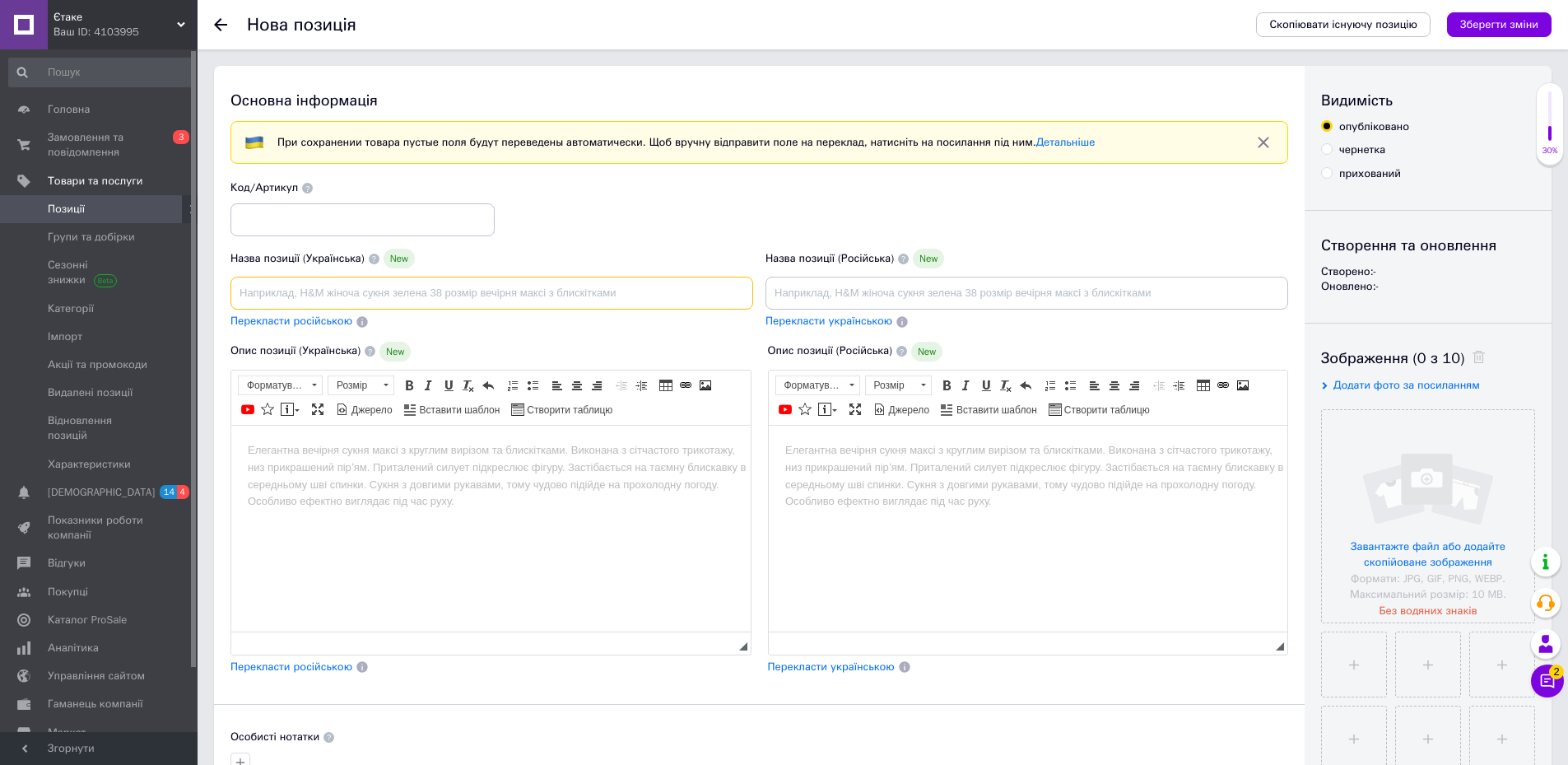 click at bounding box center [491, 293] 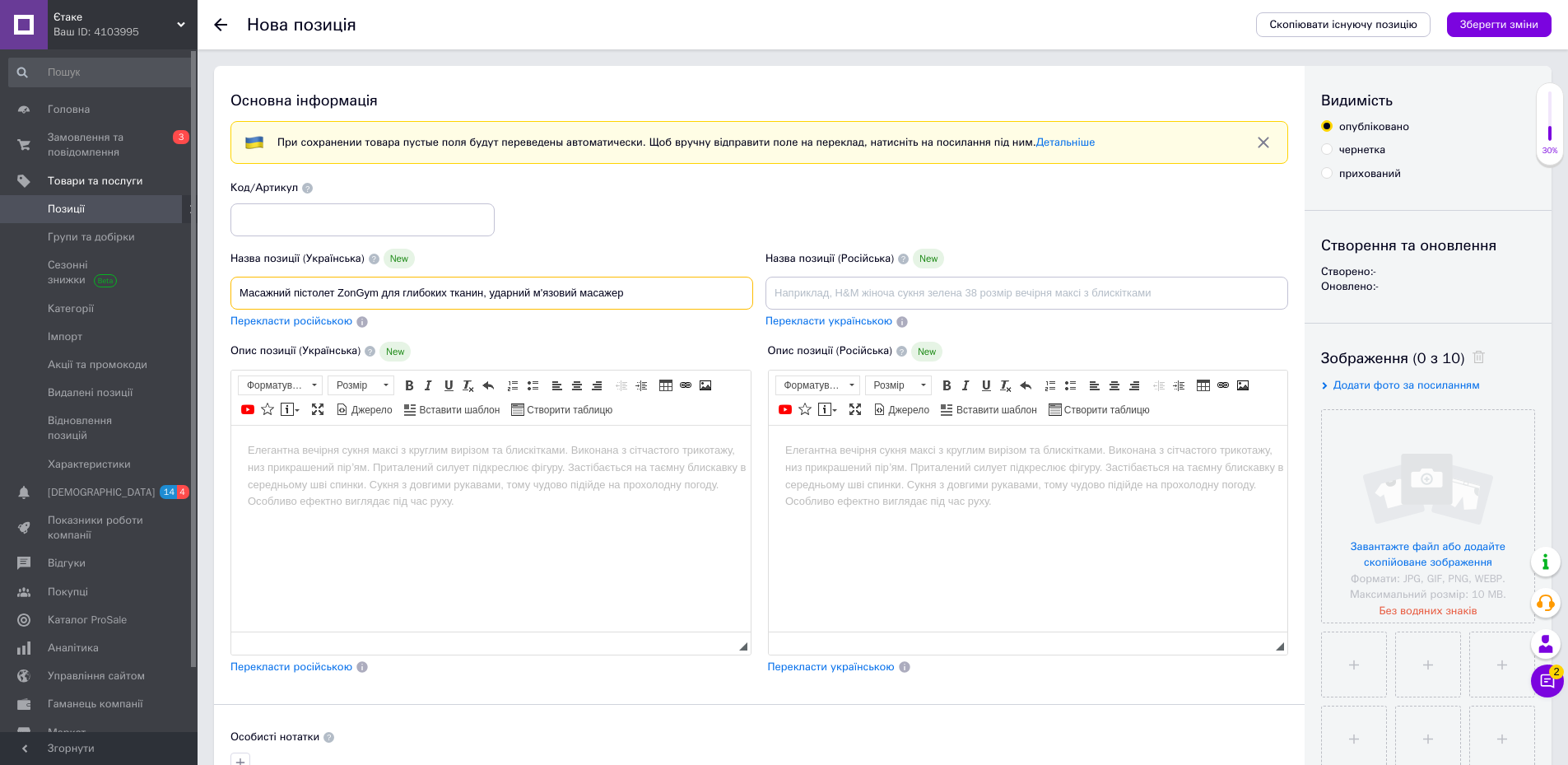 type on "Масажний пістолет ZonGym для глибоких тканин, ударний м'язовий масажер" 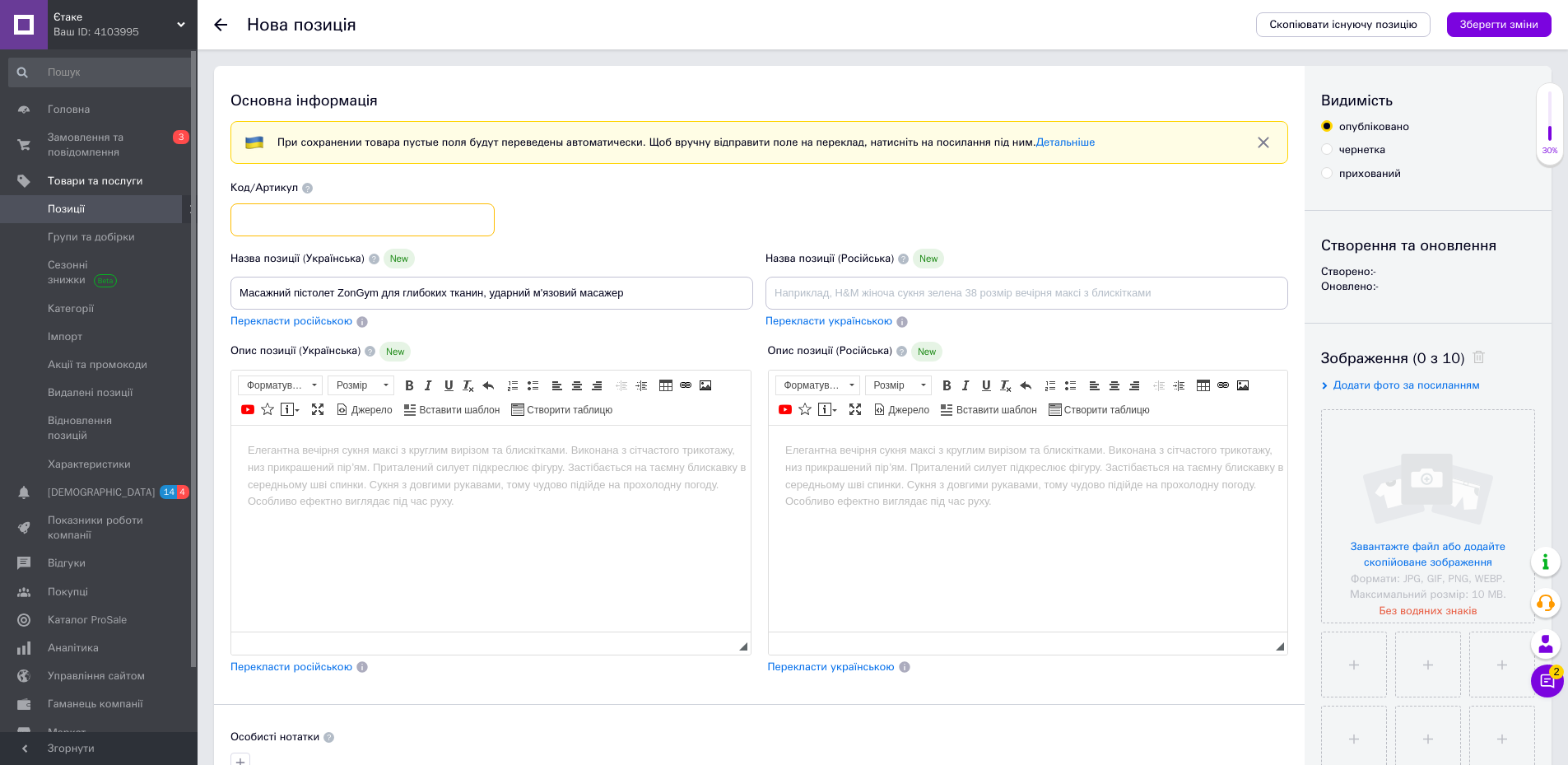 click at bounding box center (362, 220) 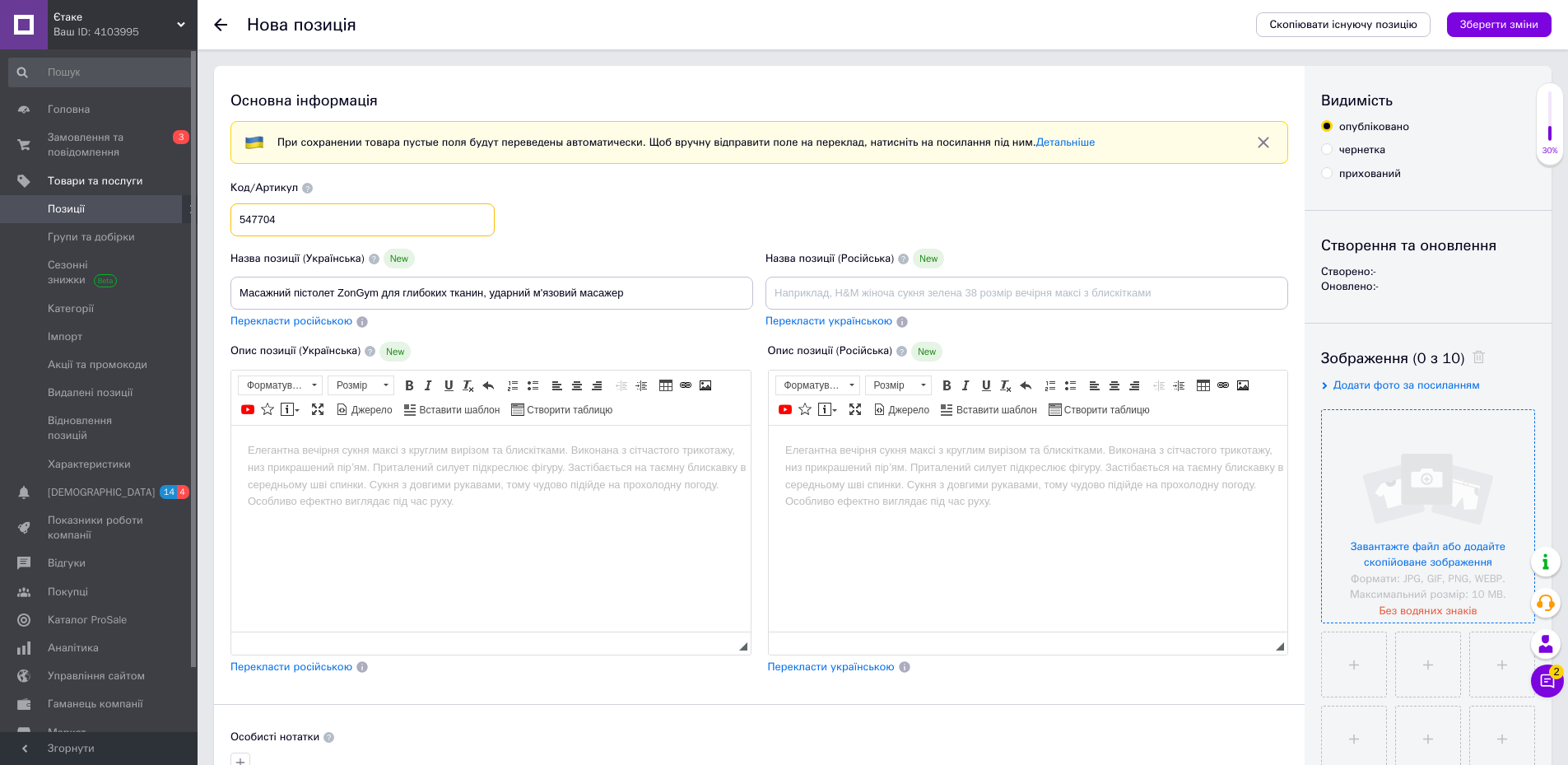 paste on "Масажний пістолет Z" 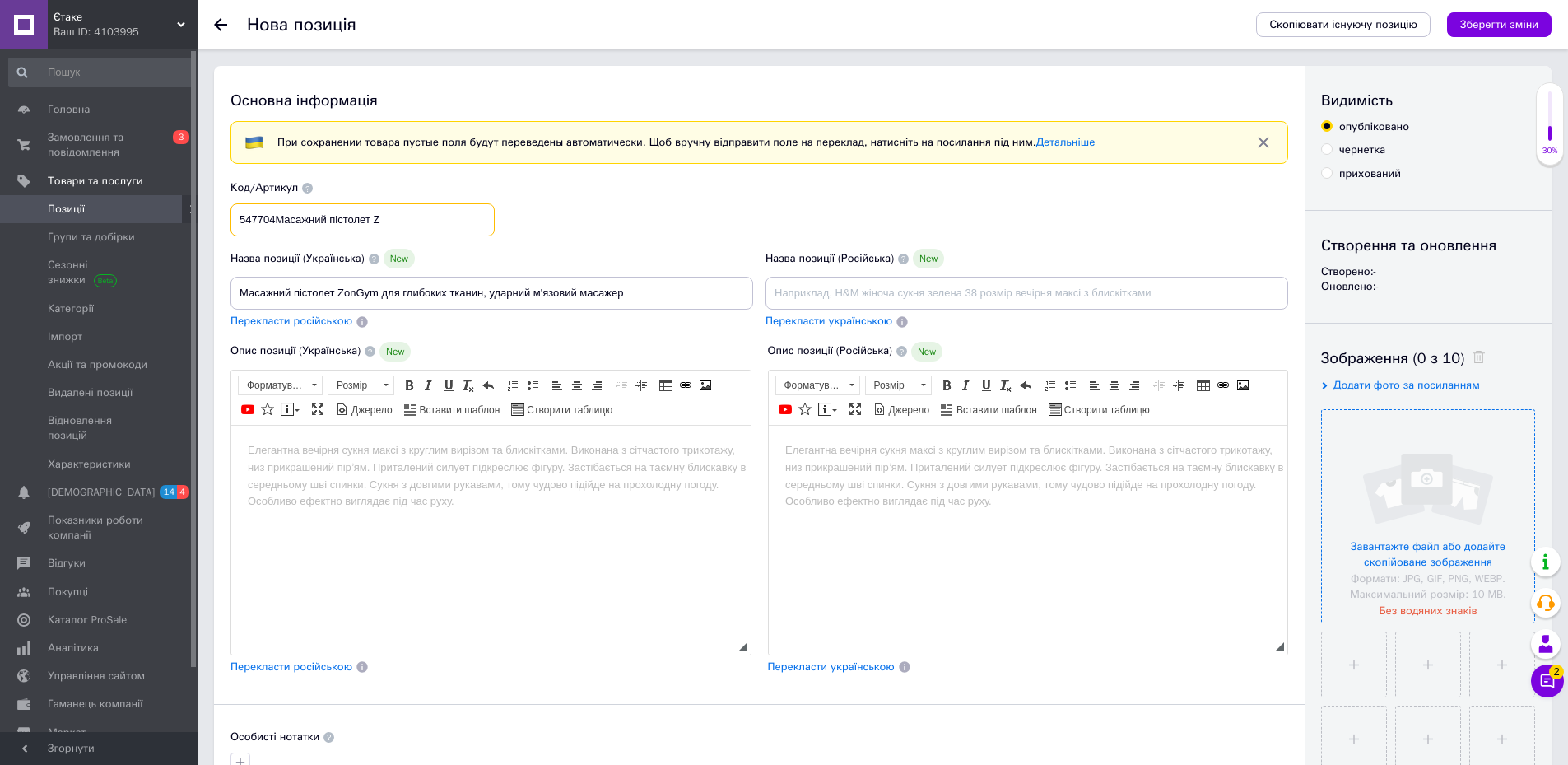 paste 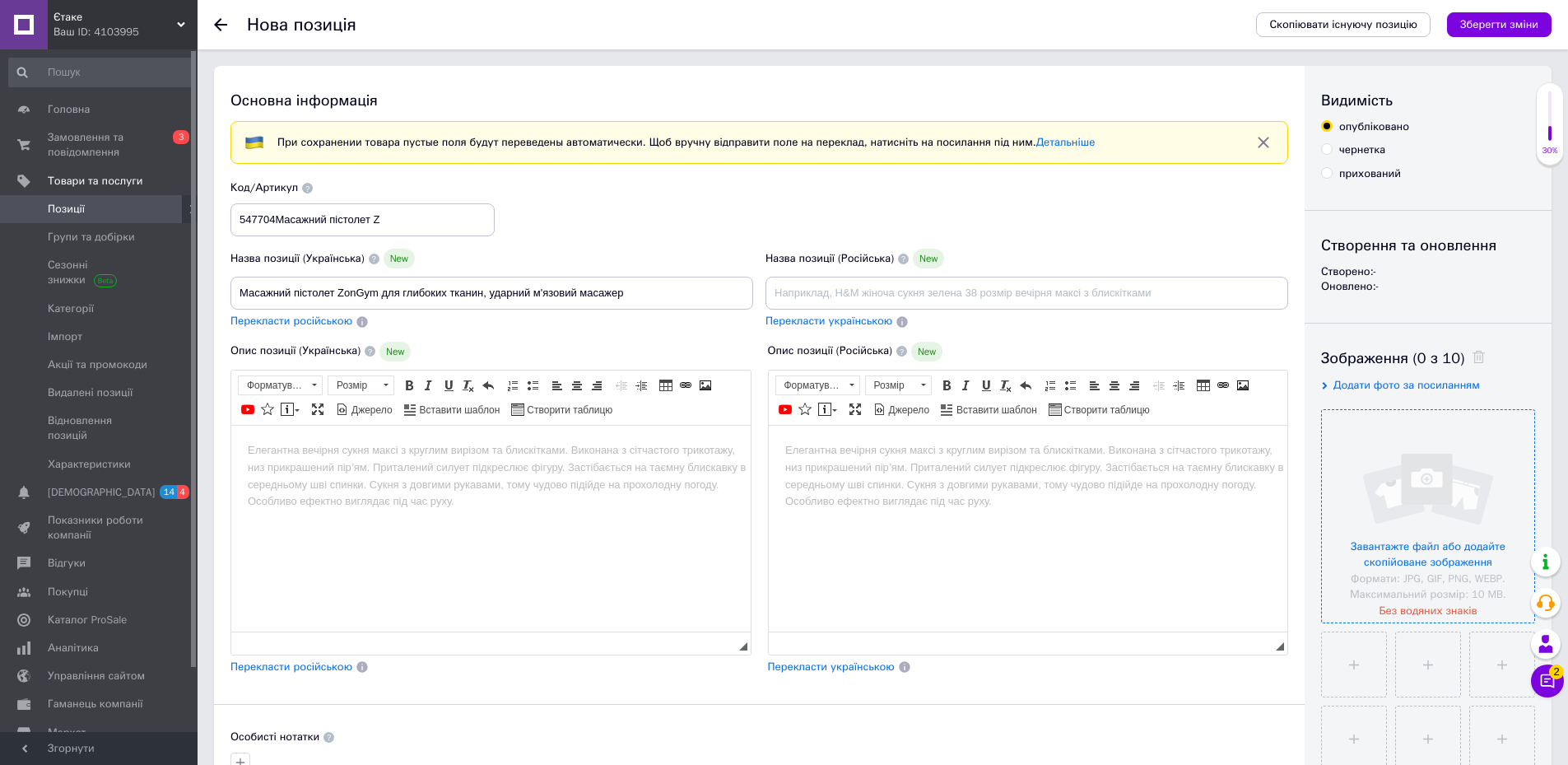 click at bounding box center [1428, 516] 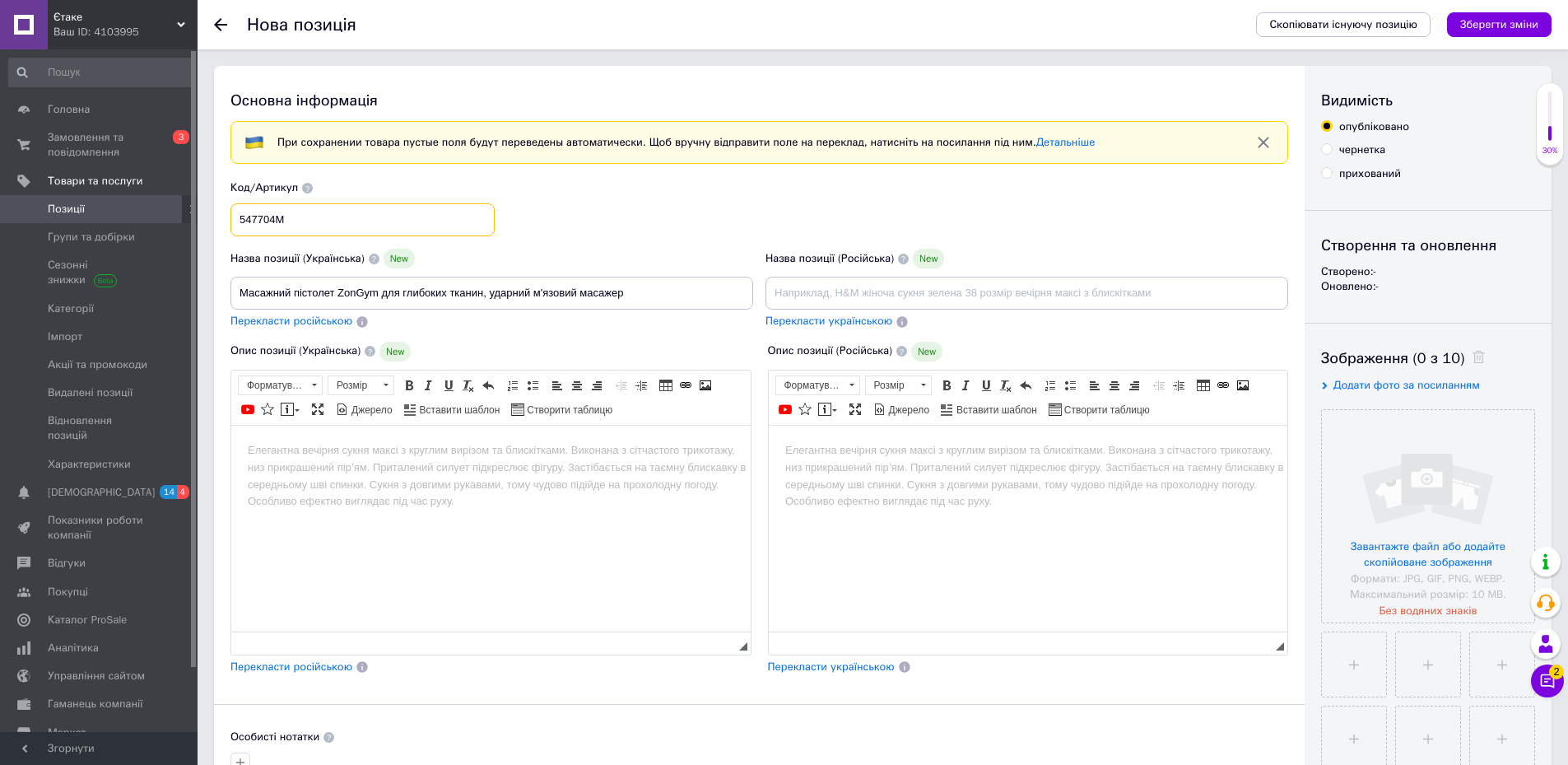 drag, startPoint x: 417, startPoint y: 219, endPoint x: 284, endPoint y: 236, distance: 134.0821 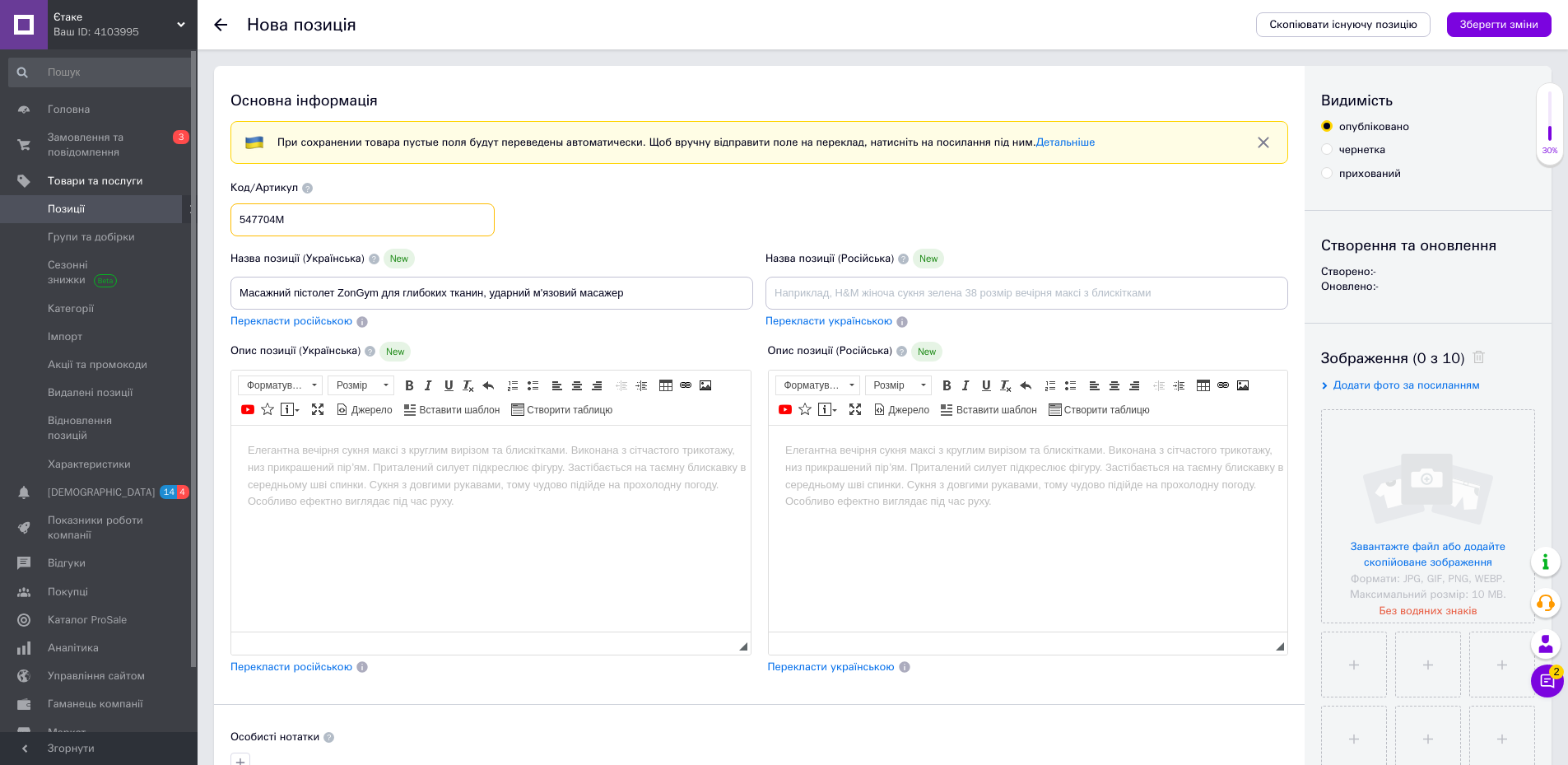 click on "547704М" at bounding box center [362, 220] 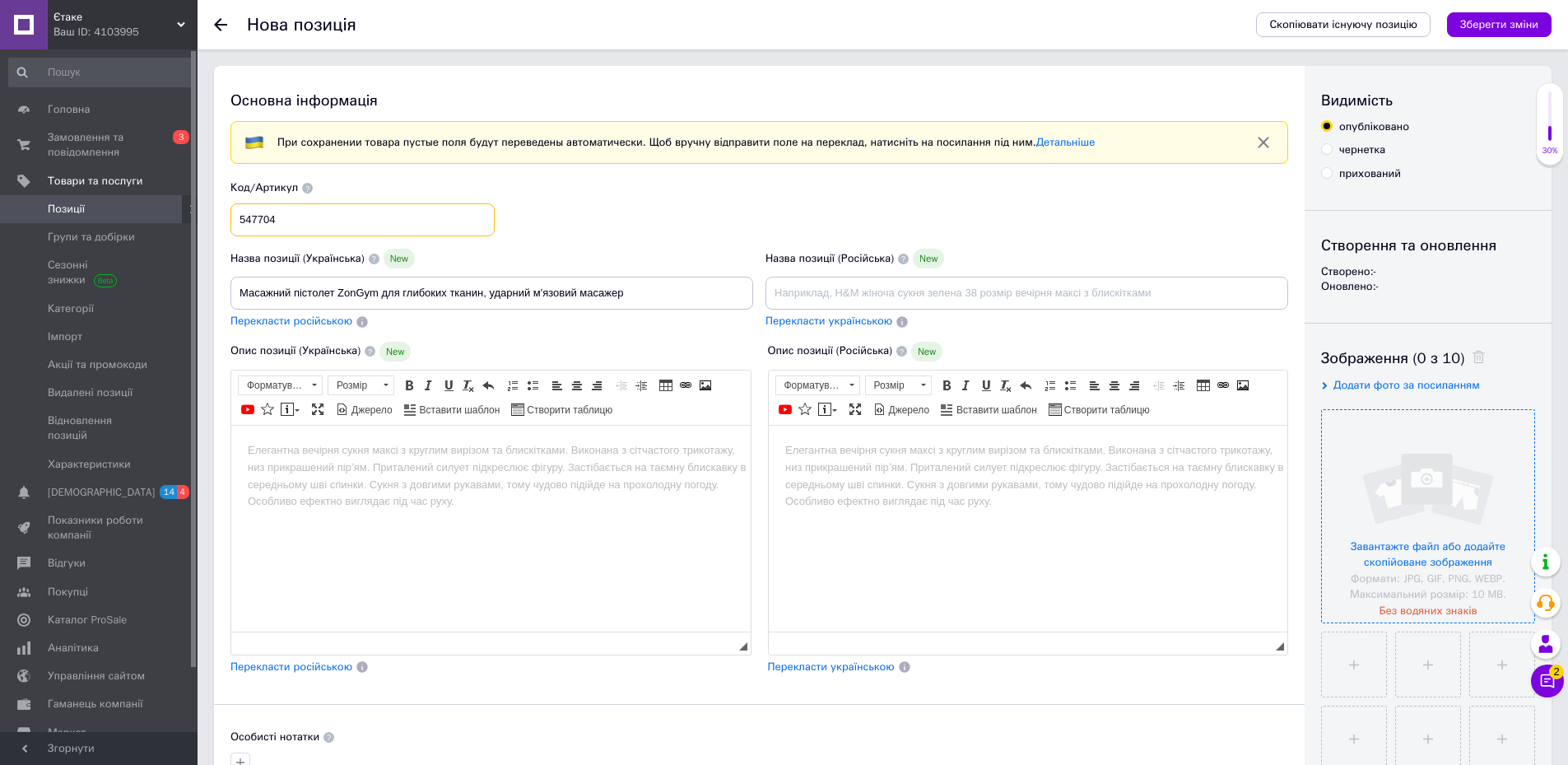 paste on "Масажний пістолет Z" 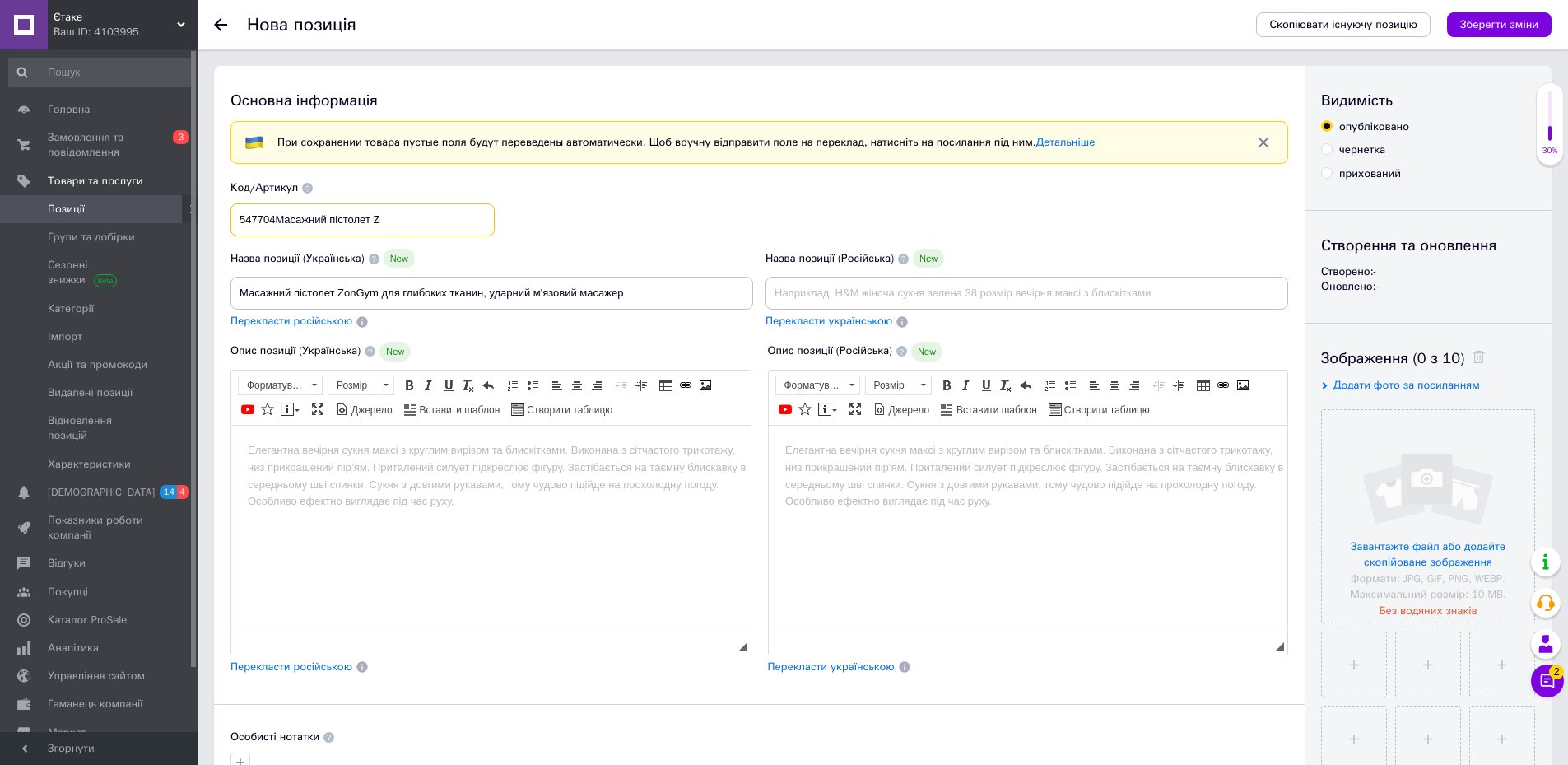 type on "547704" 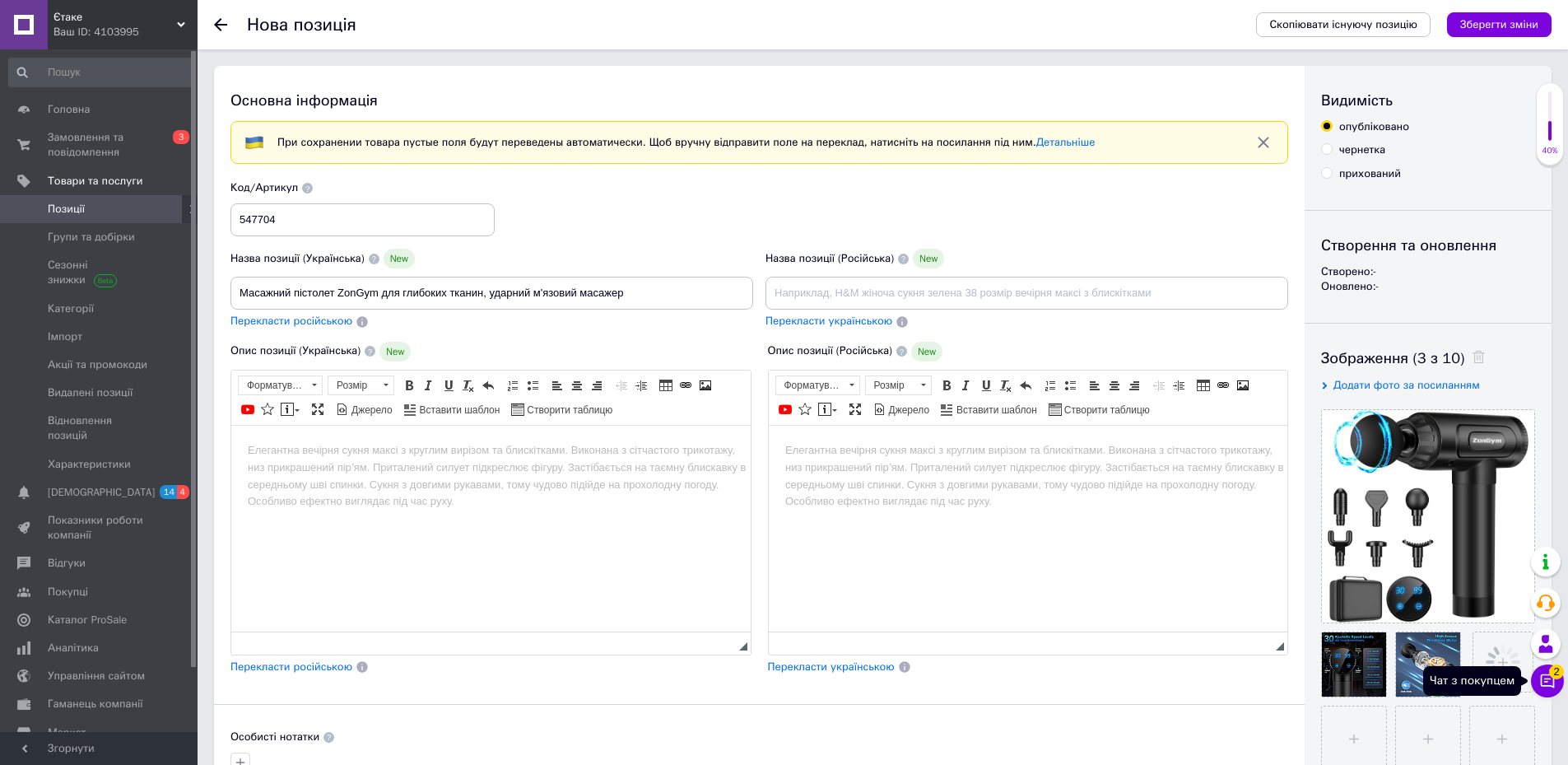 click on "Чат з покупцем 2" at bounding box center (1547, 681) 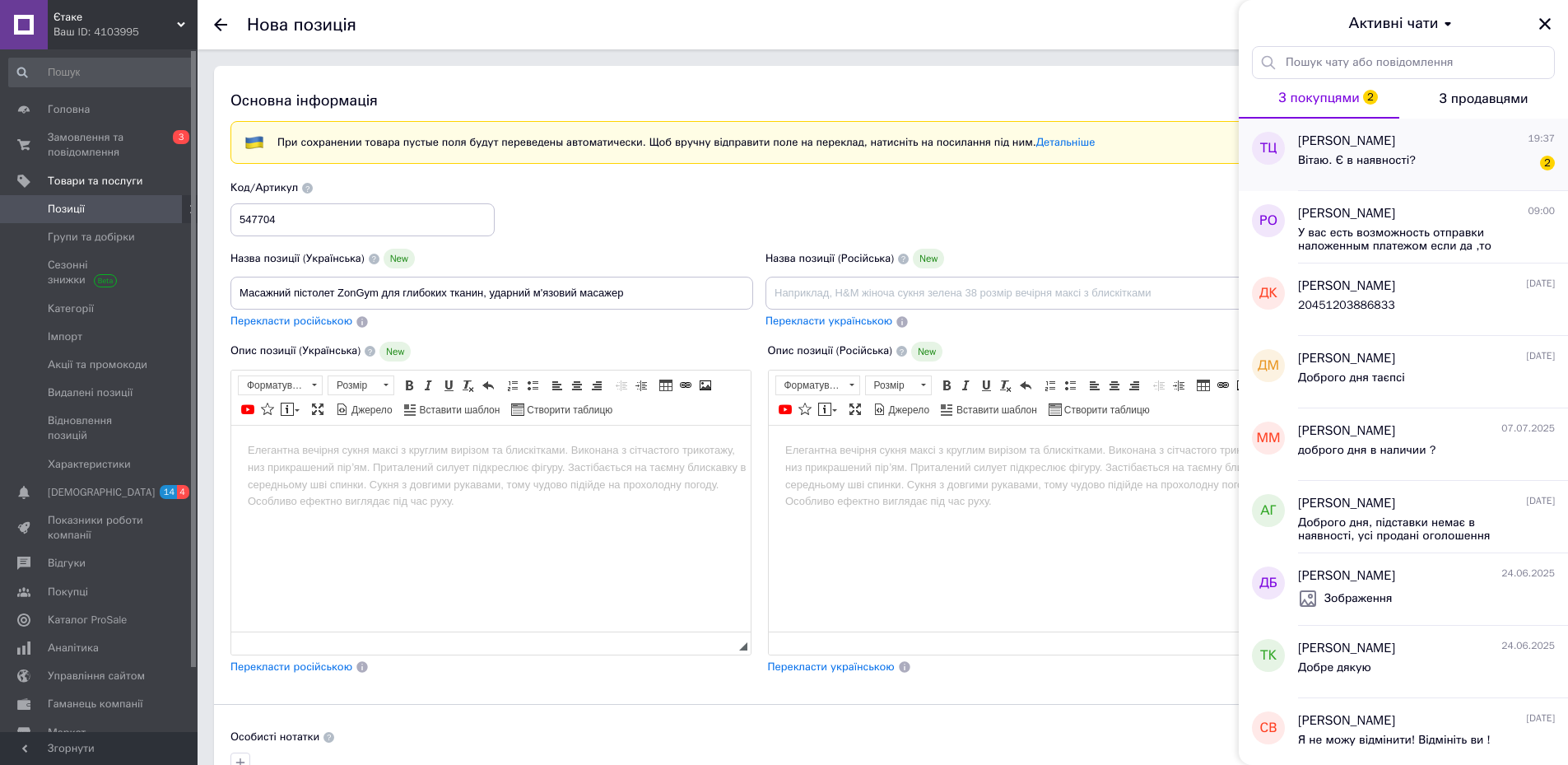 click on "Вітаю. Є в наявності? 2" at bounding box center (1426, 164) 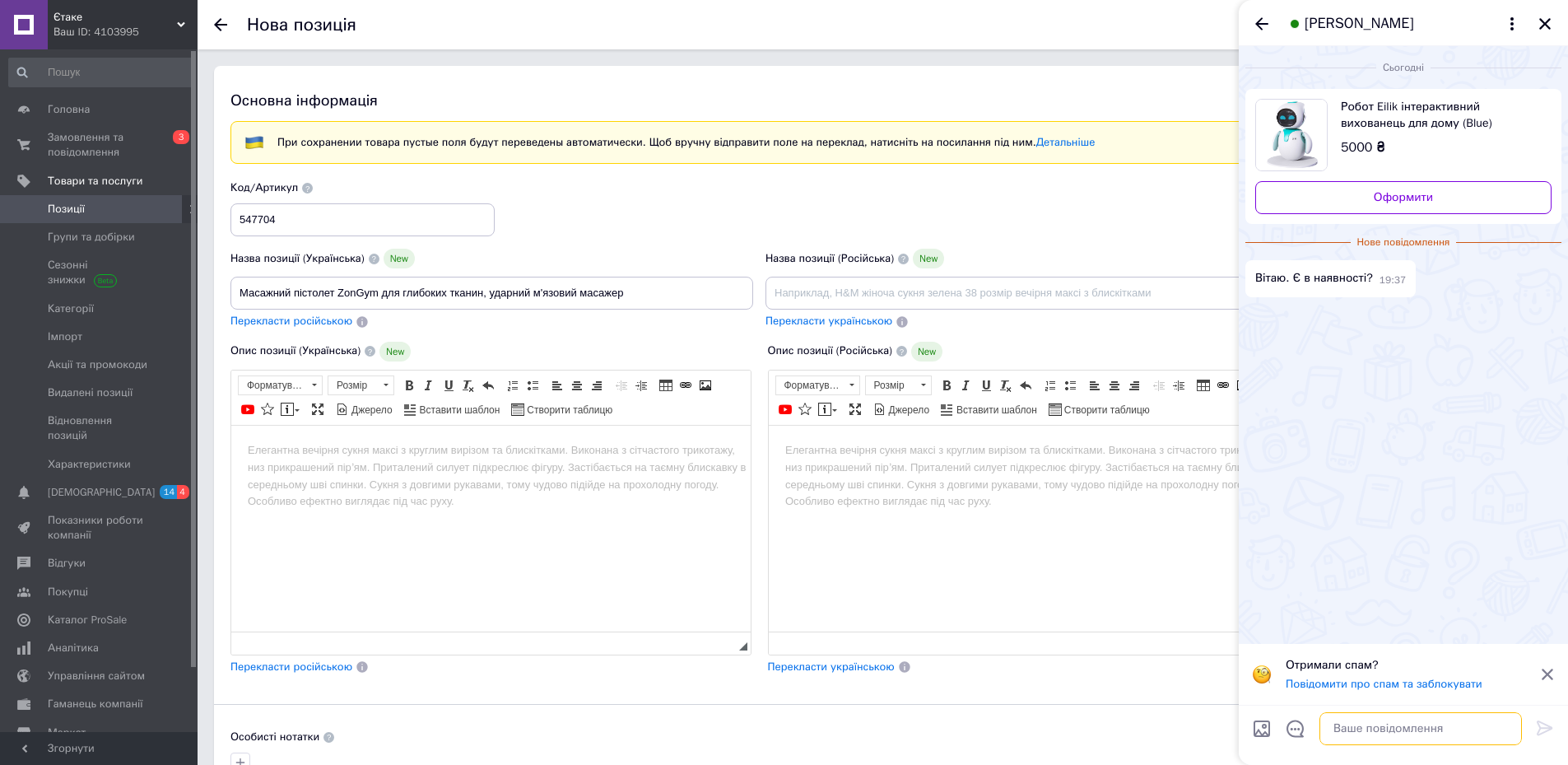 click at bounding box center [1421, 729] 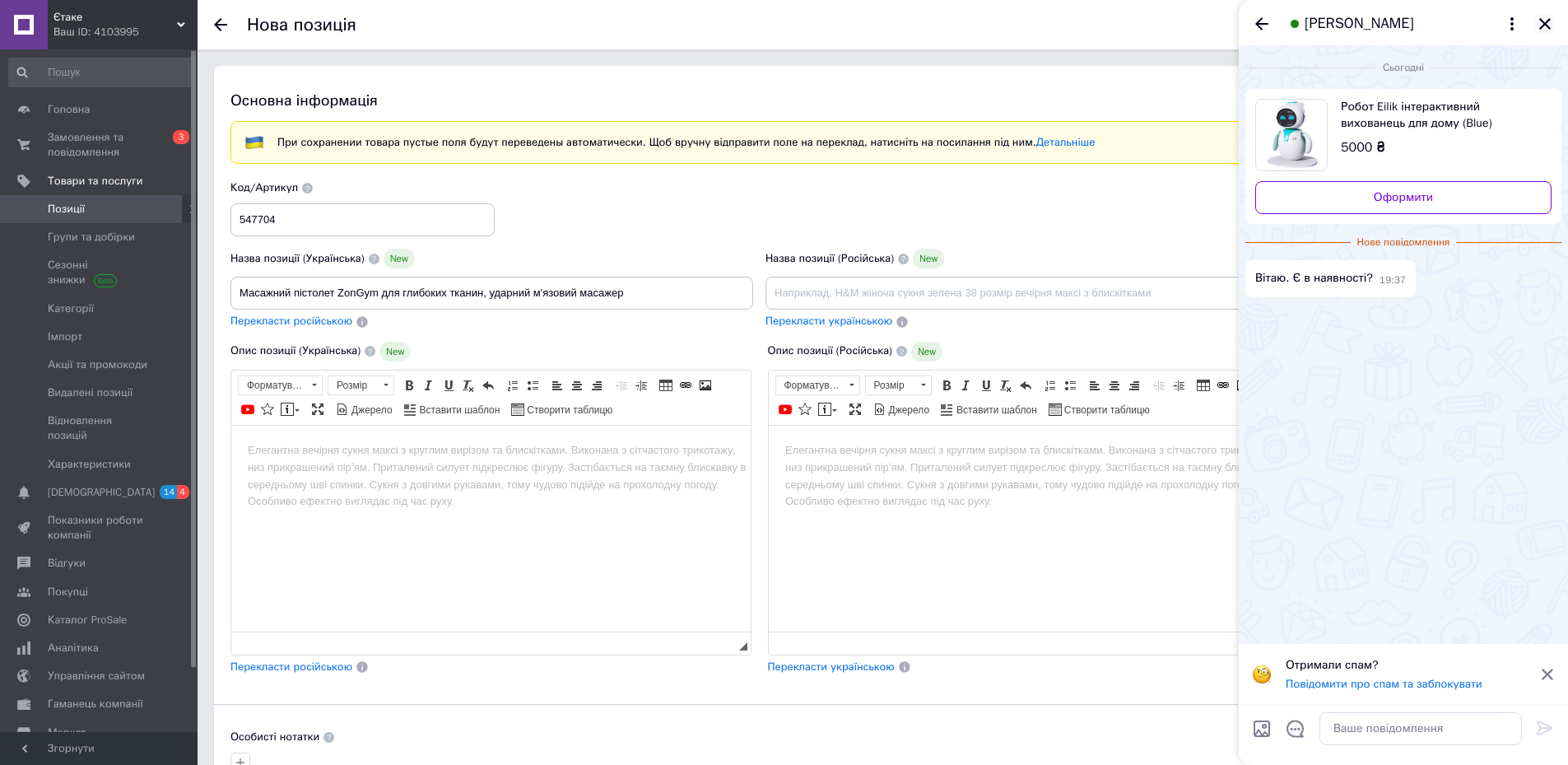 click 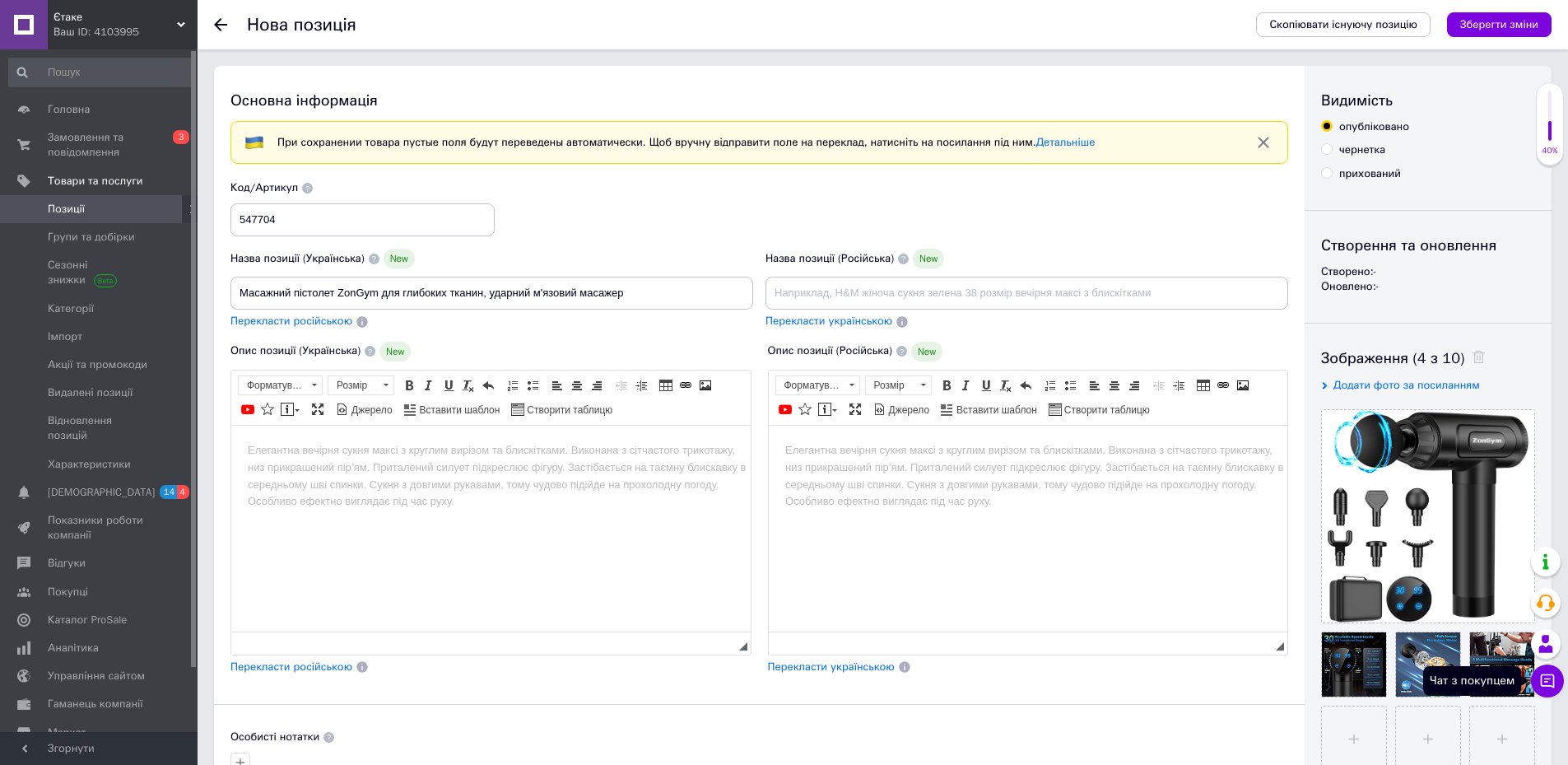 click 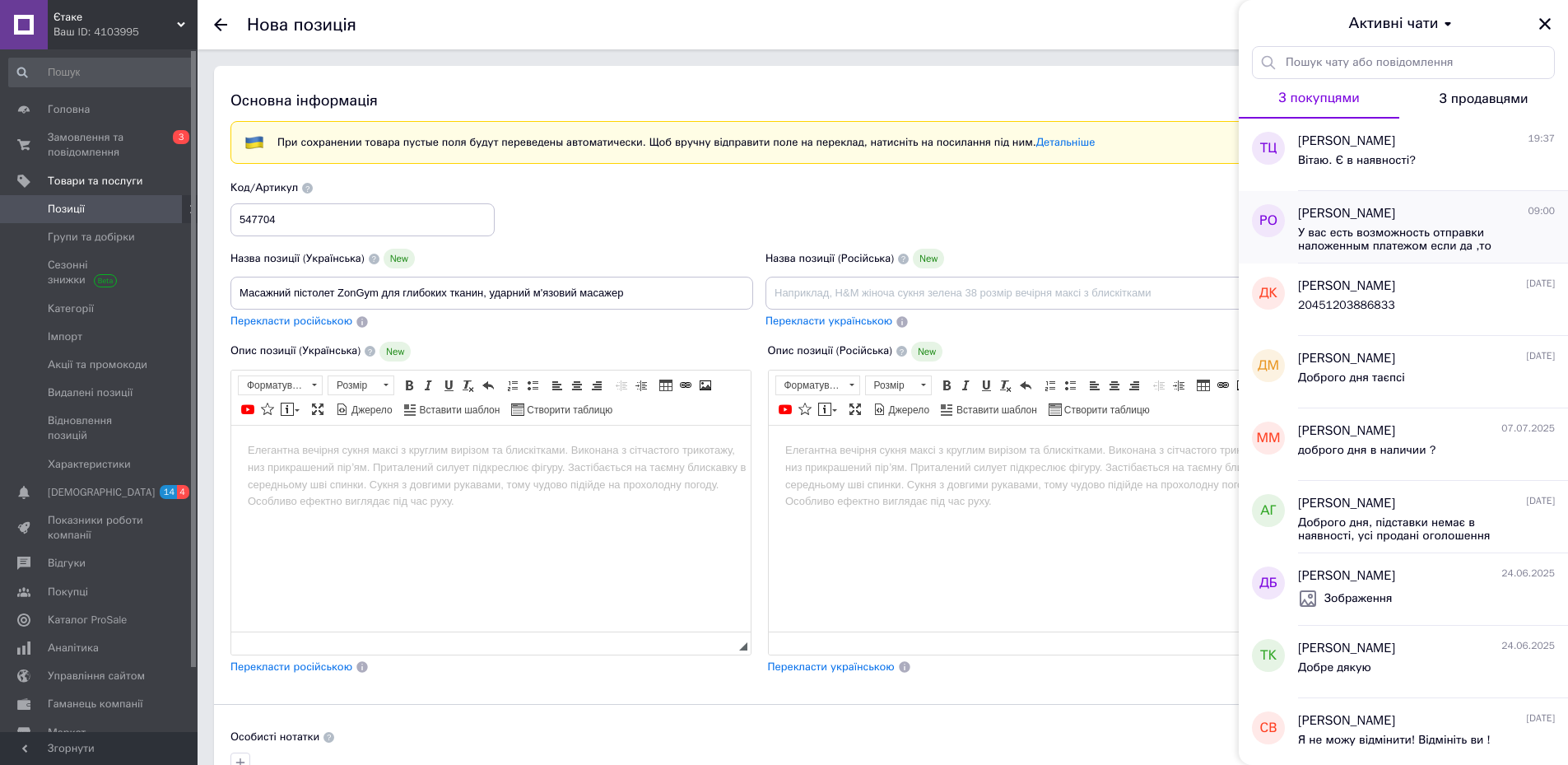 click on "[PERSON_NAME] 09:00" at bounding box center (1426, 213) 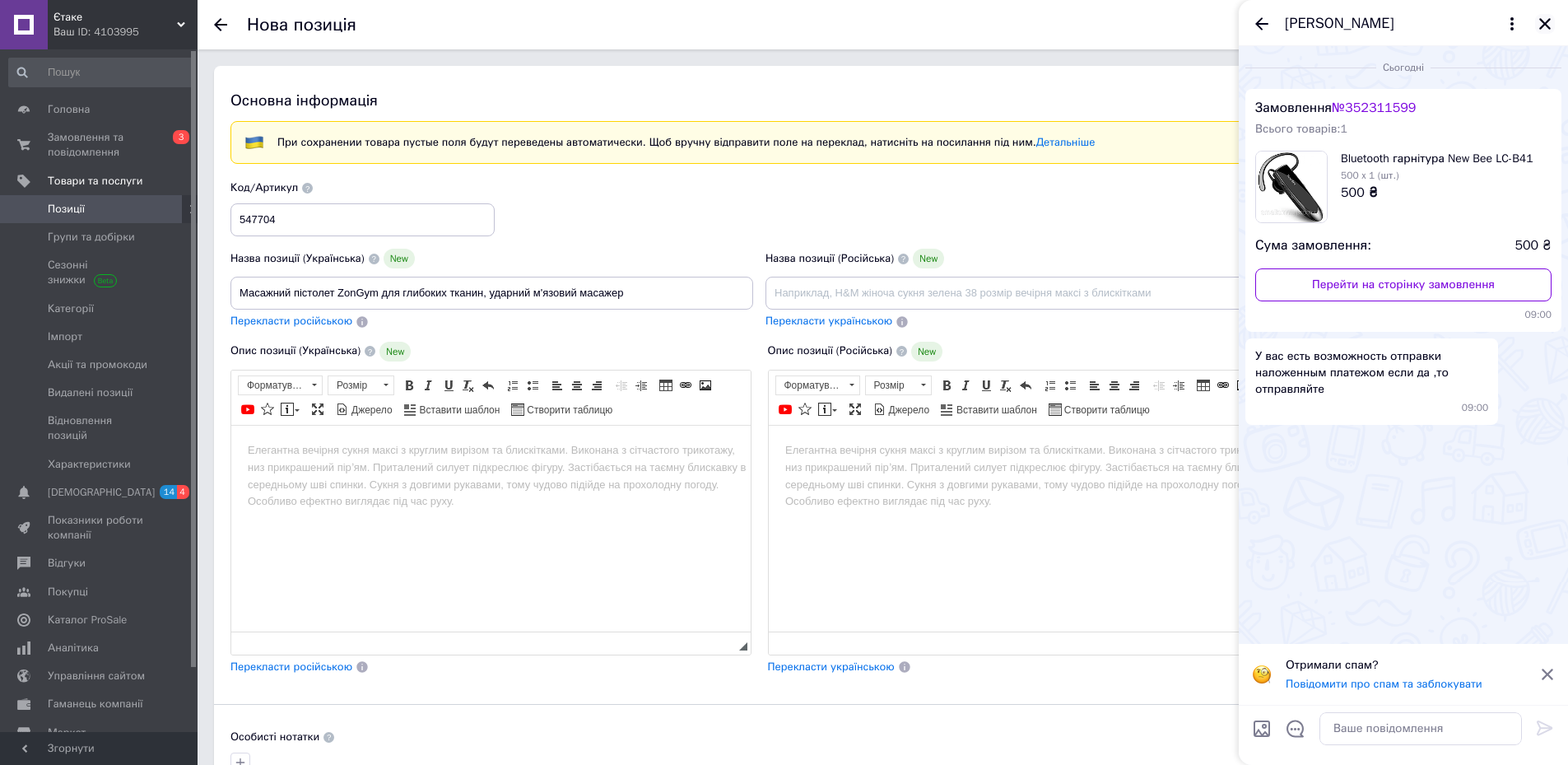 click 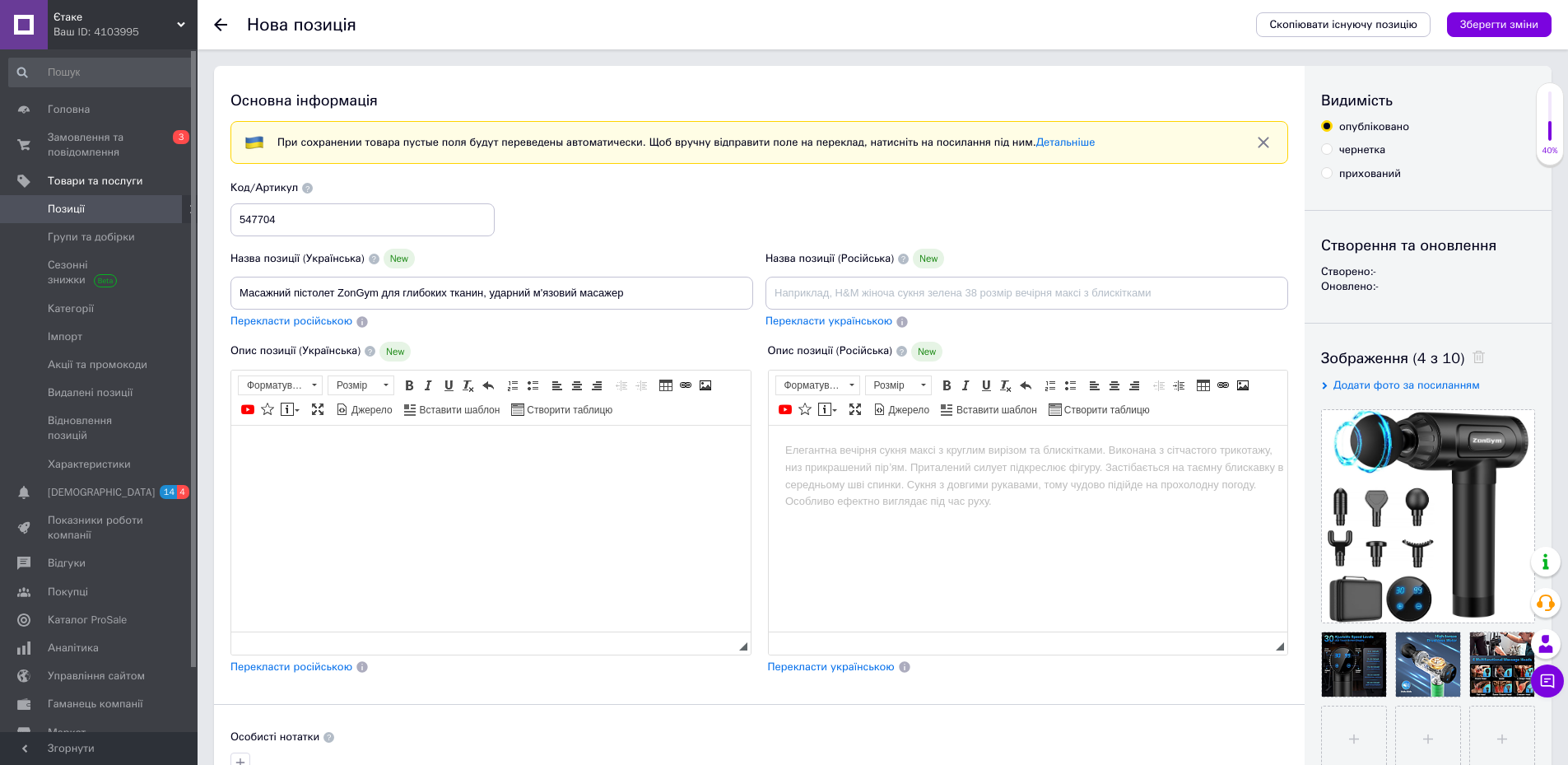 click at bounding box center [491, 450] 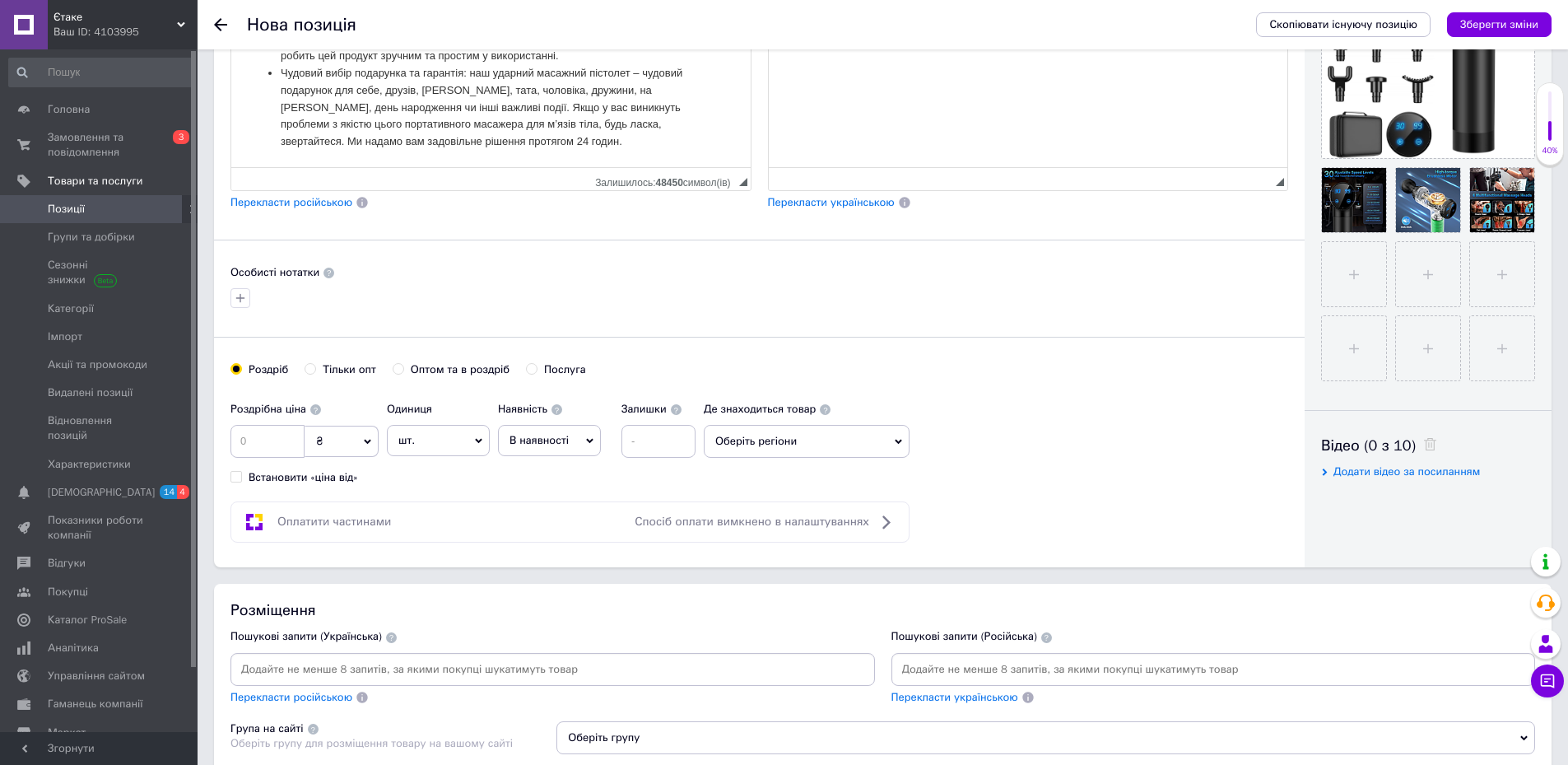 scroll, scrollTop: 494, scrollLeft: 0, axis: vertical 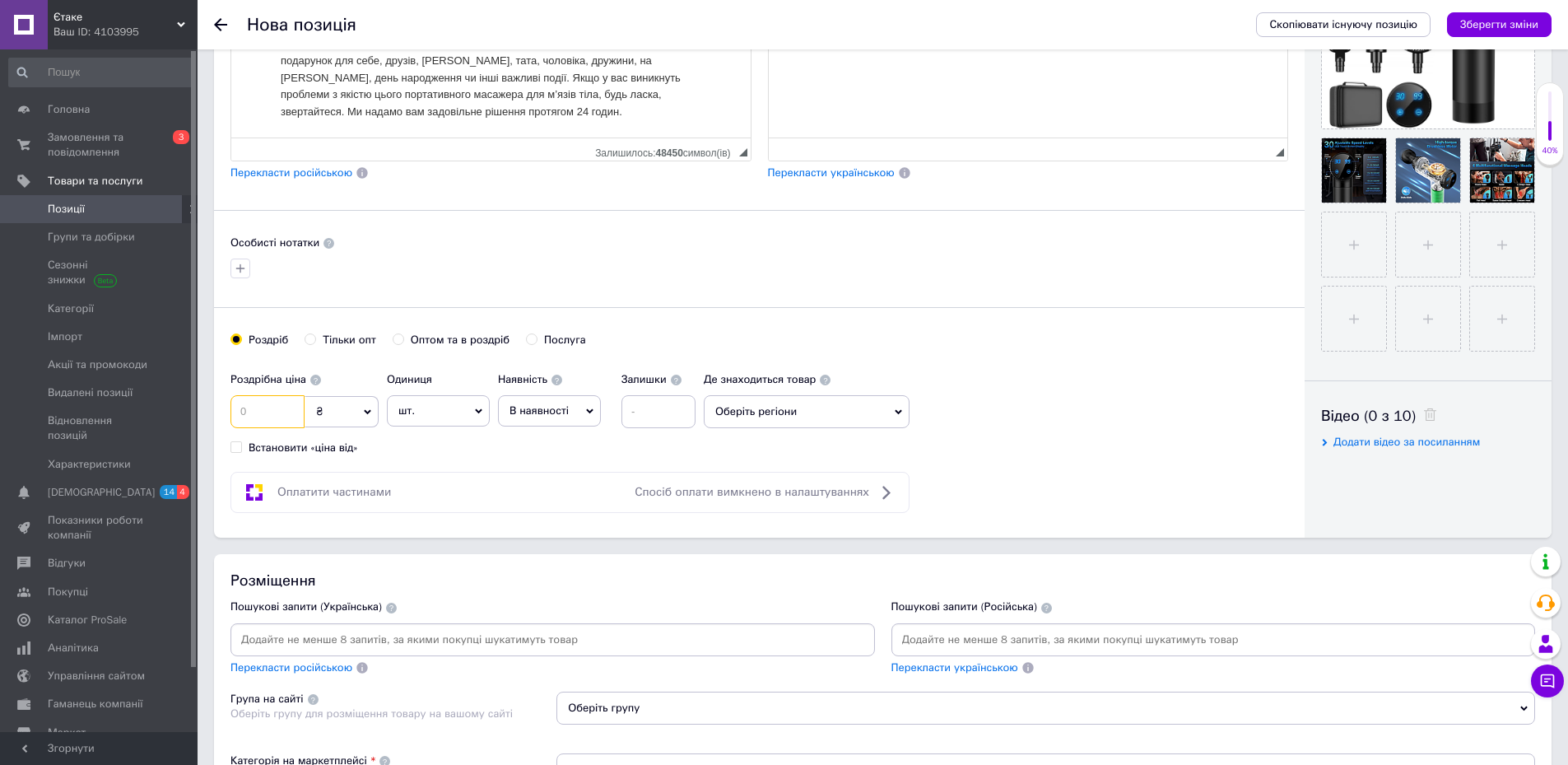 click at bounding box center [268, 412] 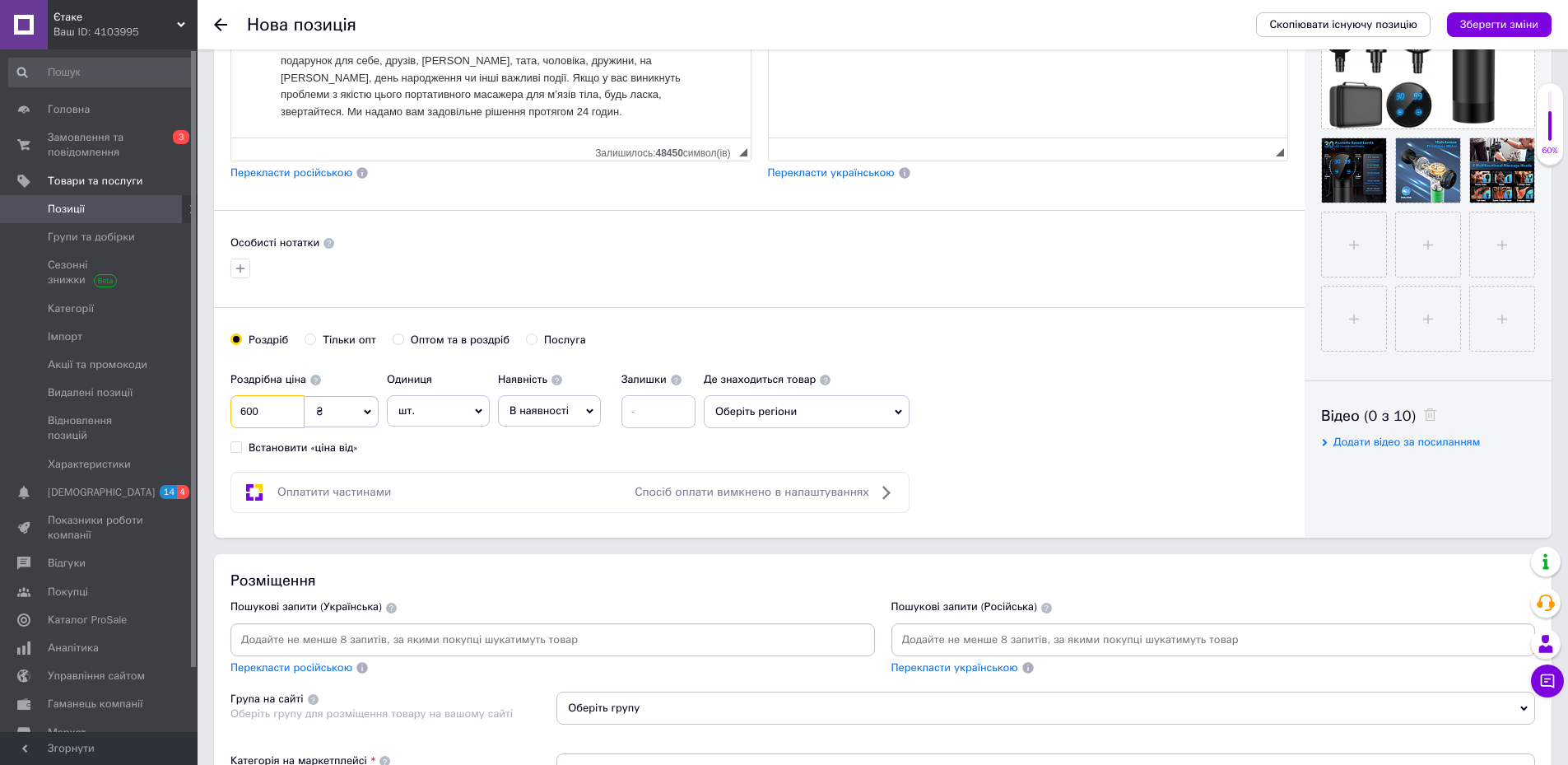 type on "600" 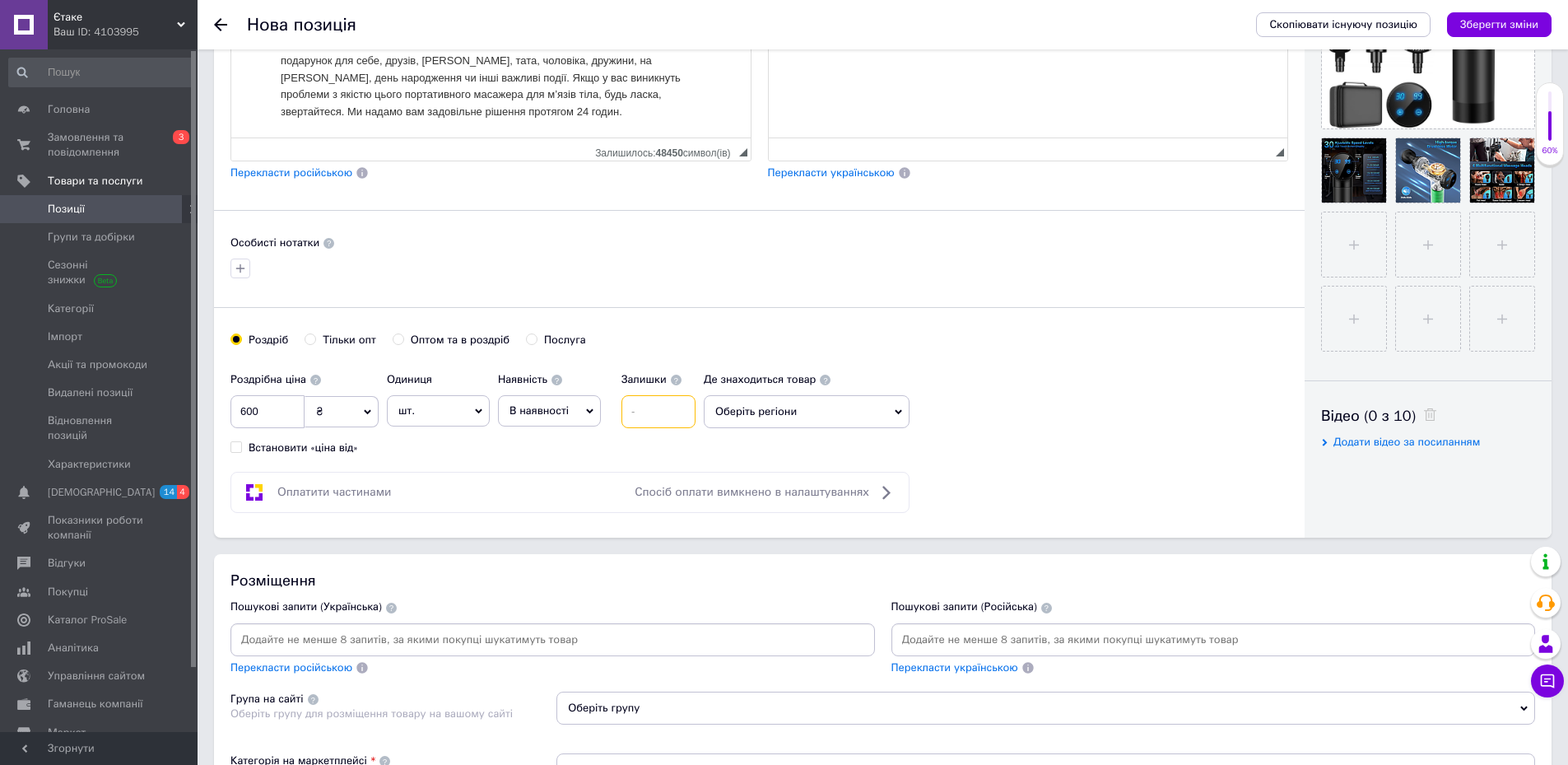 click at bounding box center (658, 412) 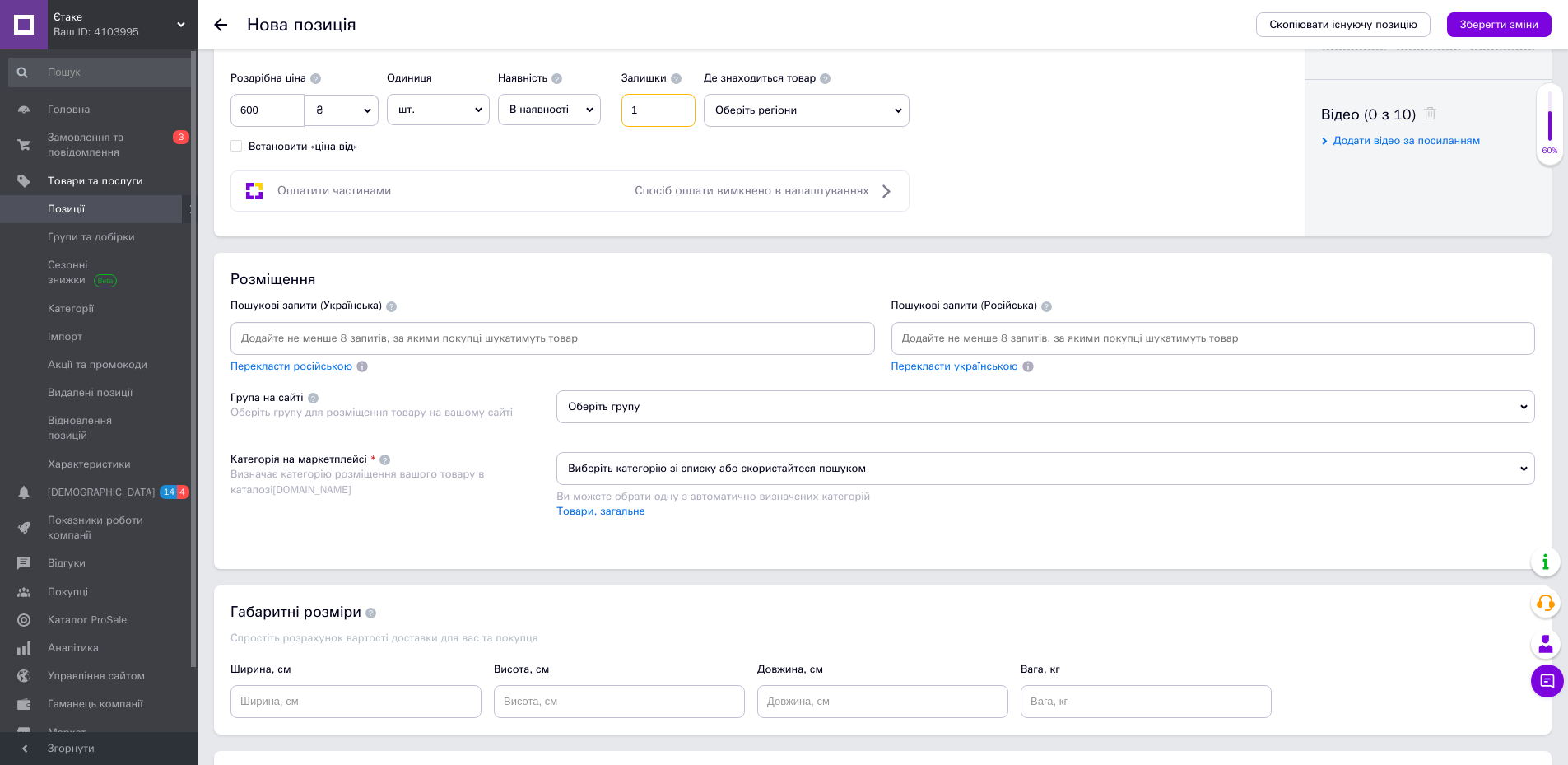 scroll, scrollTop: 823, scrollLeft: 0, axis: vertical 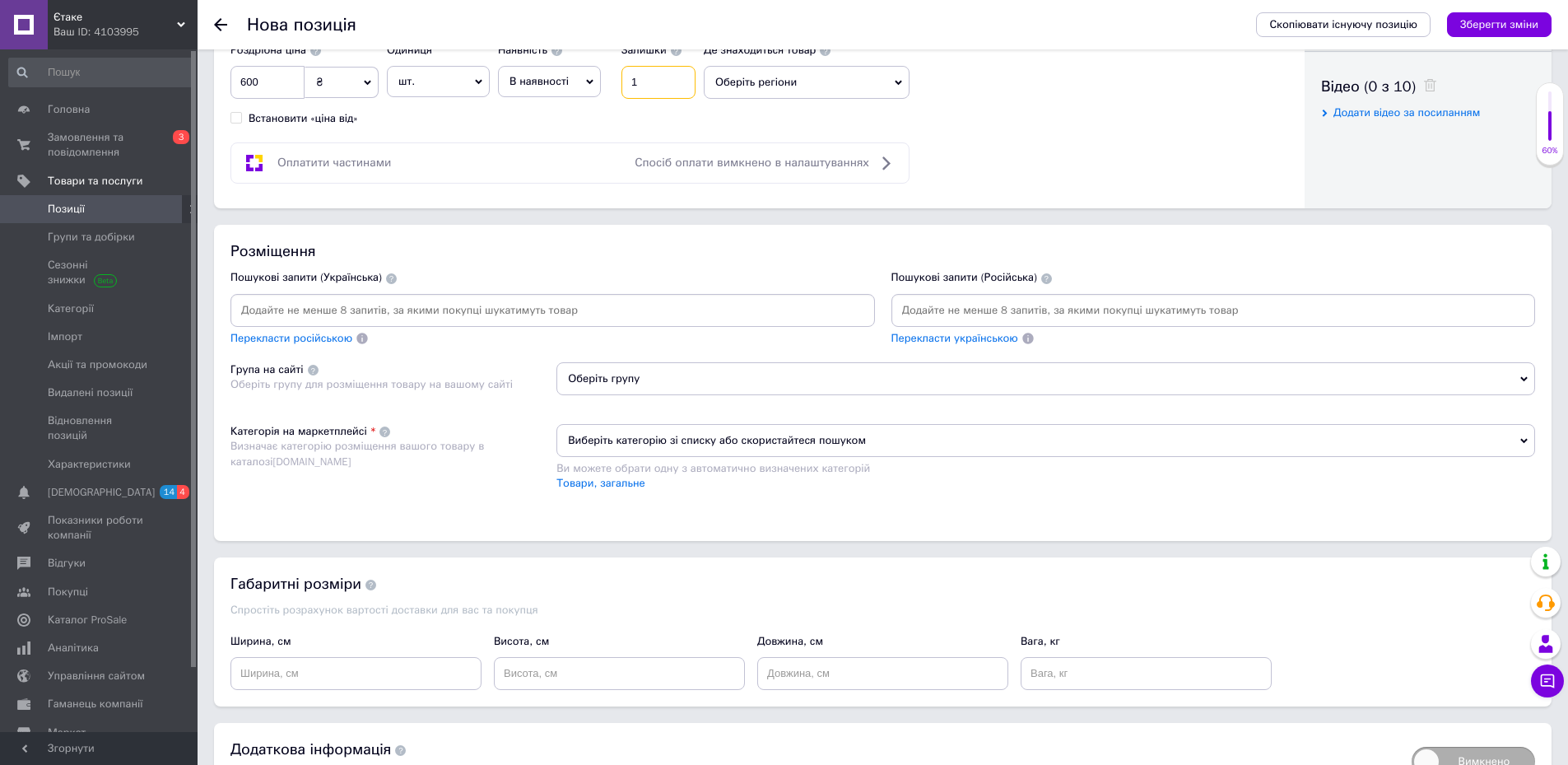 type on "1" 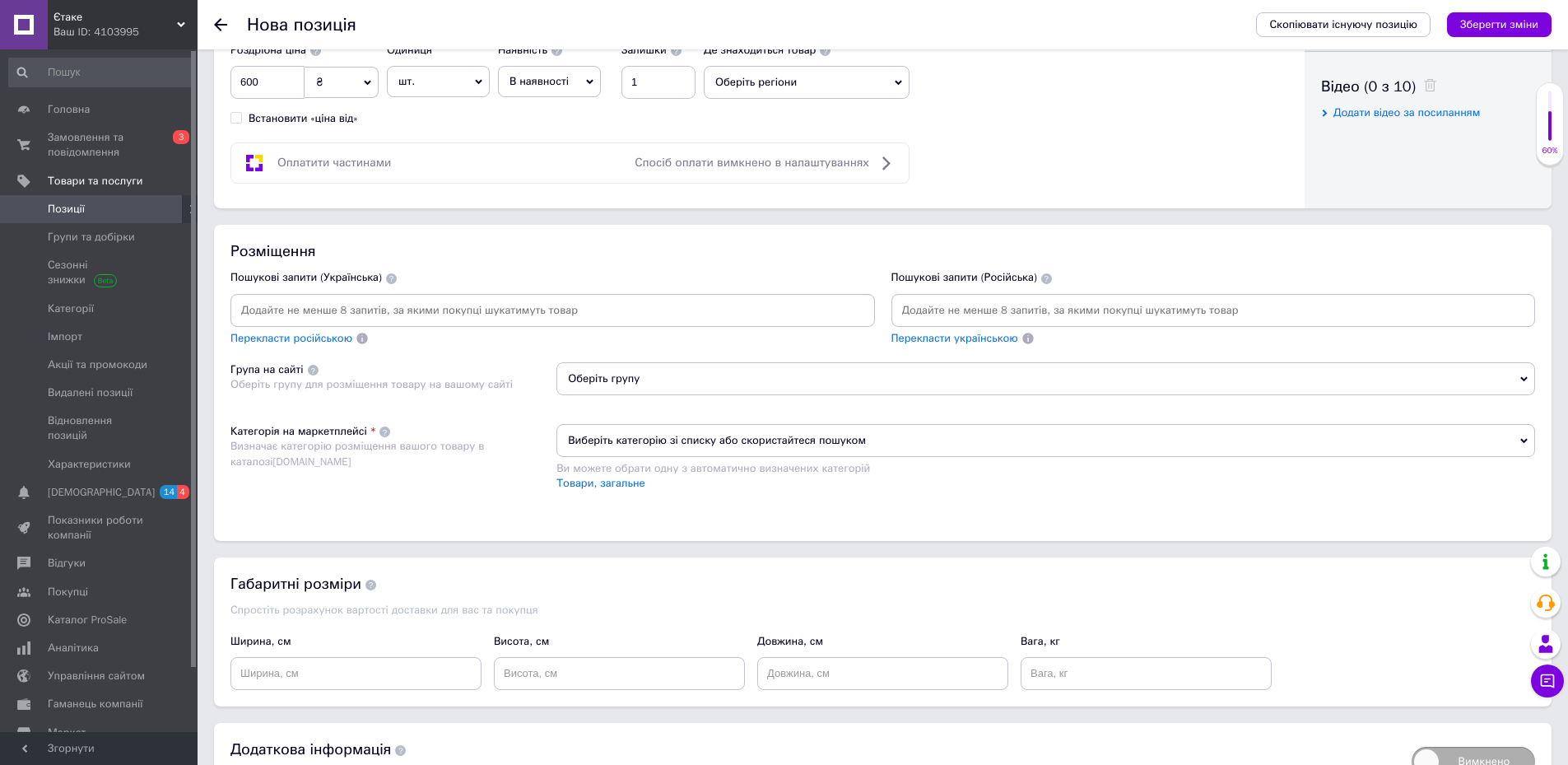 click at bounding box center [552, 310] 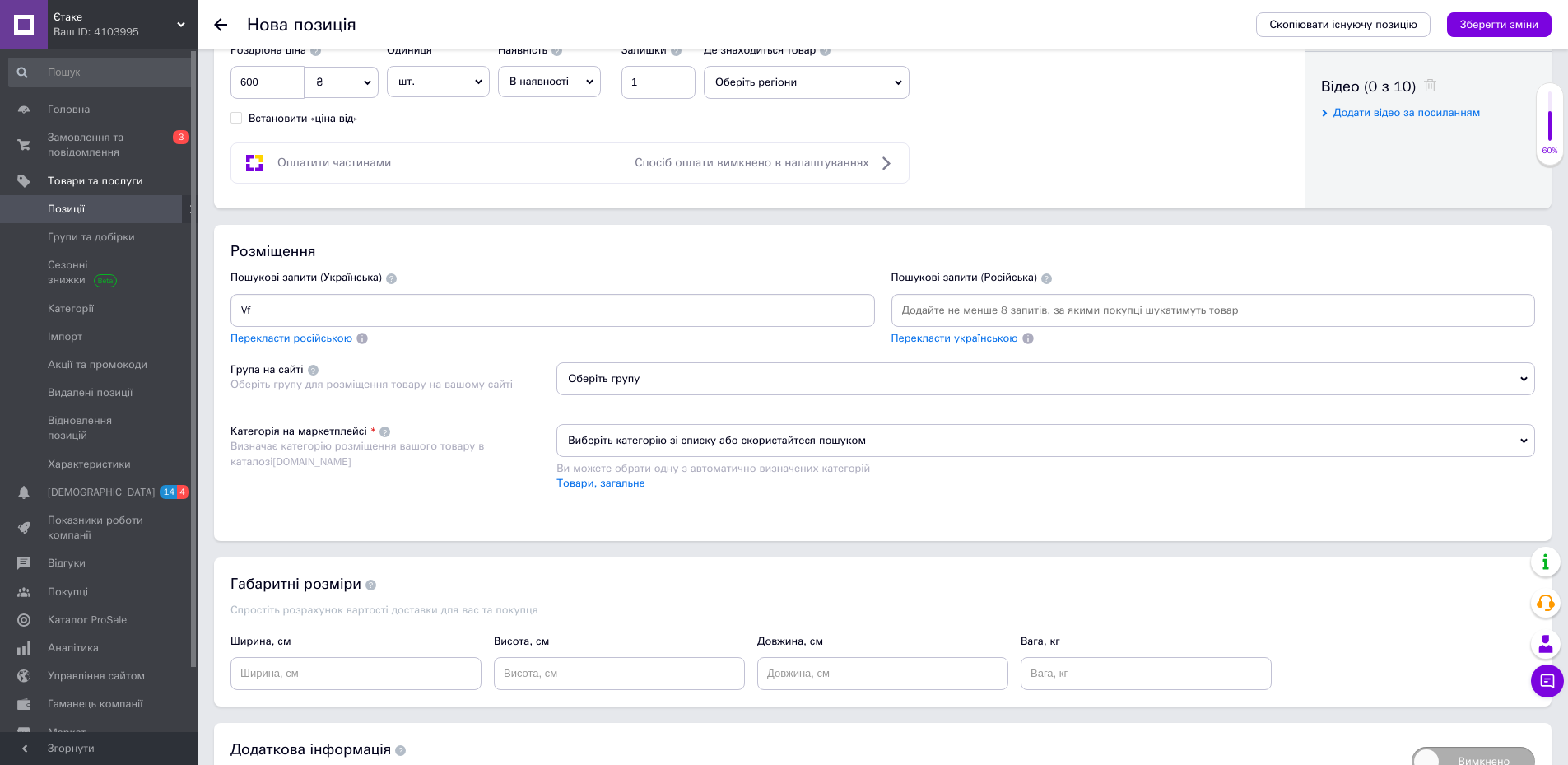 type on "V" 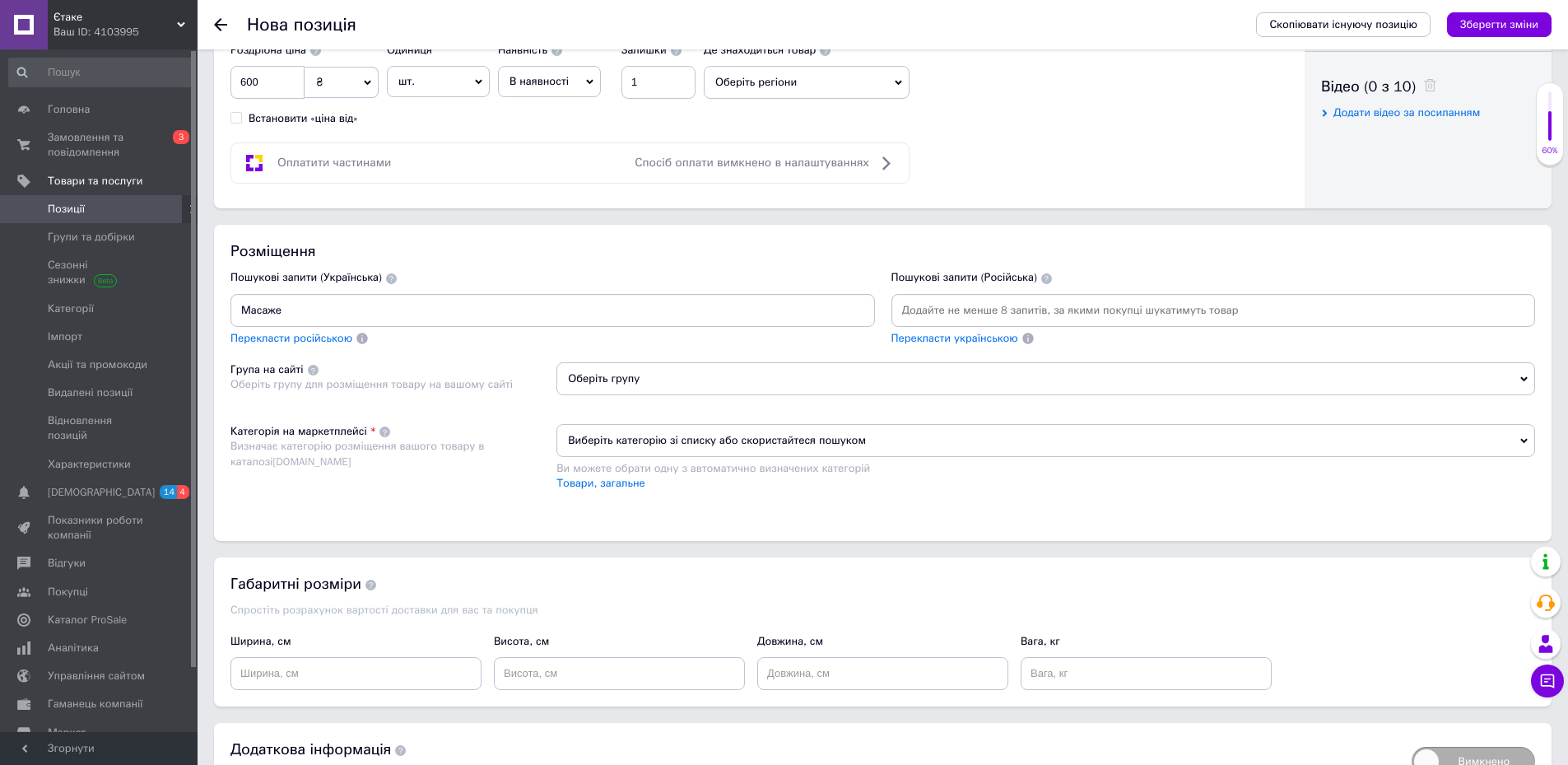 type on "Масажер" 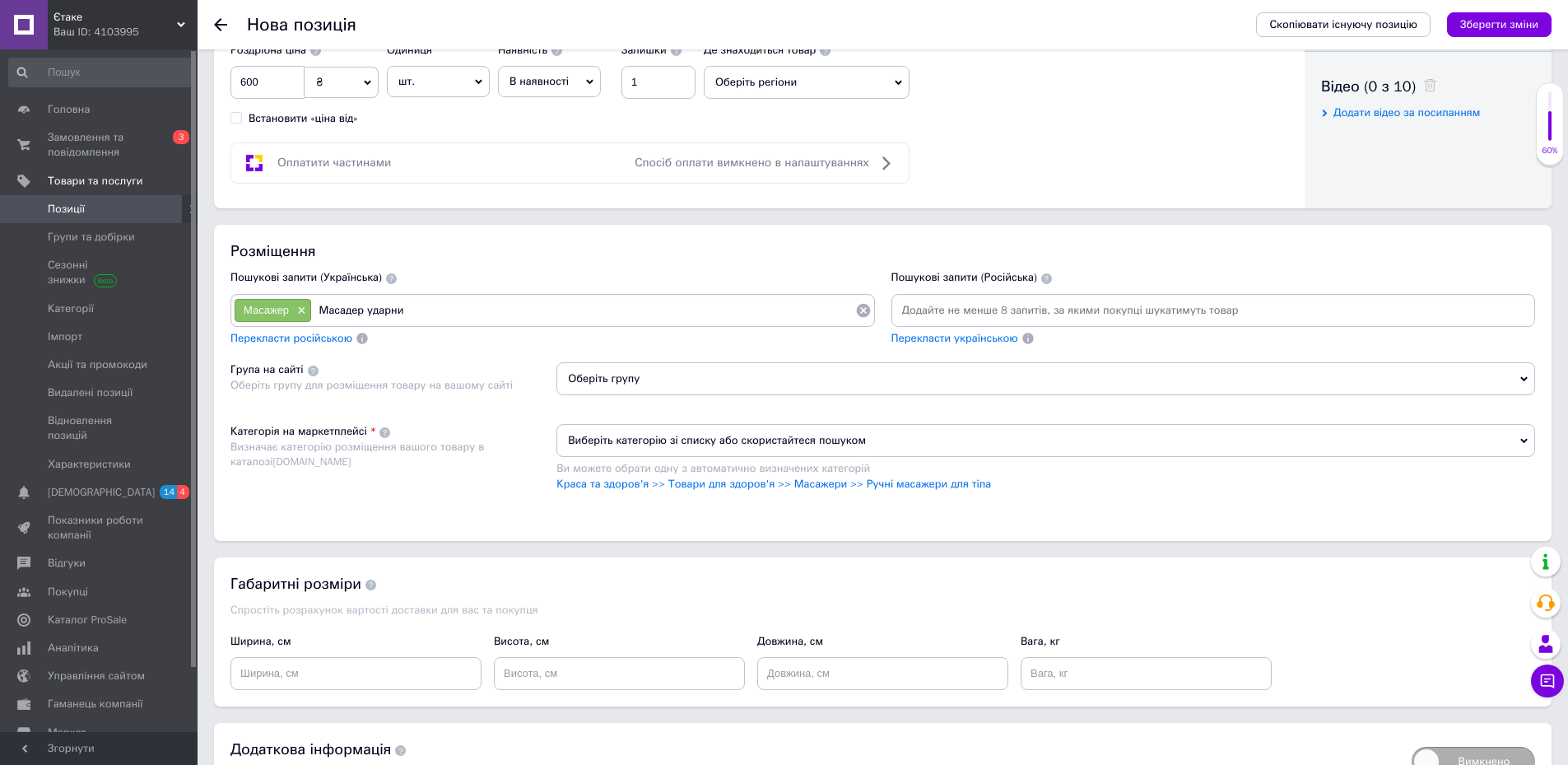 type on "Масадер ударний" 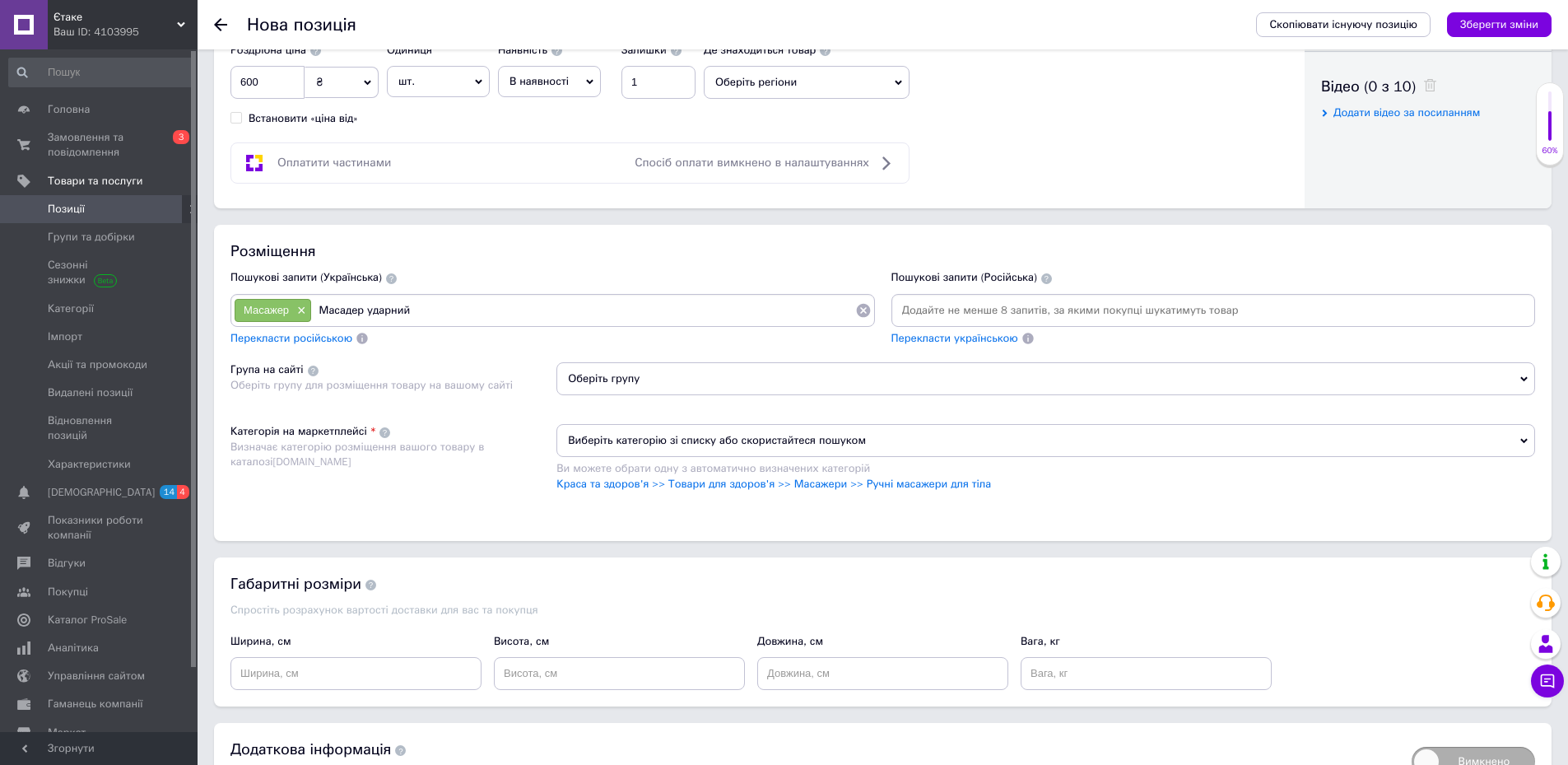 type 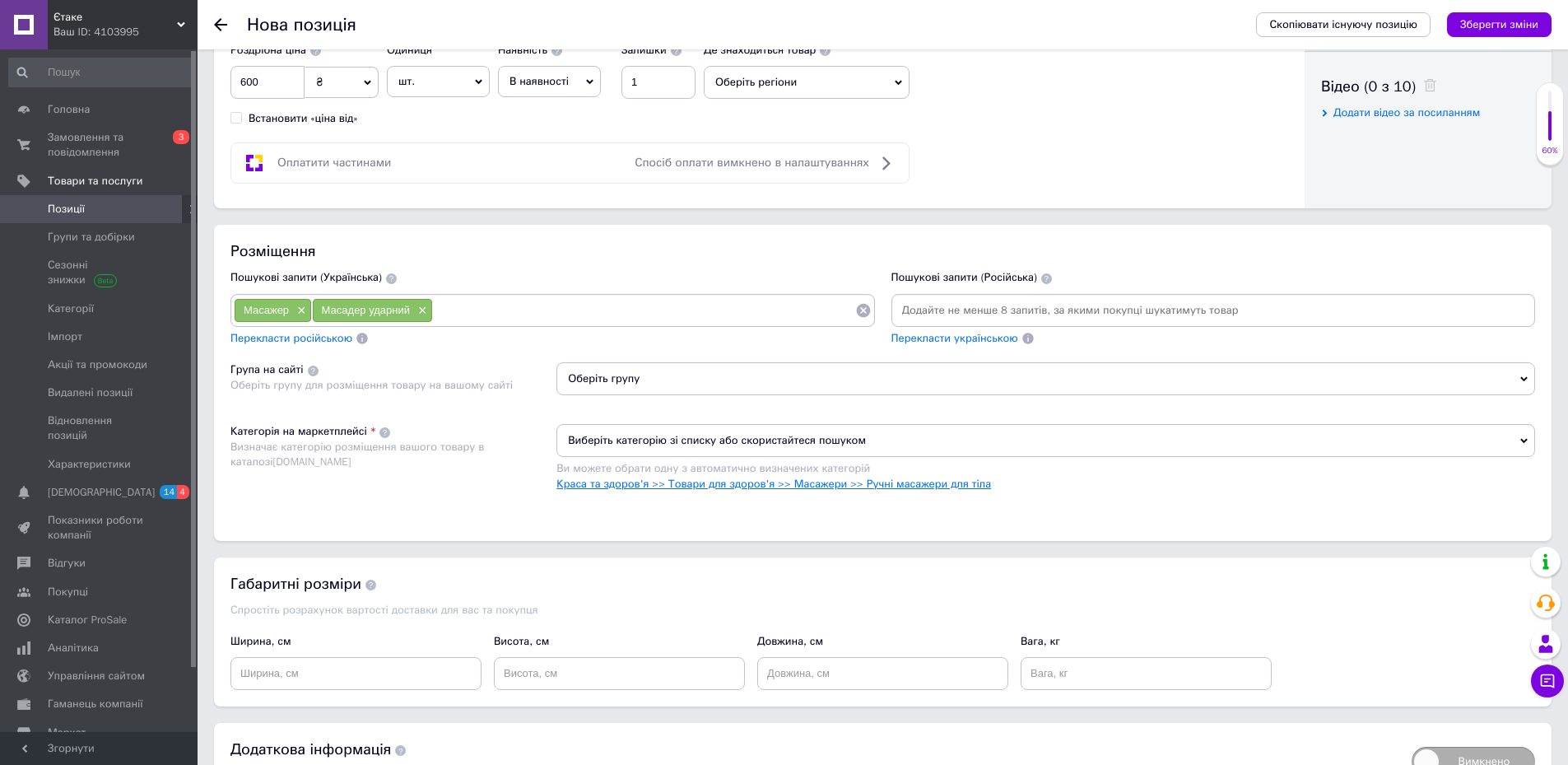 click on "Краса та здоров'я >> Товари для здоров'я >> Масажери >> Ручні масажери для тіла" at bounding box center [774, 483] 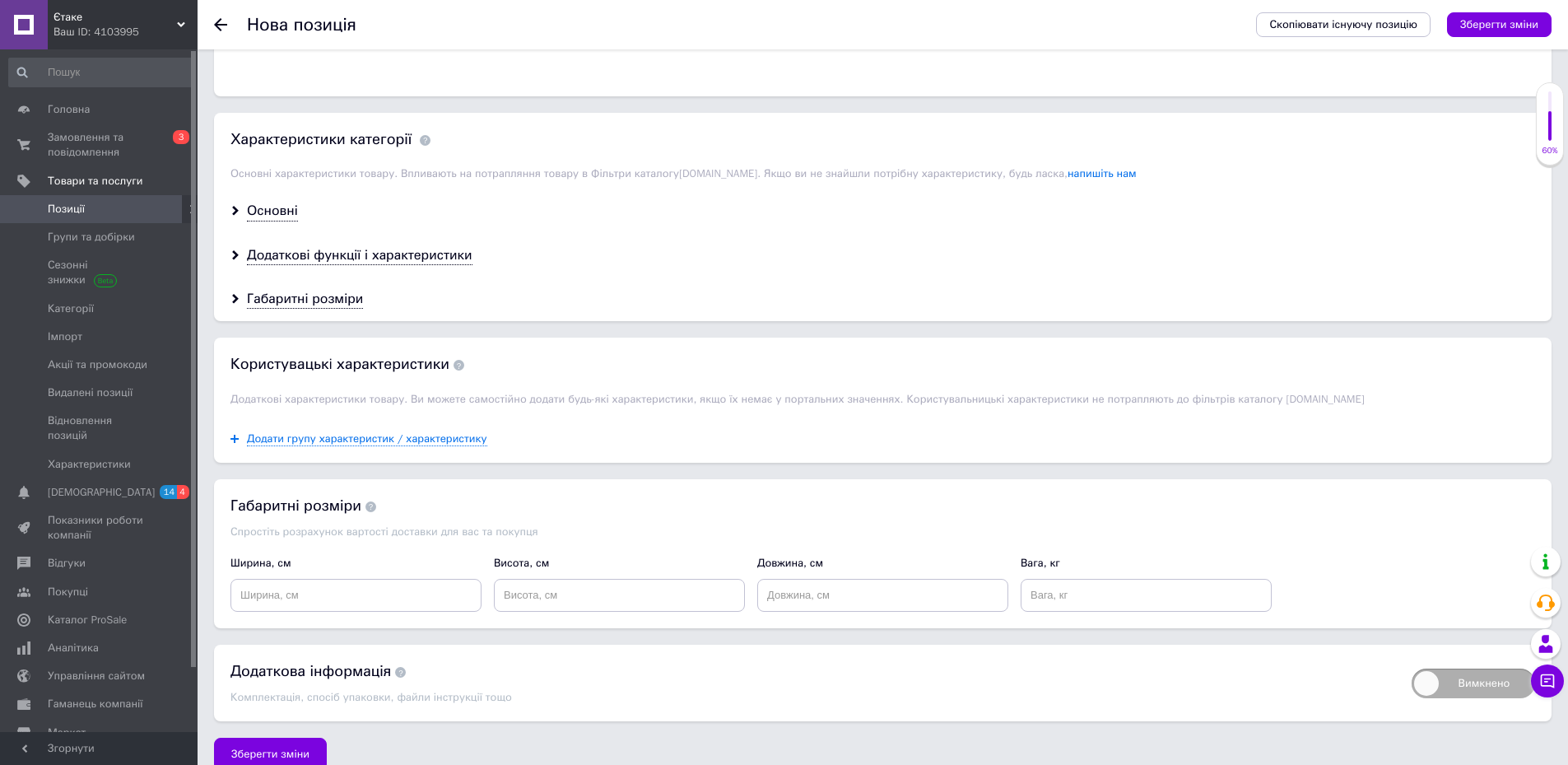 scroll, scrollTop: 1290, scrollLeft: 0, axis: vertical 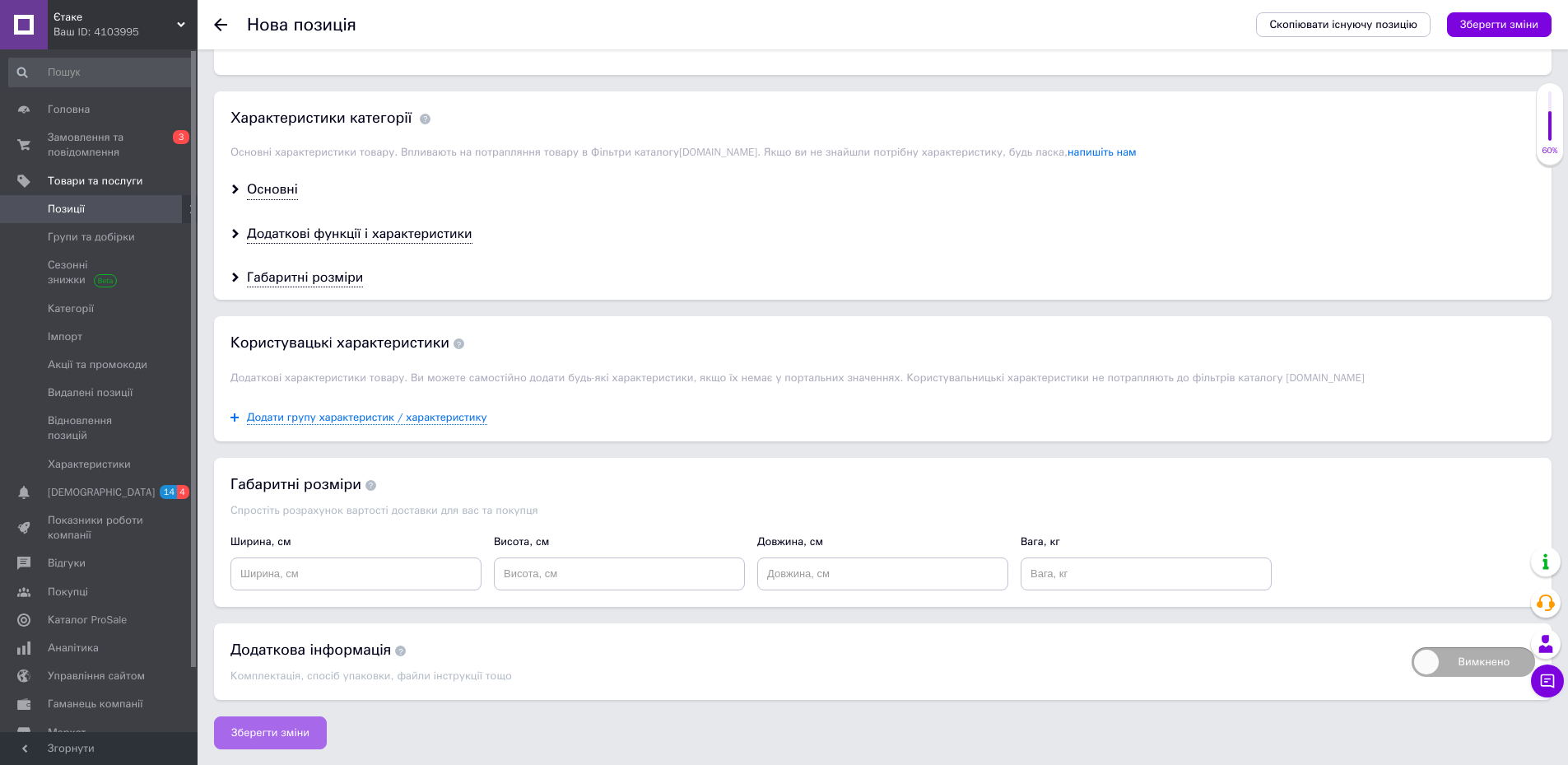 click on "Зберегти зміни" at bounding box center [270, 733] 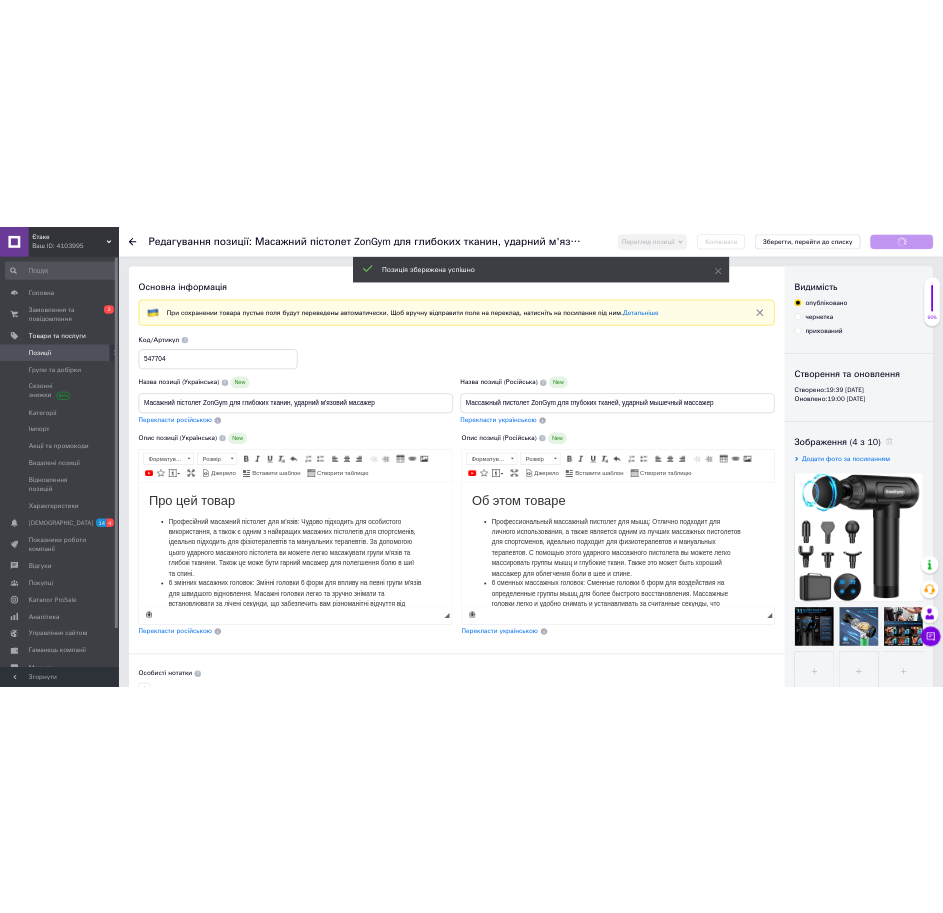 scroll, scrollTop: 0, scrollLeft: 0, axis: both 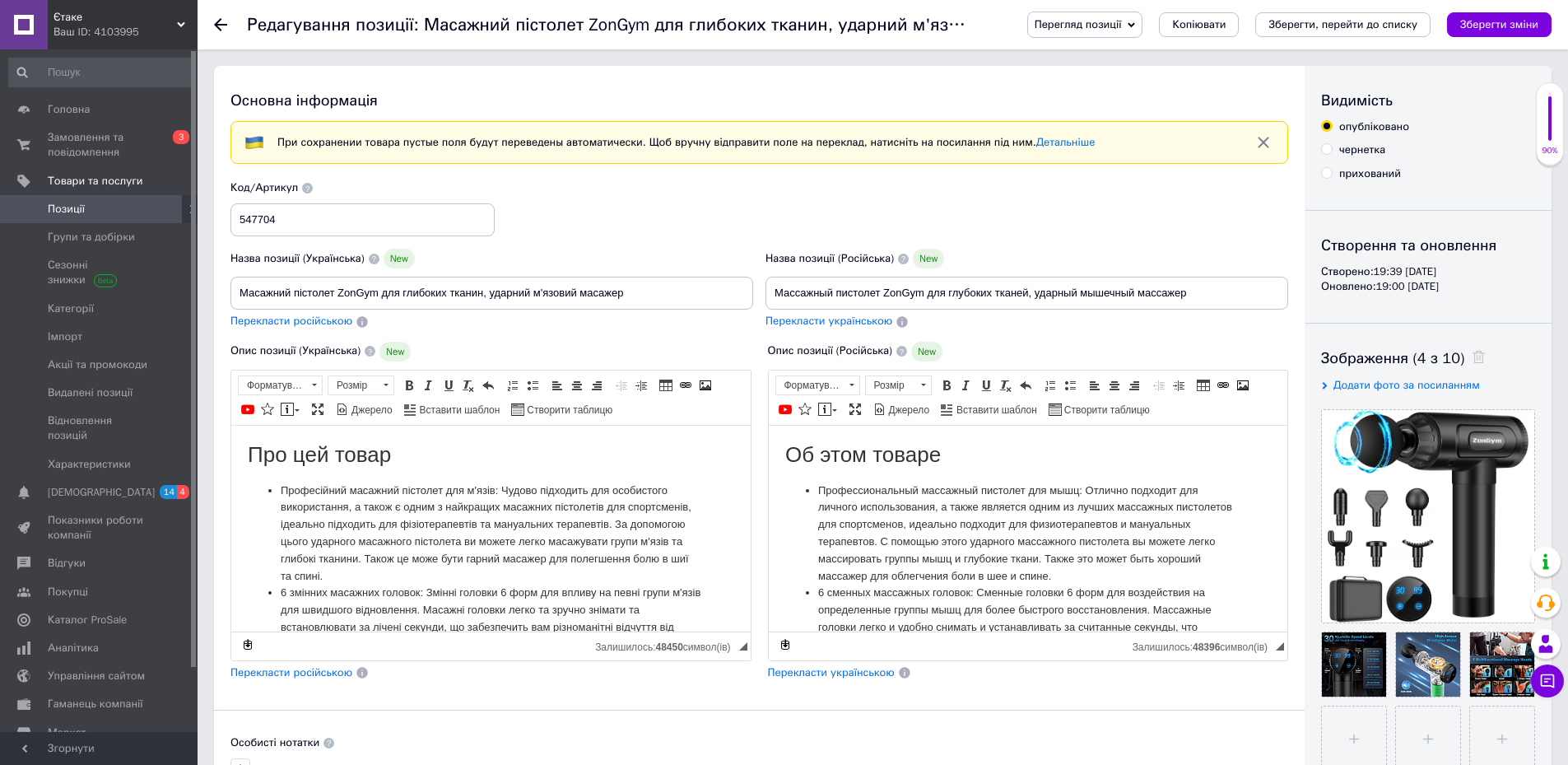 click on "Позиції" at bounding box center (100, 209) 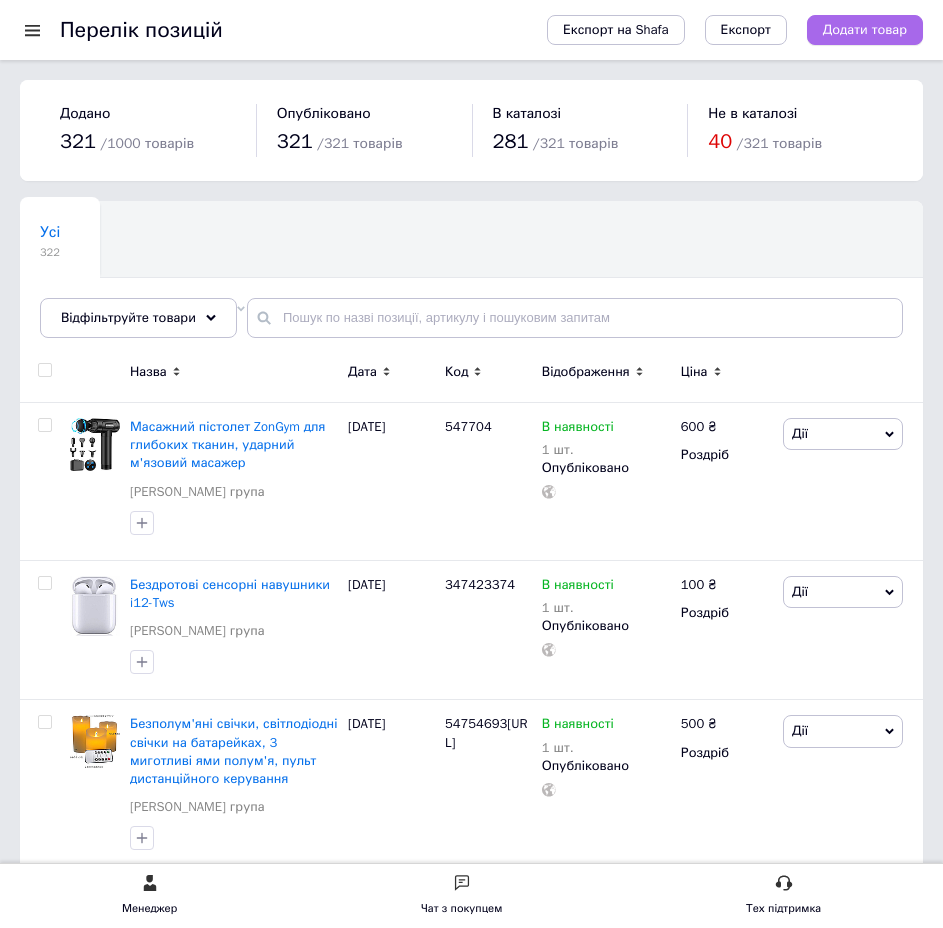 click on "Додати товар" at bounding box center (865, 30) 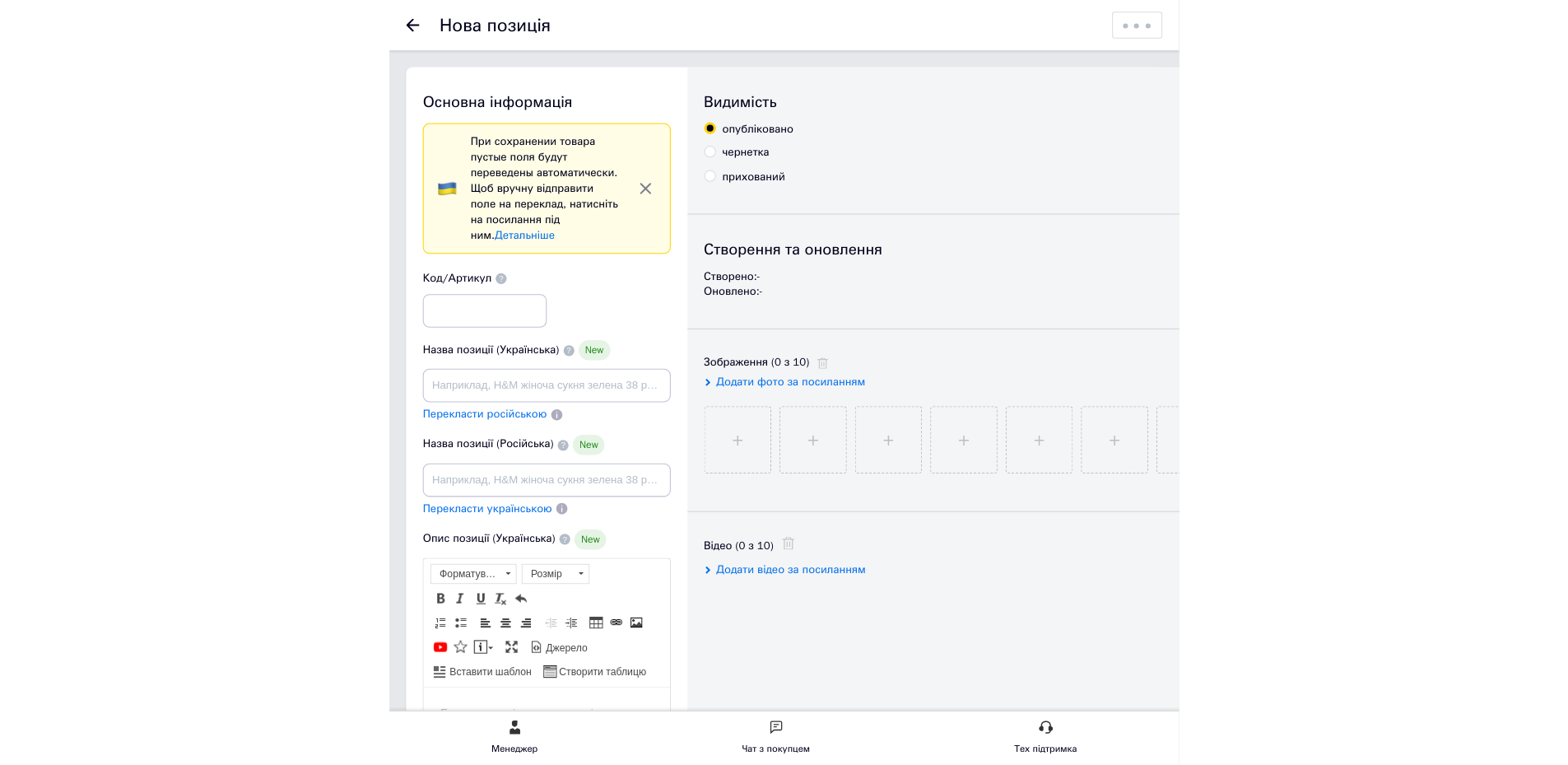 scroll, scrollTop: 0, scrollLeft: 0, axis: both 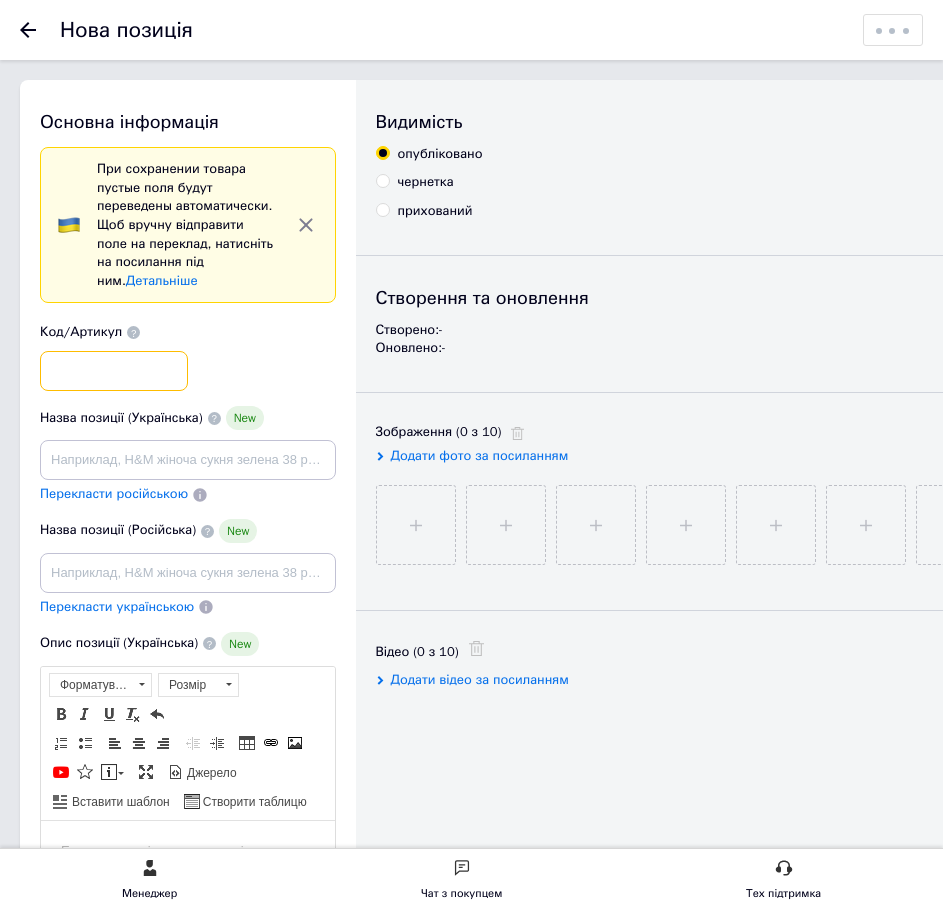 click at bounding box center (114, 371) 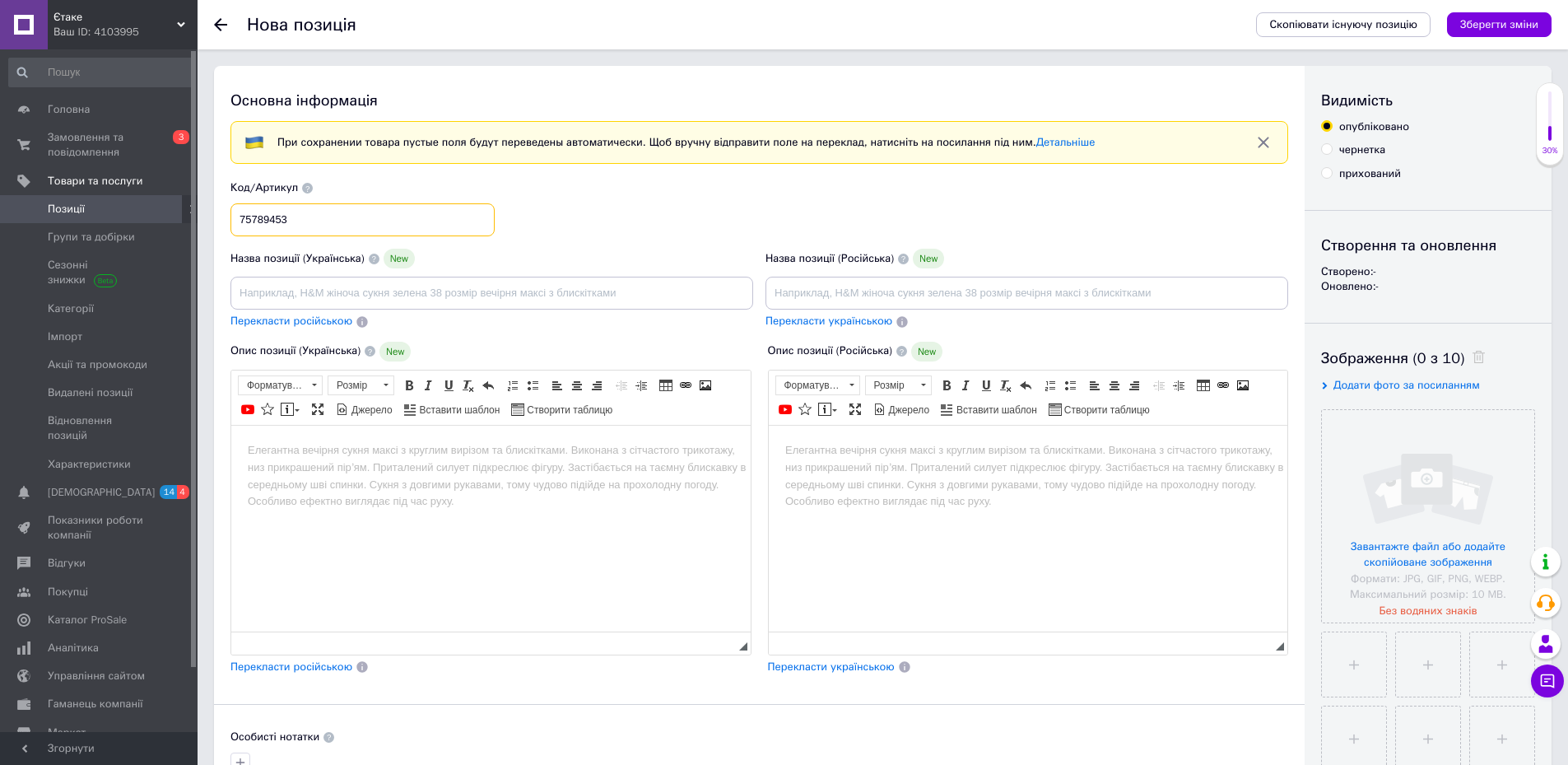 type on "75789453" 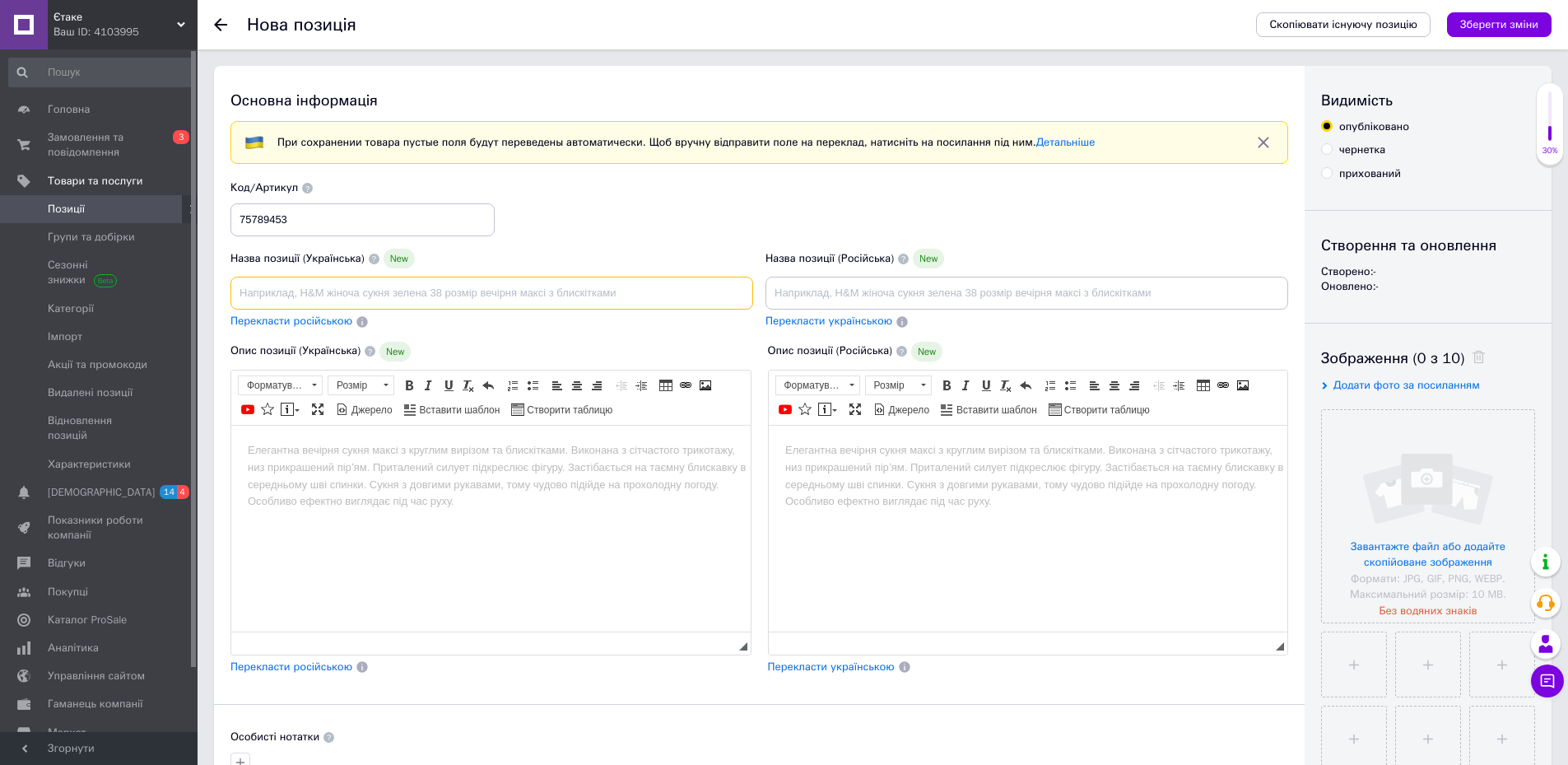 click at bounding box center [491, 293] 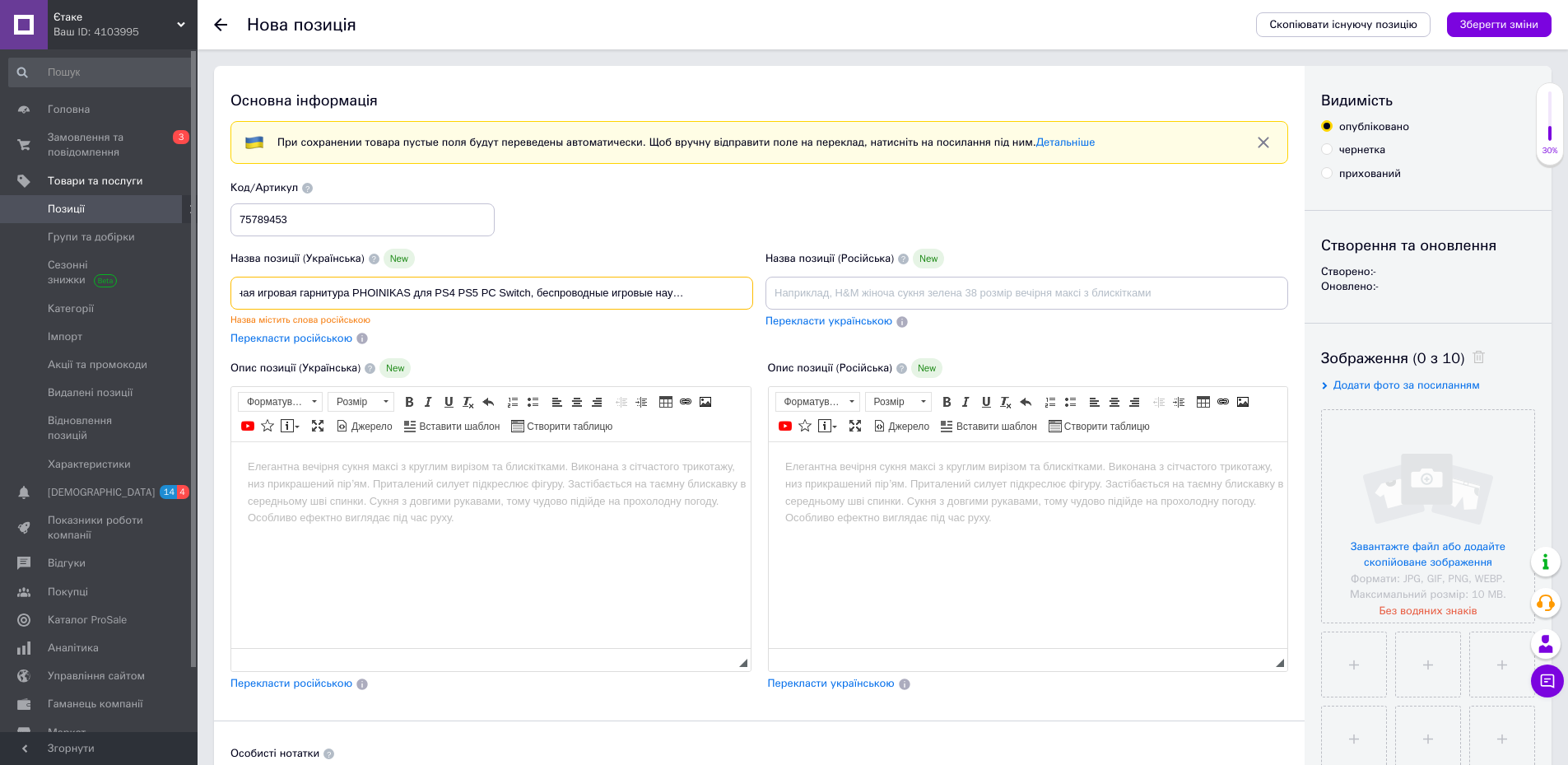 scroll, scrollTop: 0, scrollLeft: 59, axis: horizontal 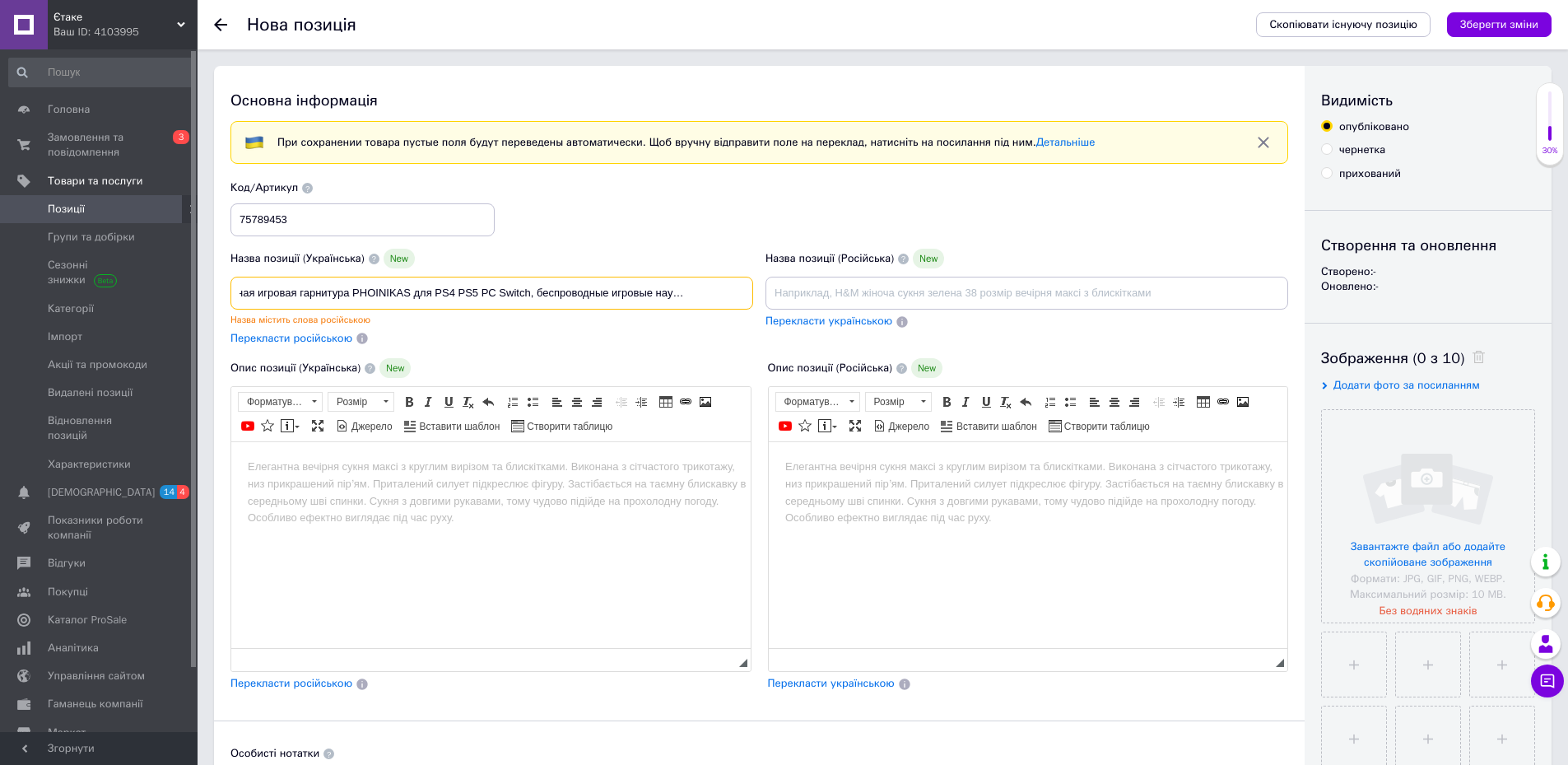 type on "Беспроводная игровая гарнитура PHOINIKAS для PS4 PS5 PC Switch, беспроводные игровые наушники 2,4 ГГц" 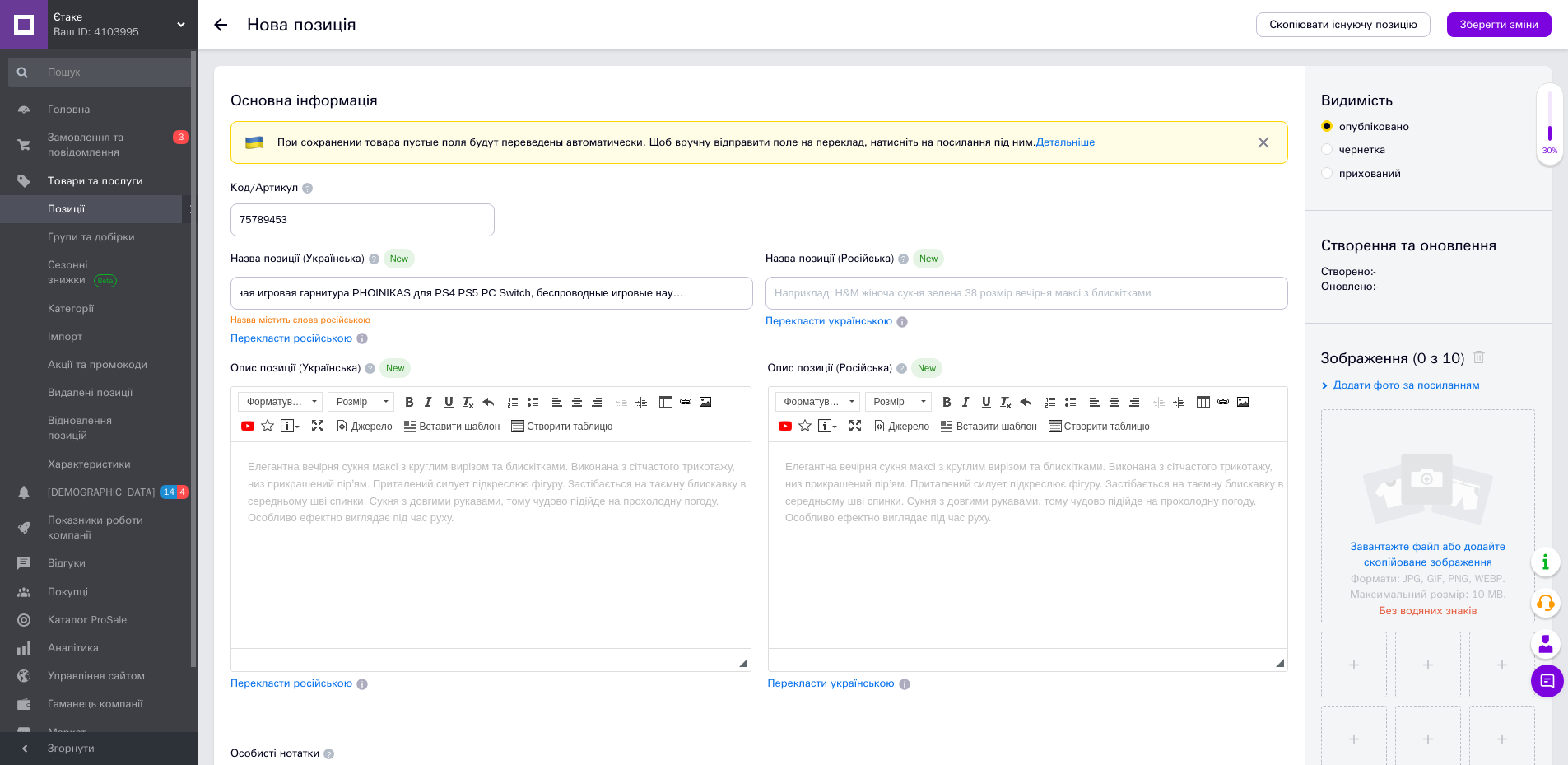 click at bounding box center (491, 467) 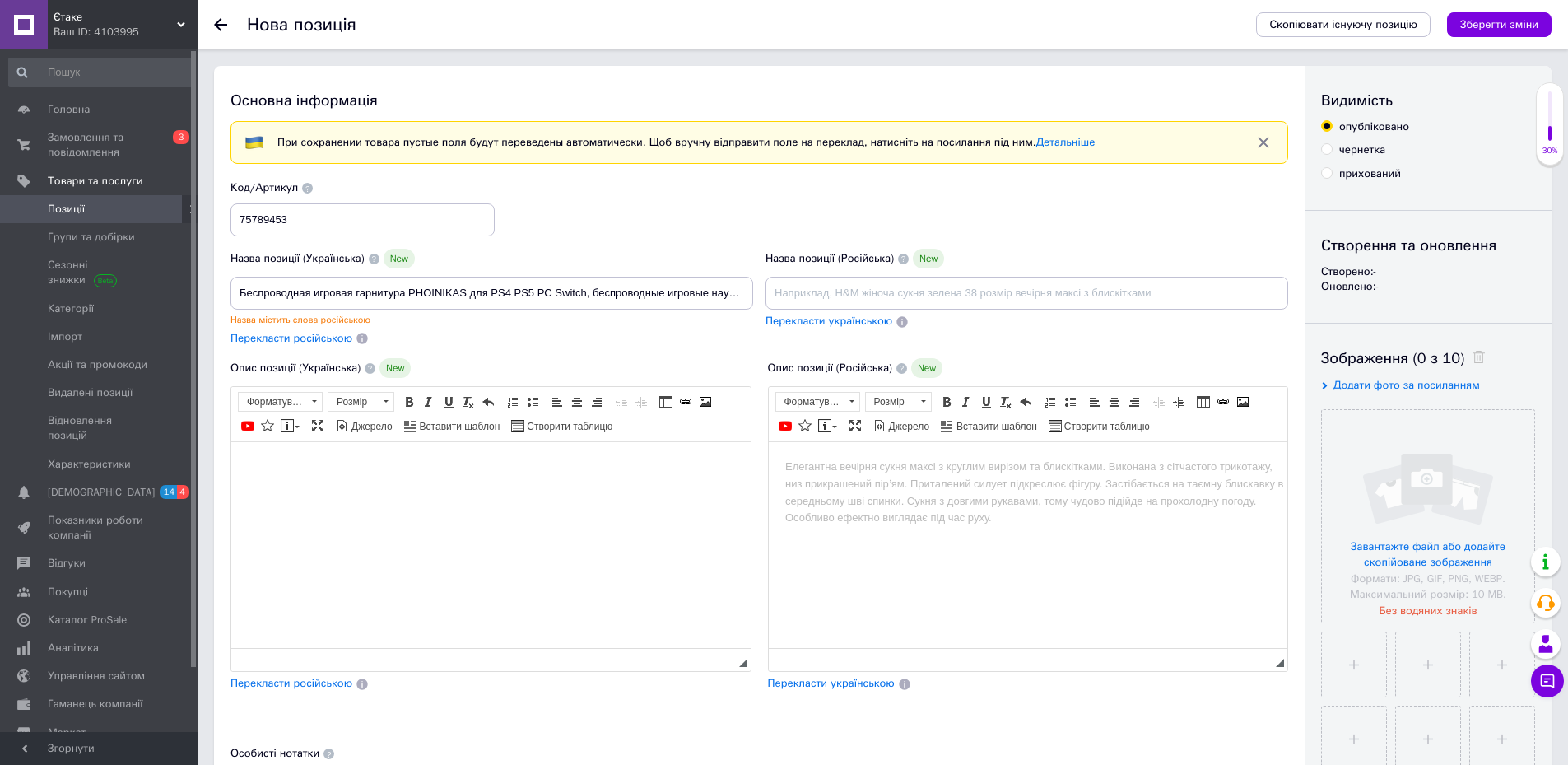 click at bounding box center (491, 467) 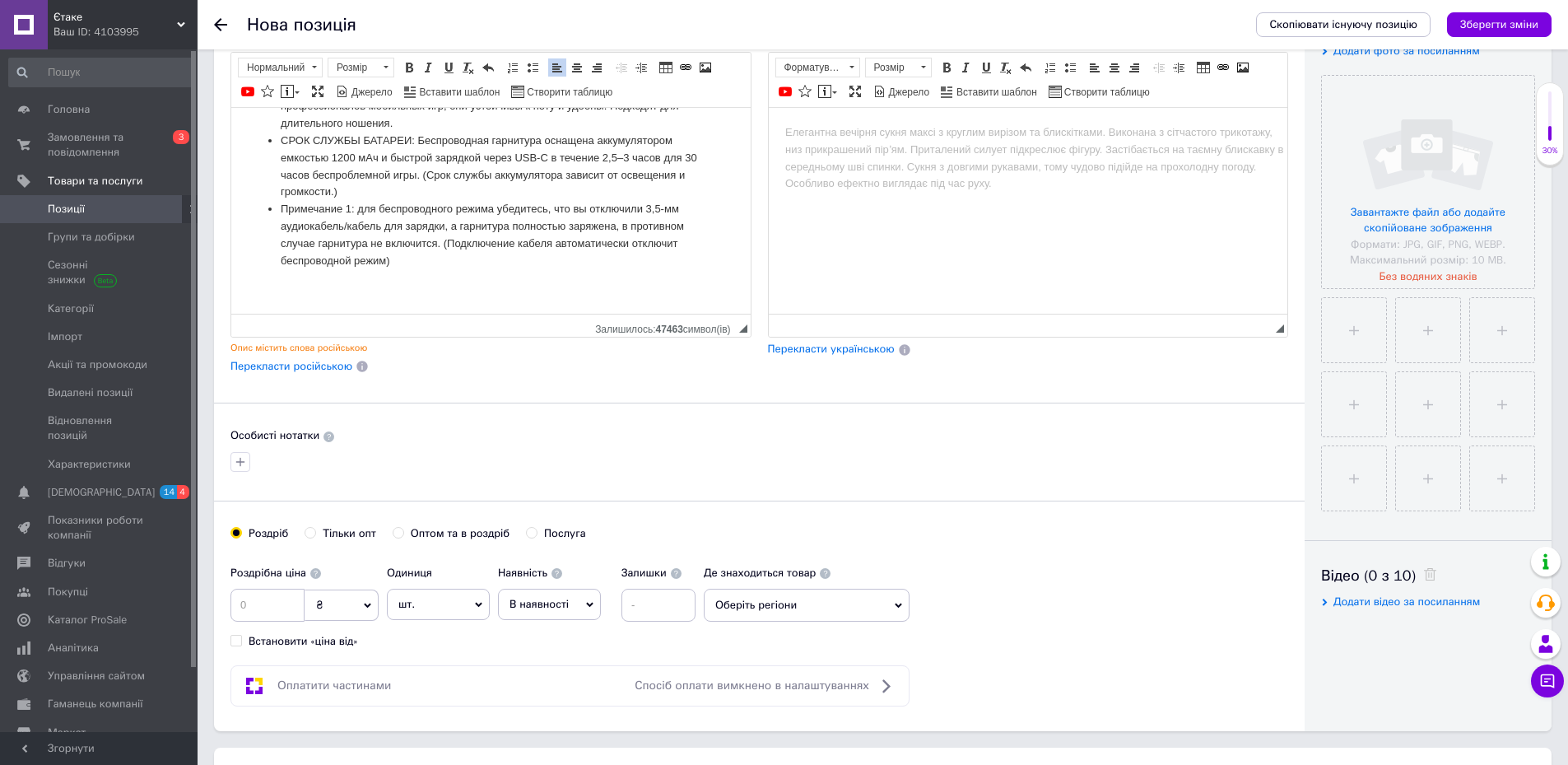 scroll, scrollTop: 165, scrollLeft: 0, axis: vertical 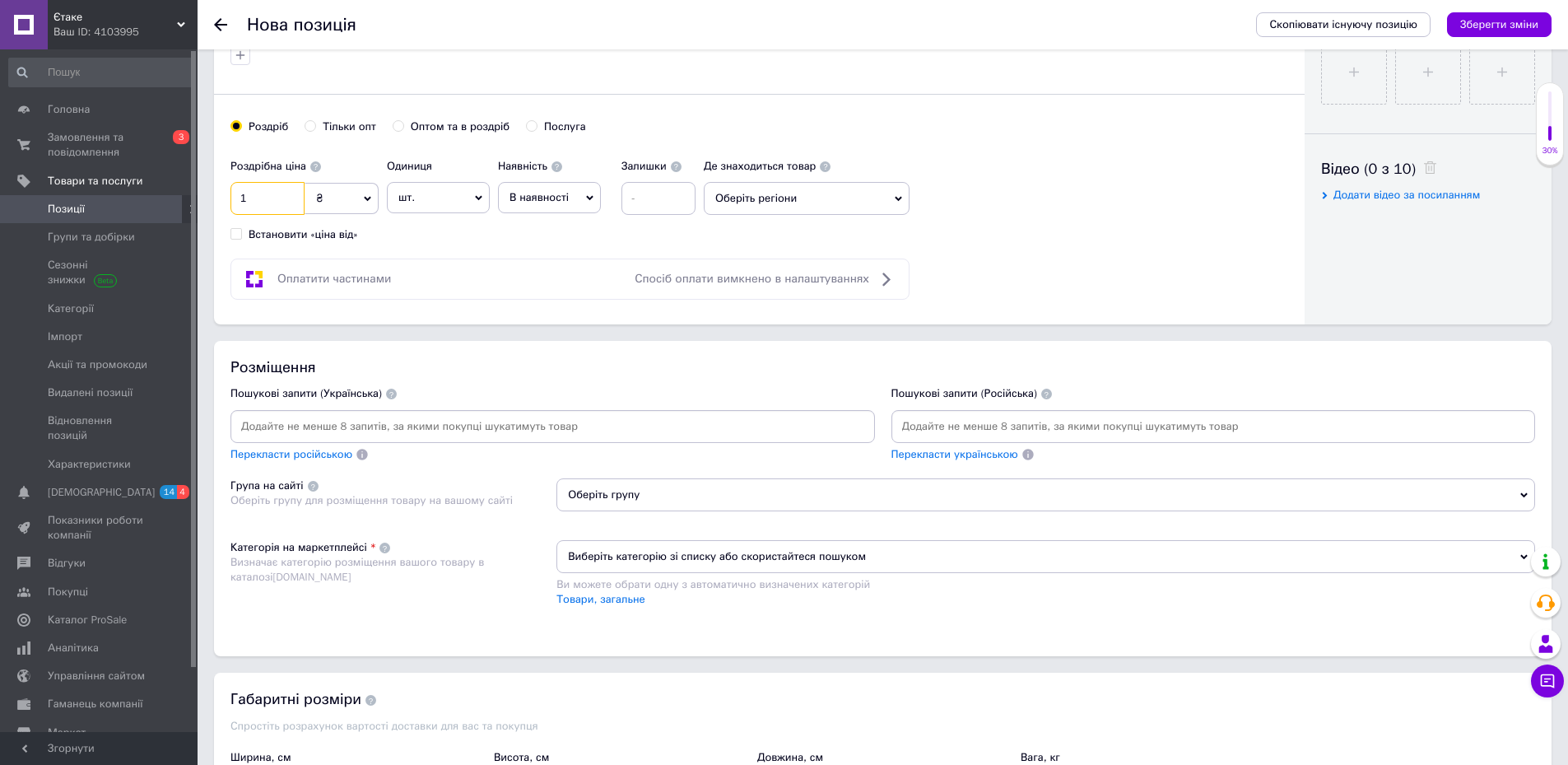 click on "1" at bounding box center [268, 198] 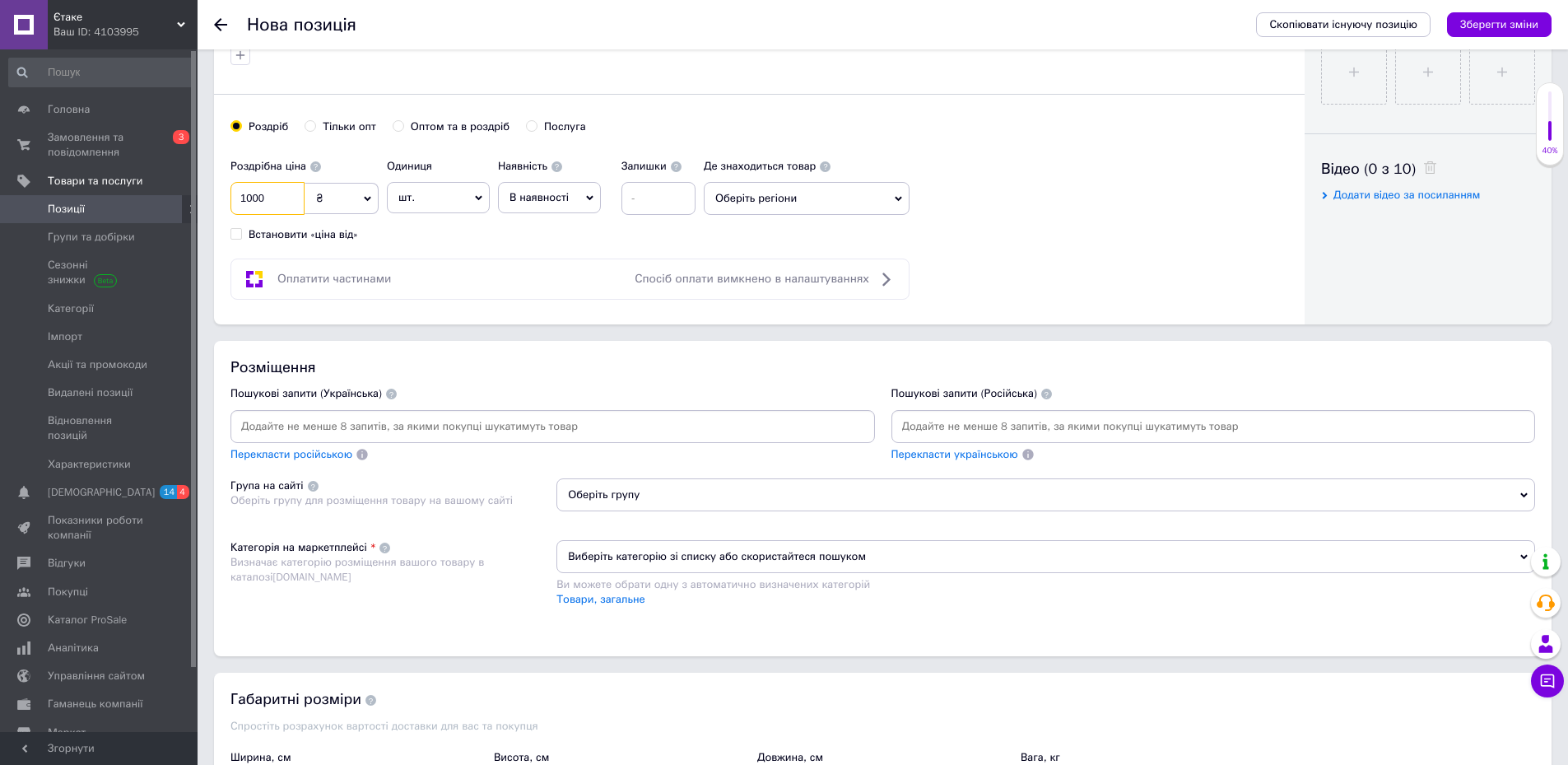 type on "1000" 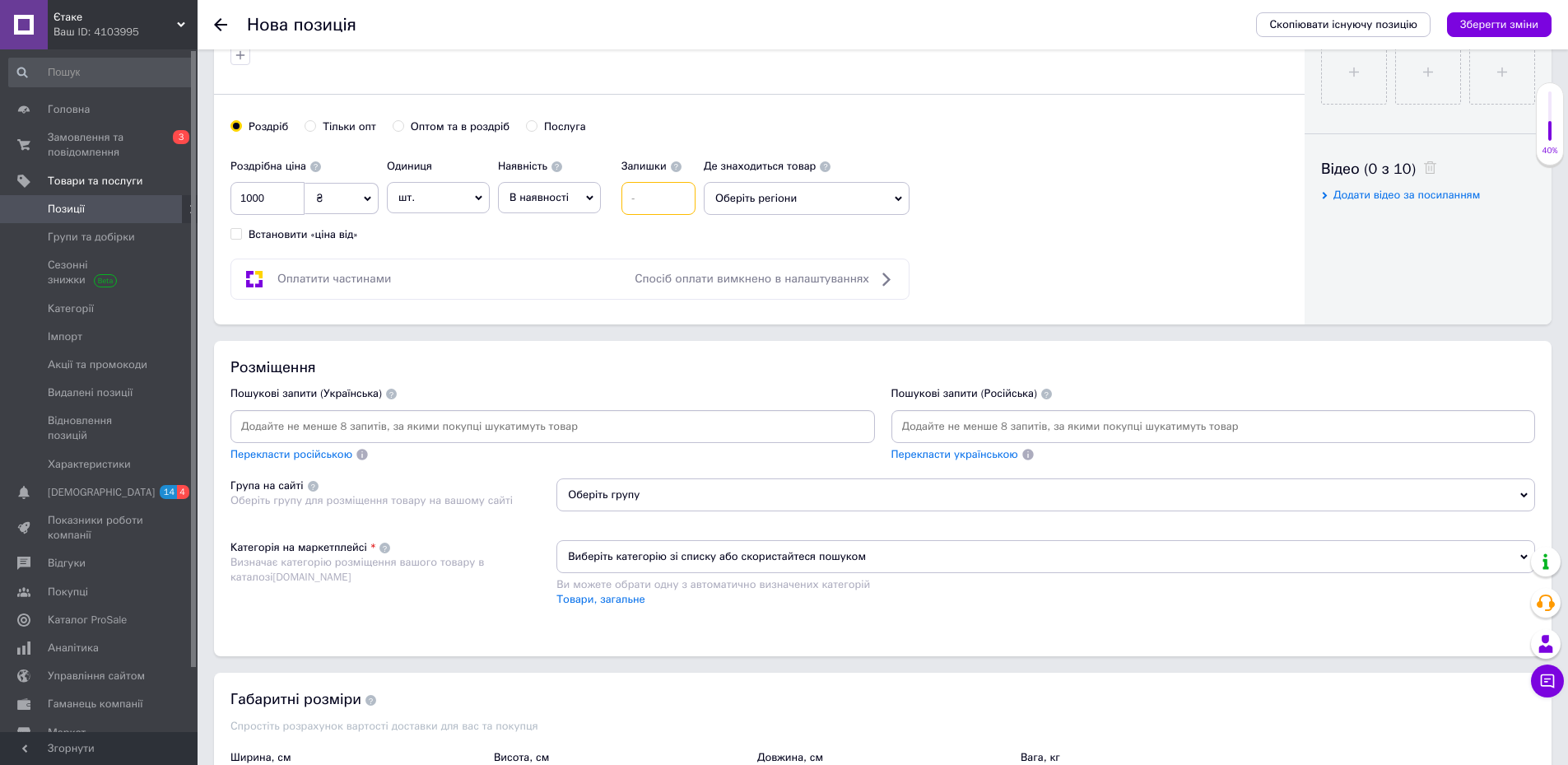 click at bounding box center (658, 198) 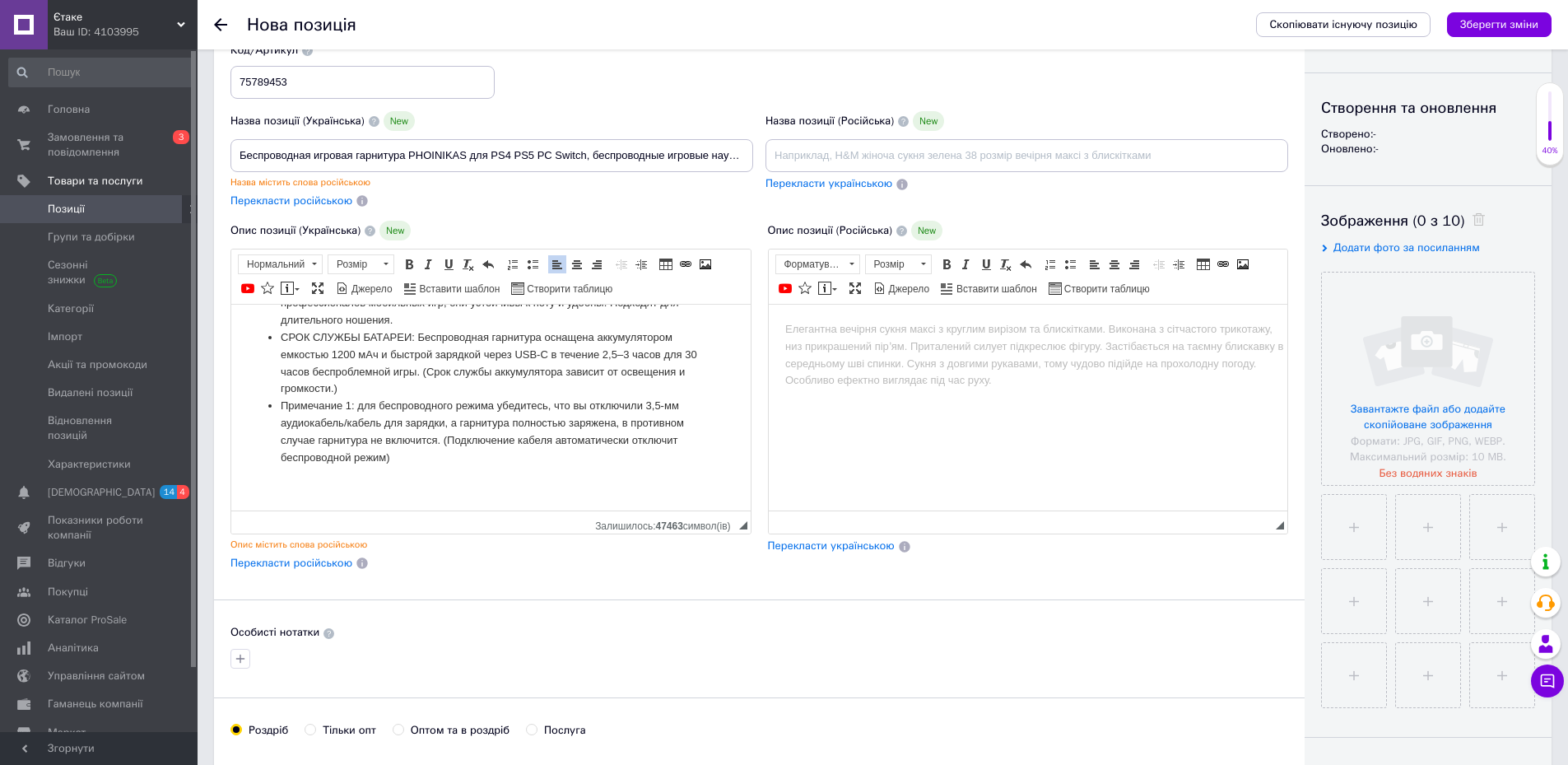 scroll, scrollTop: 82, scrollLeft: 0, axis: vertical 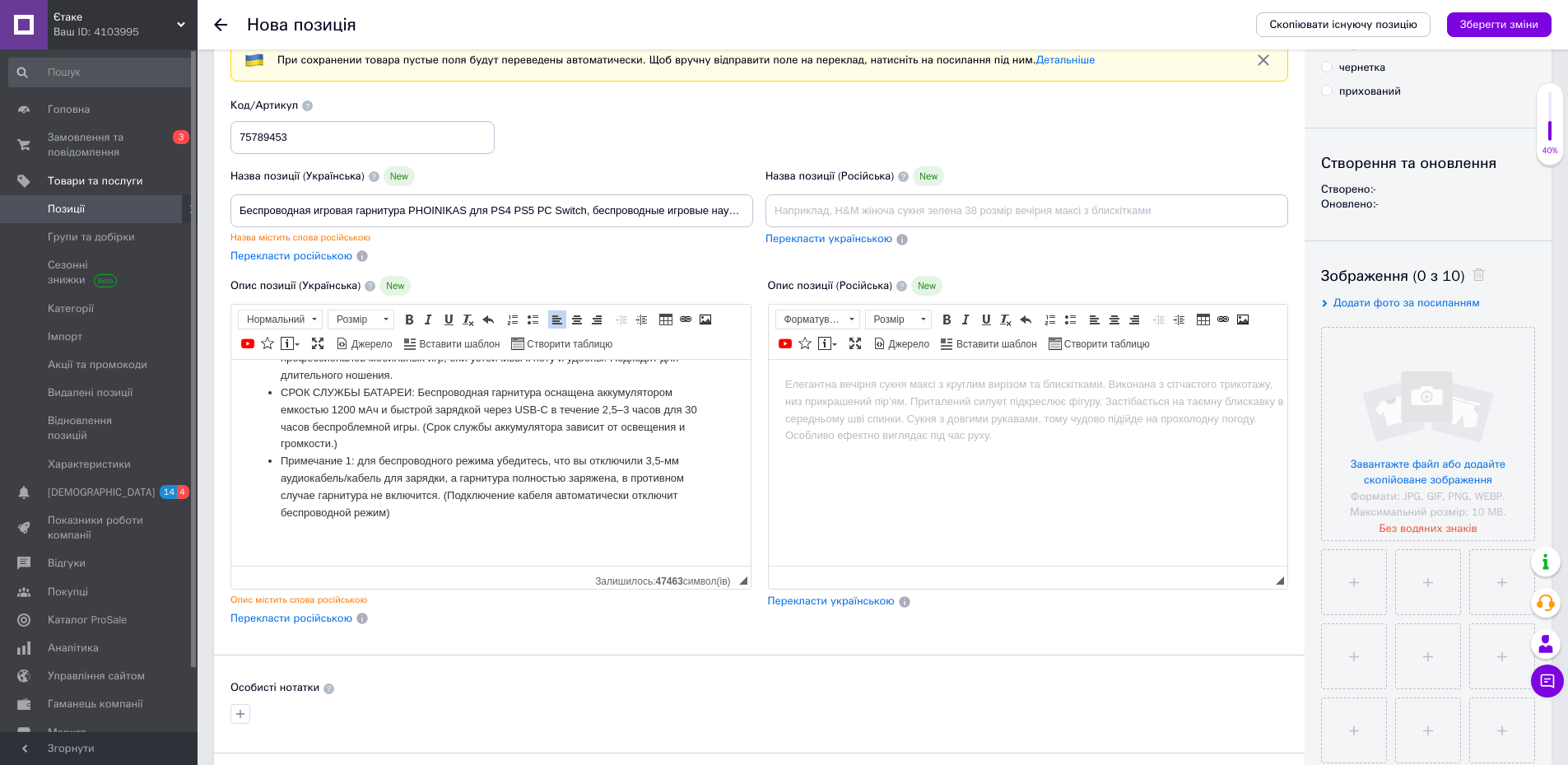 type on "1" 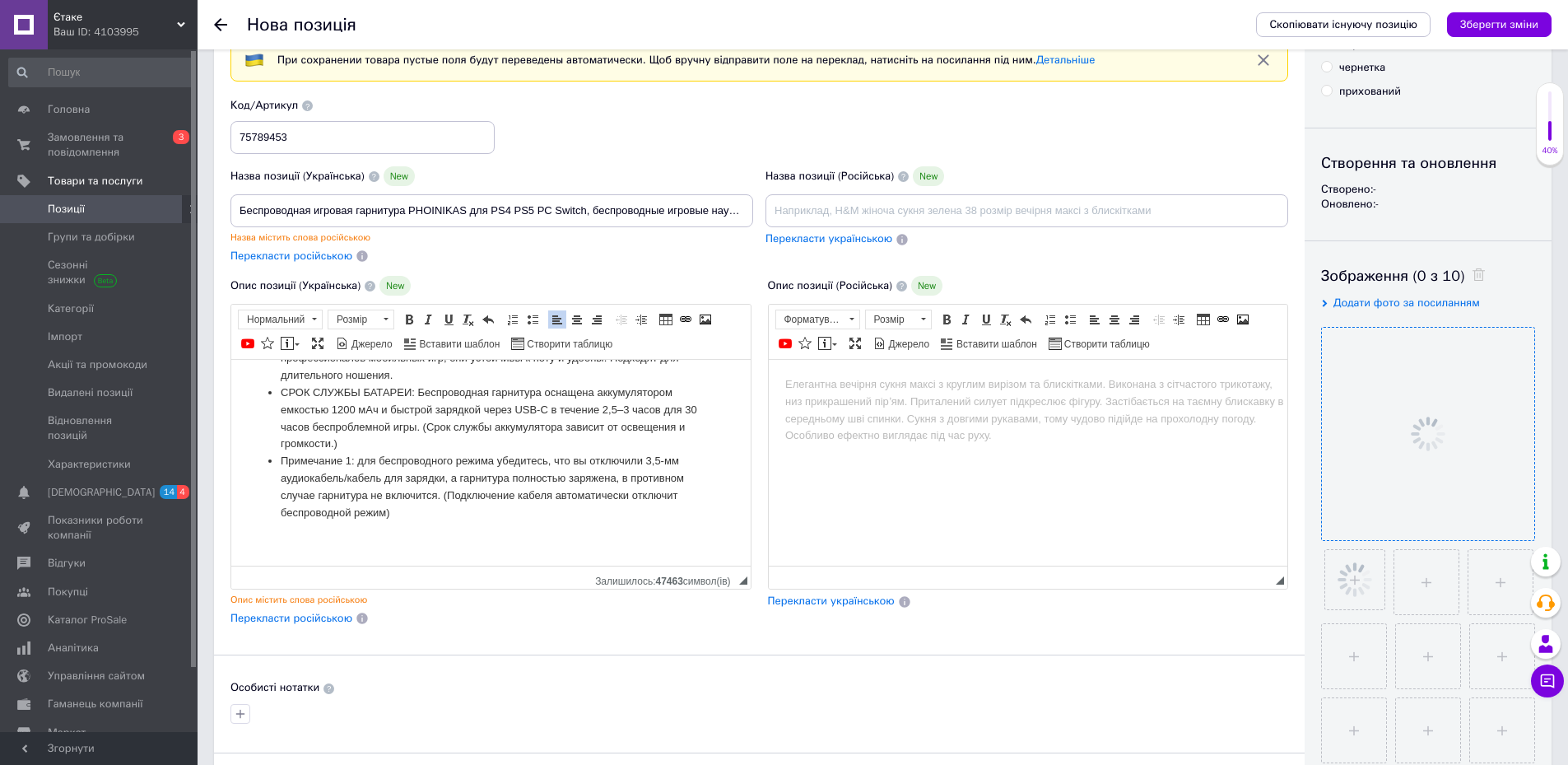scroll, scrollTop: 180, scrollLeft: 0, axis: vertical 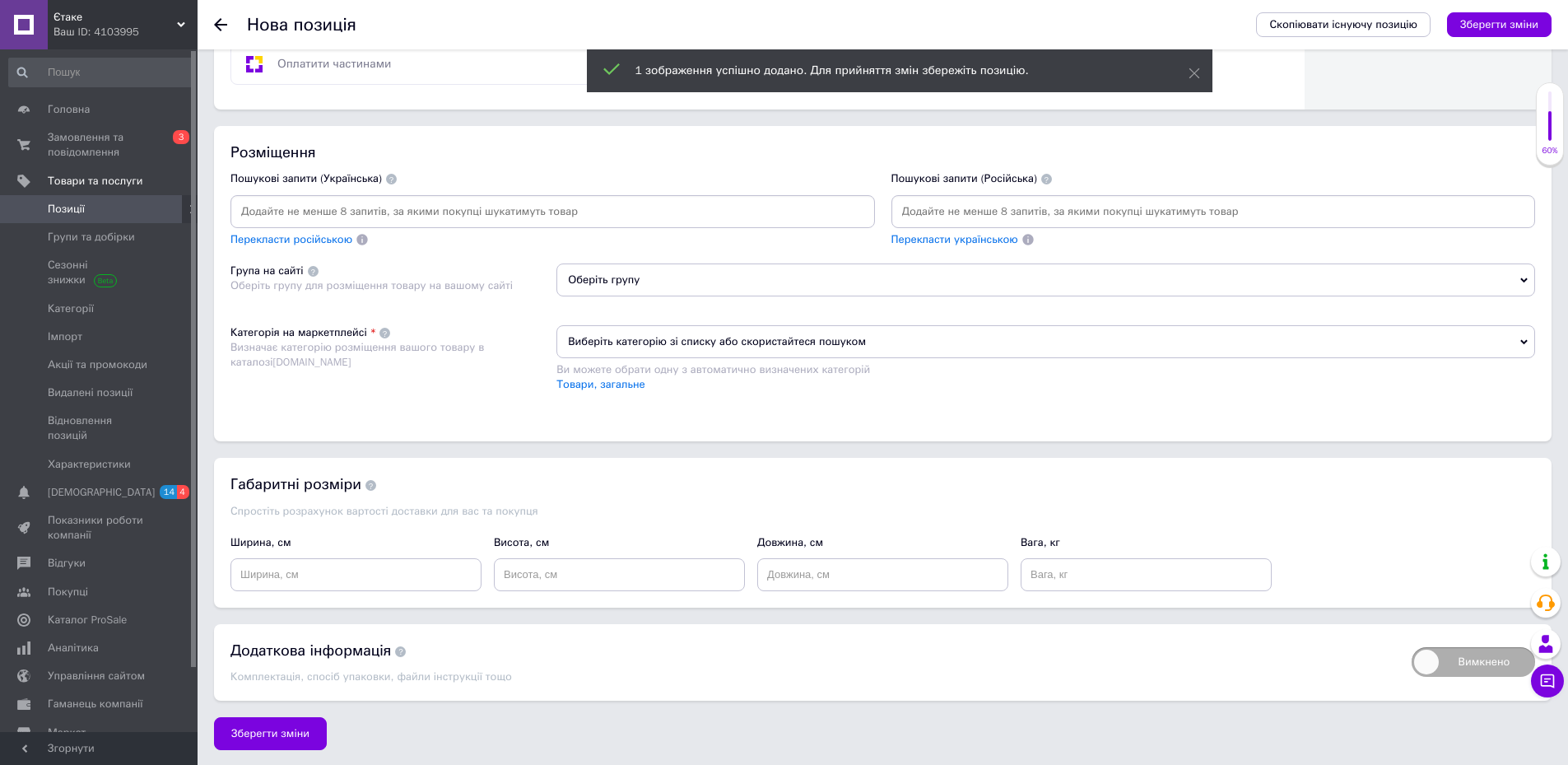 click at bounding box center (552, 212) 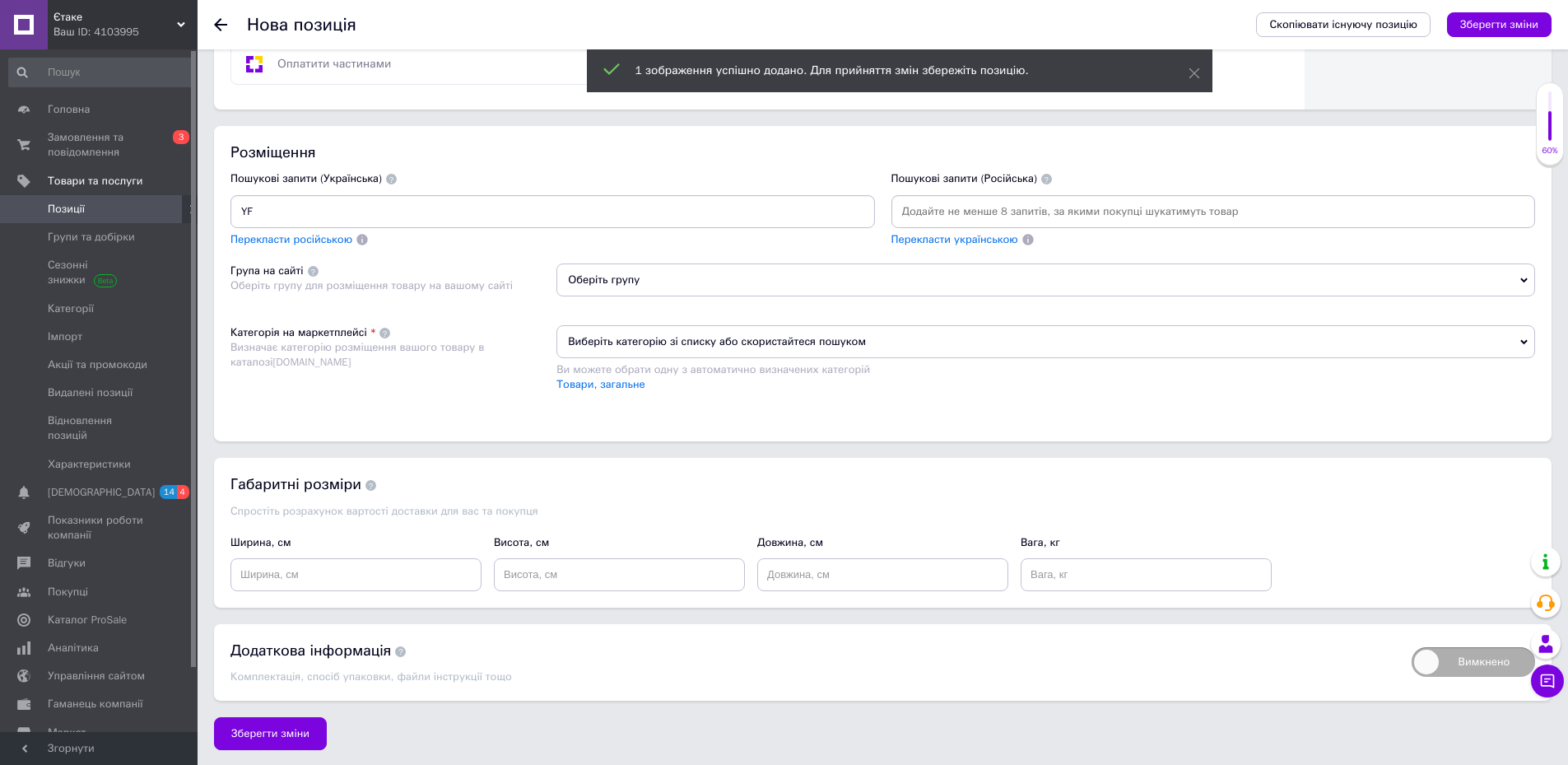 type on "Y" 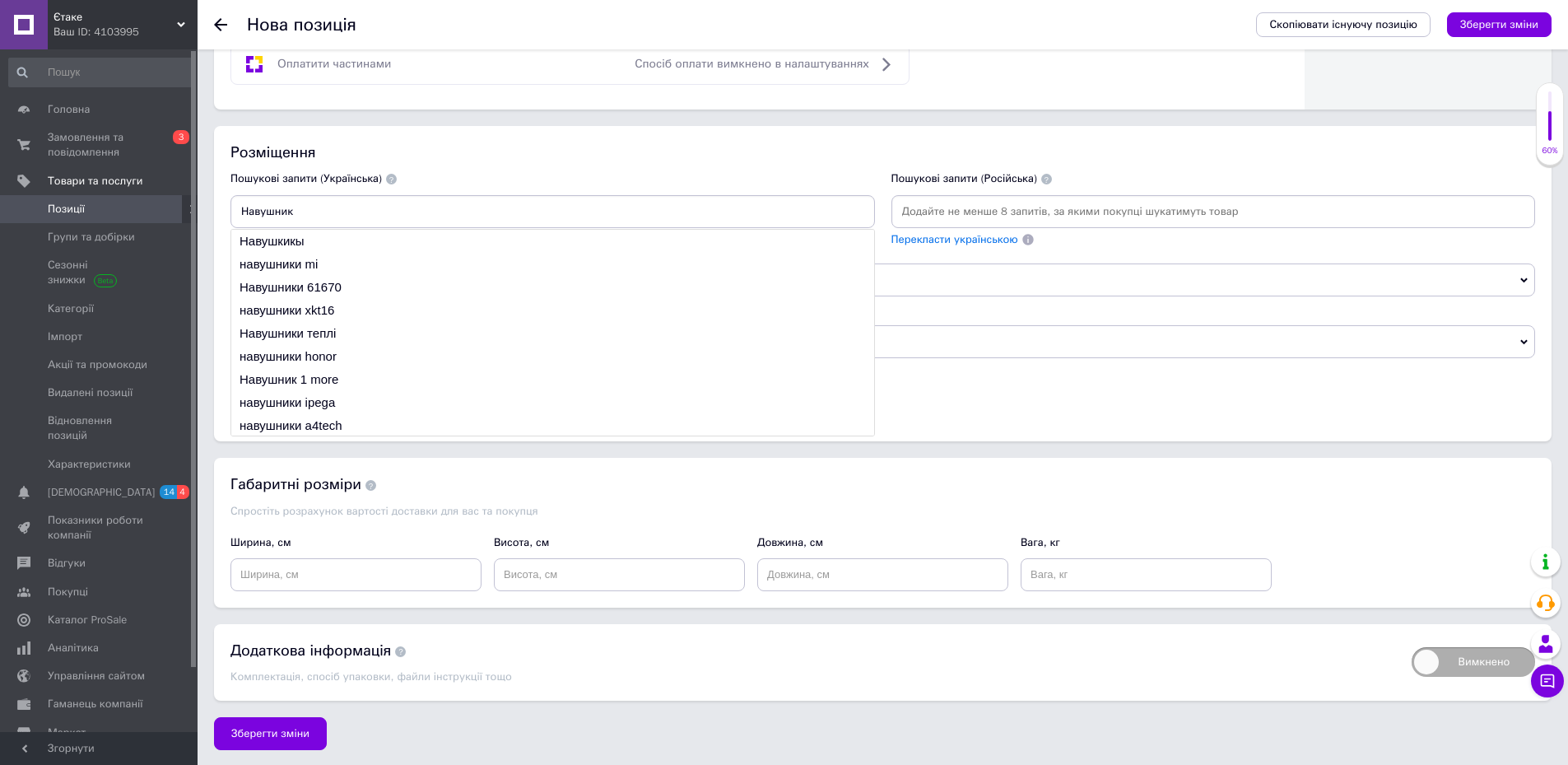 type on "Навушники" 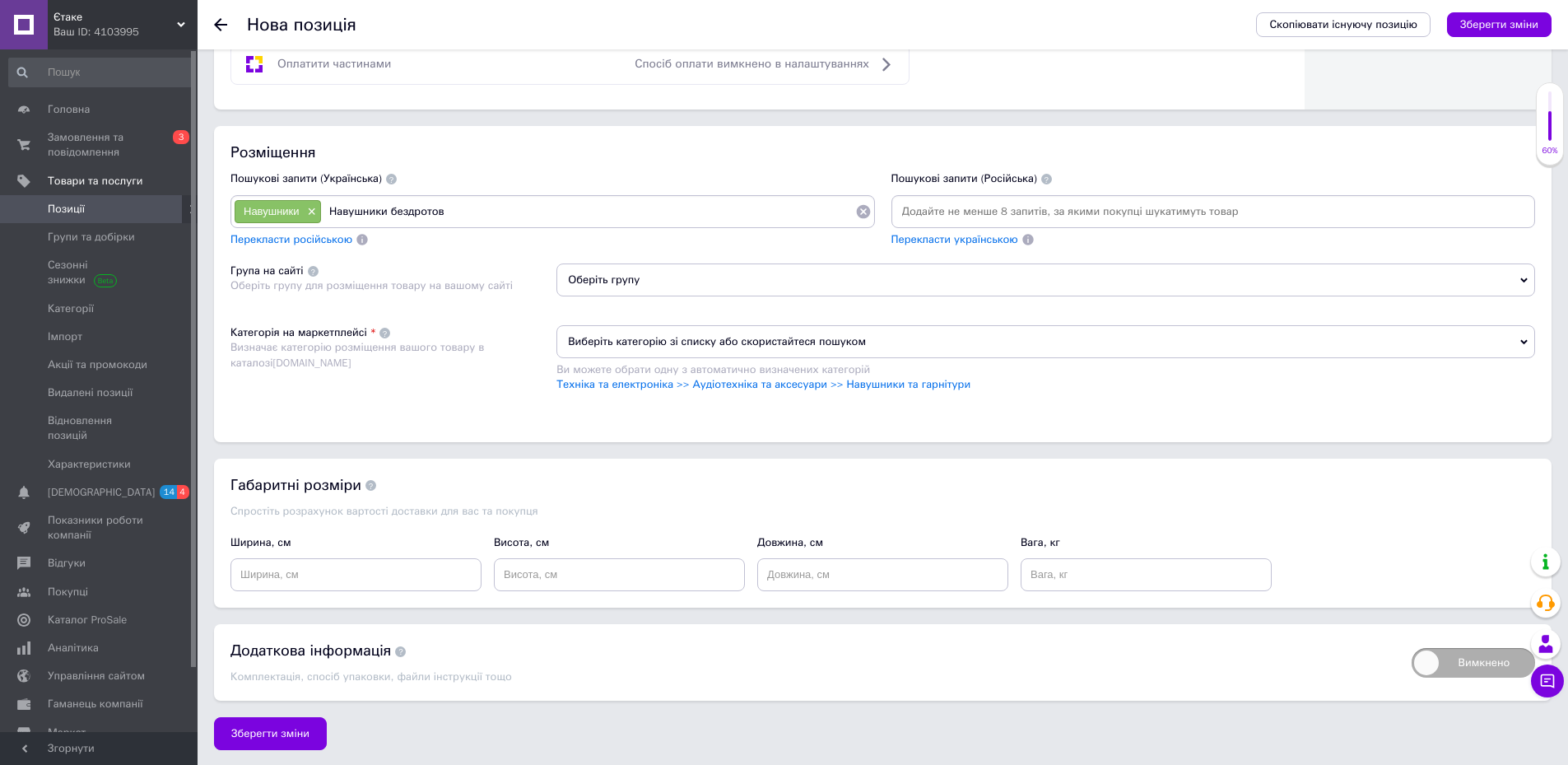 type on "Навушники бездротові" 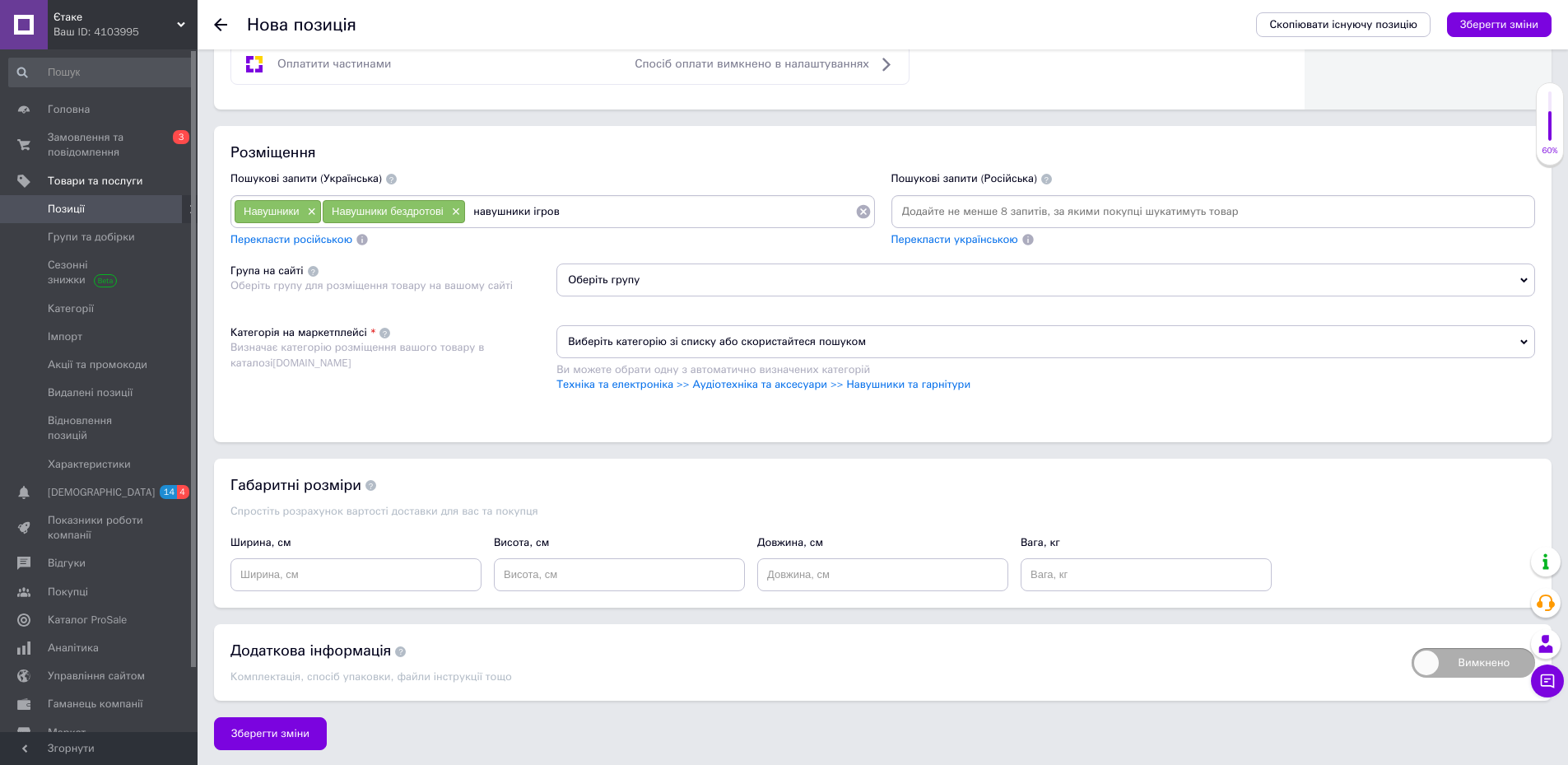 type on "навушники ігрові" 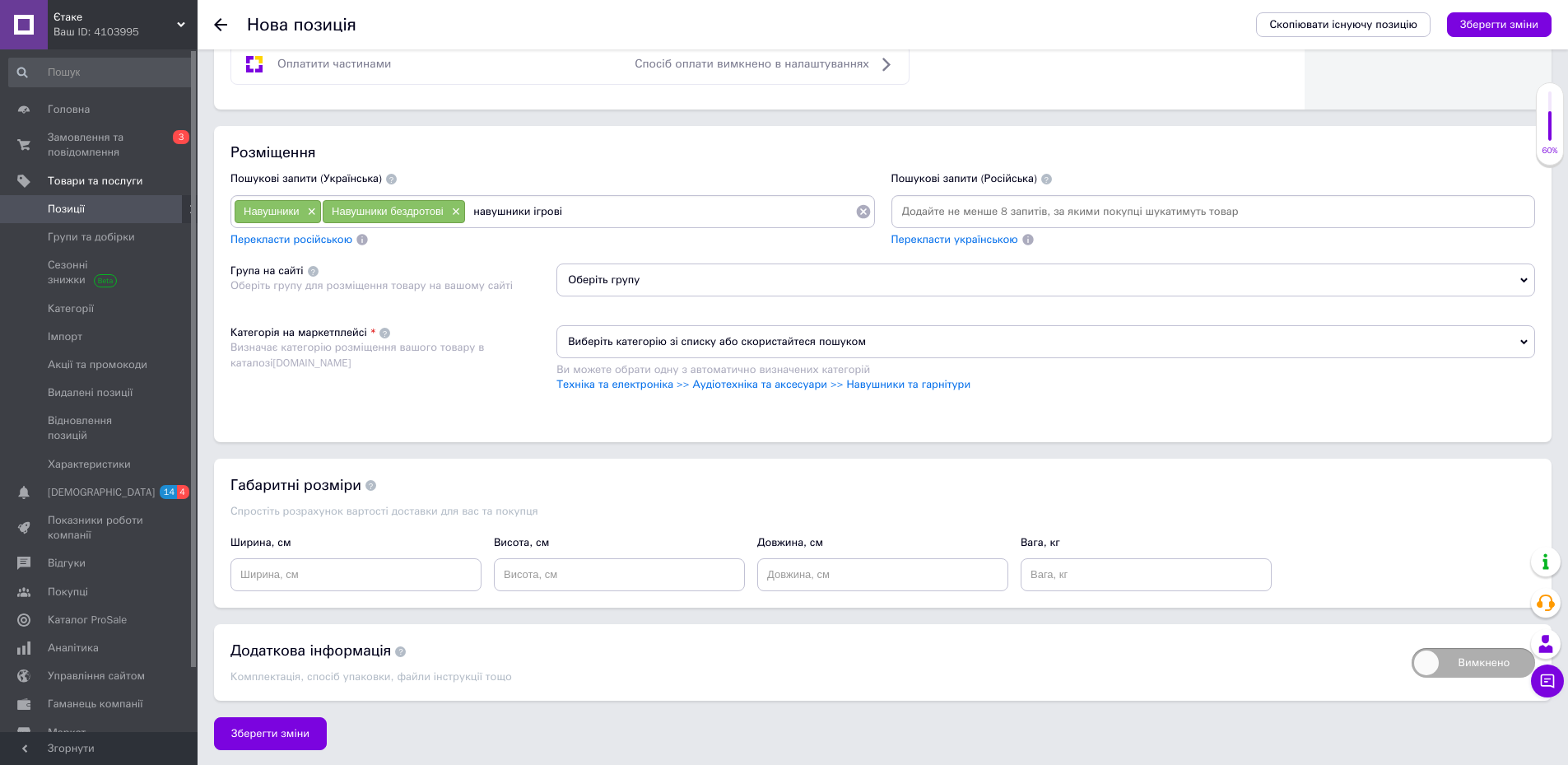 type 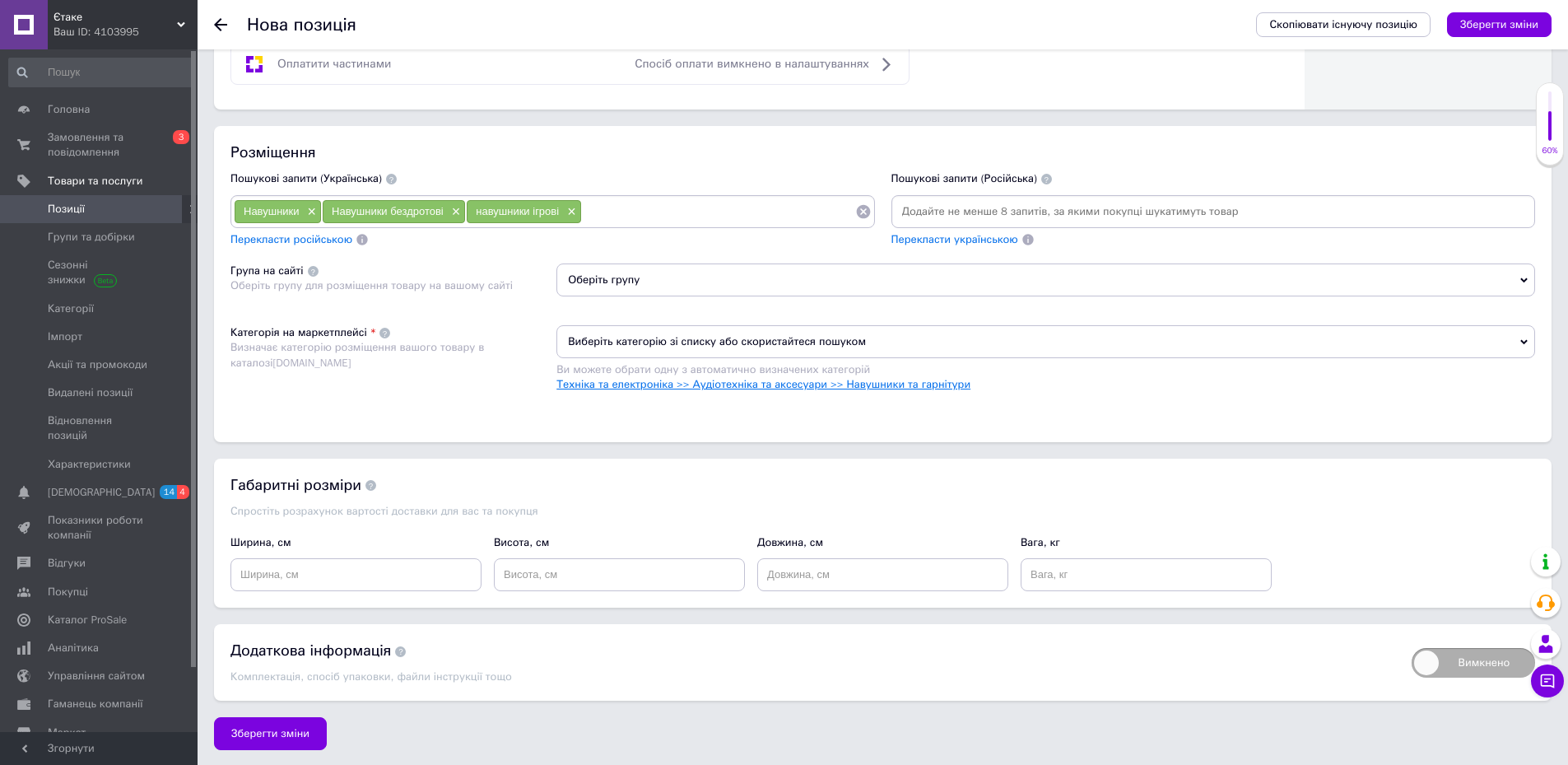 click on "Техніка та електроніка >> Аудіотехніка та аксесуари >> Навушники та гарнітури" at bounding box center (763, 384) 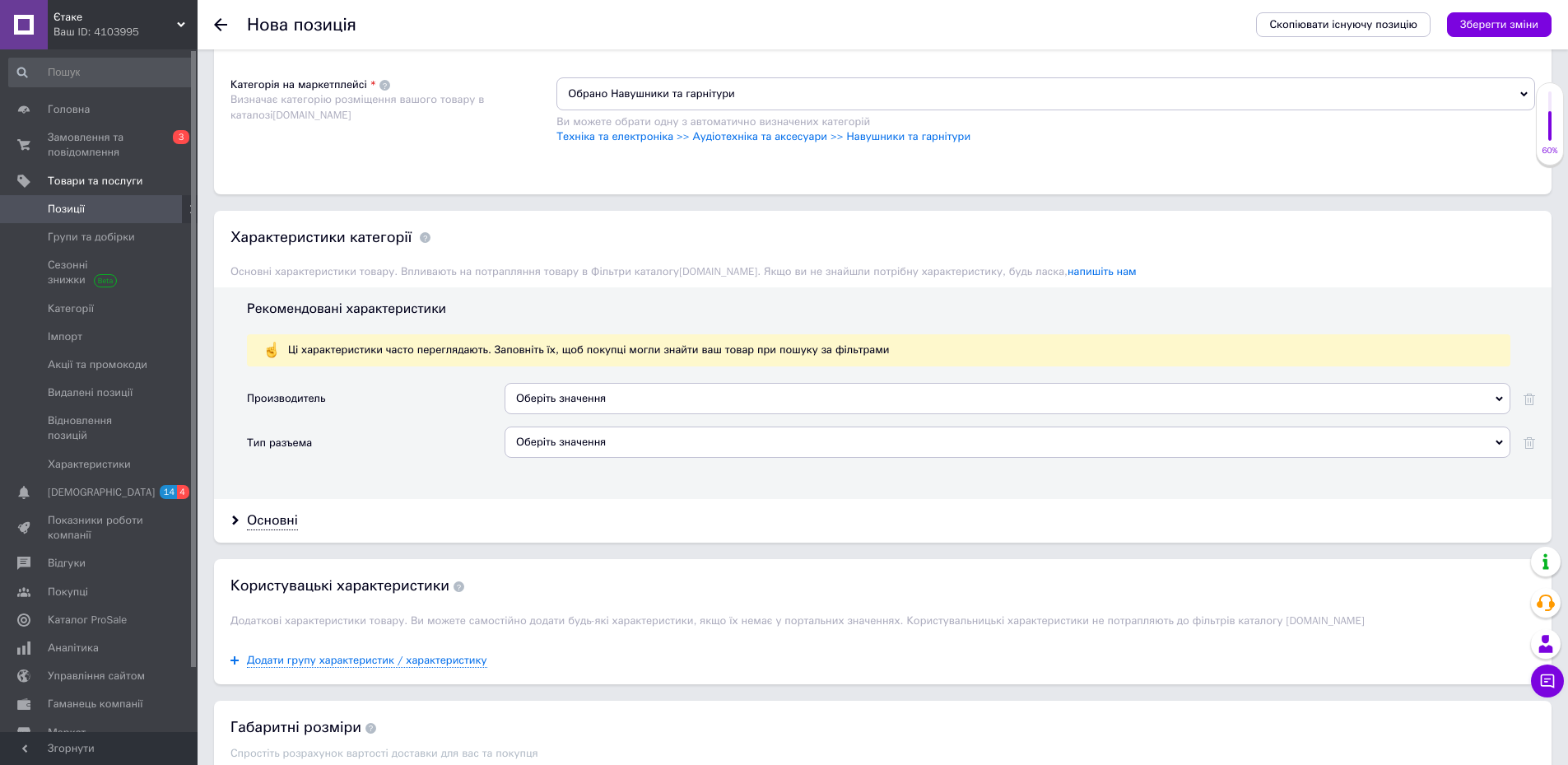 scroll, scrollTop: 1447, scrollLeft: 0, axis: vertical 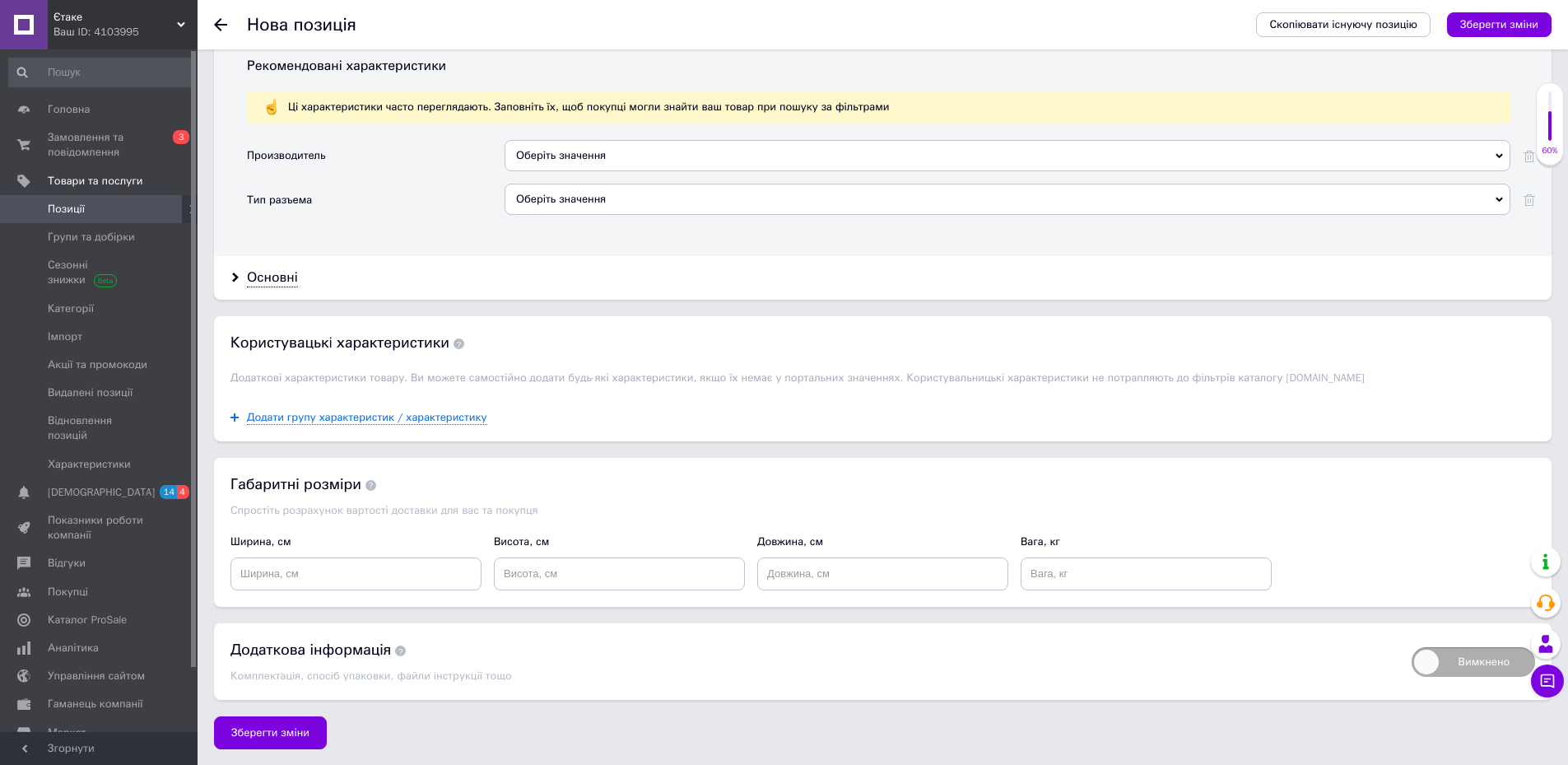 click on "Зберегти зміни" at bounding box center (270, 733) 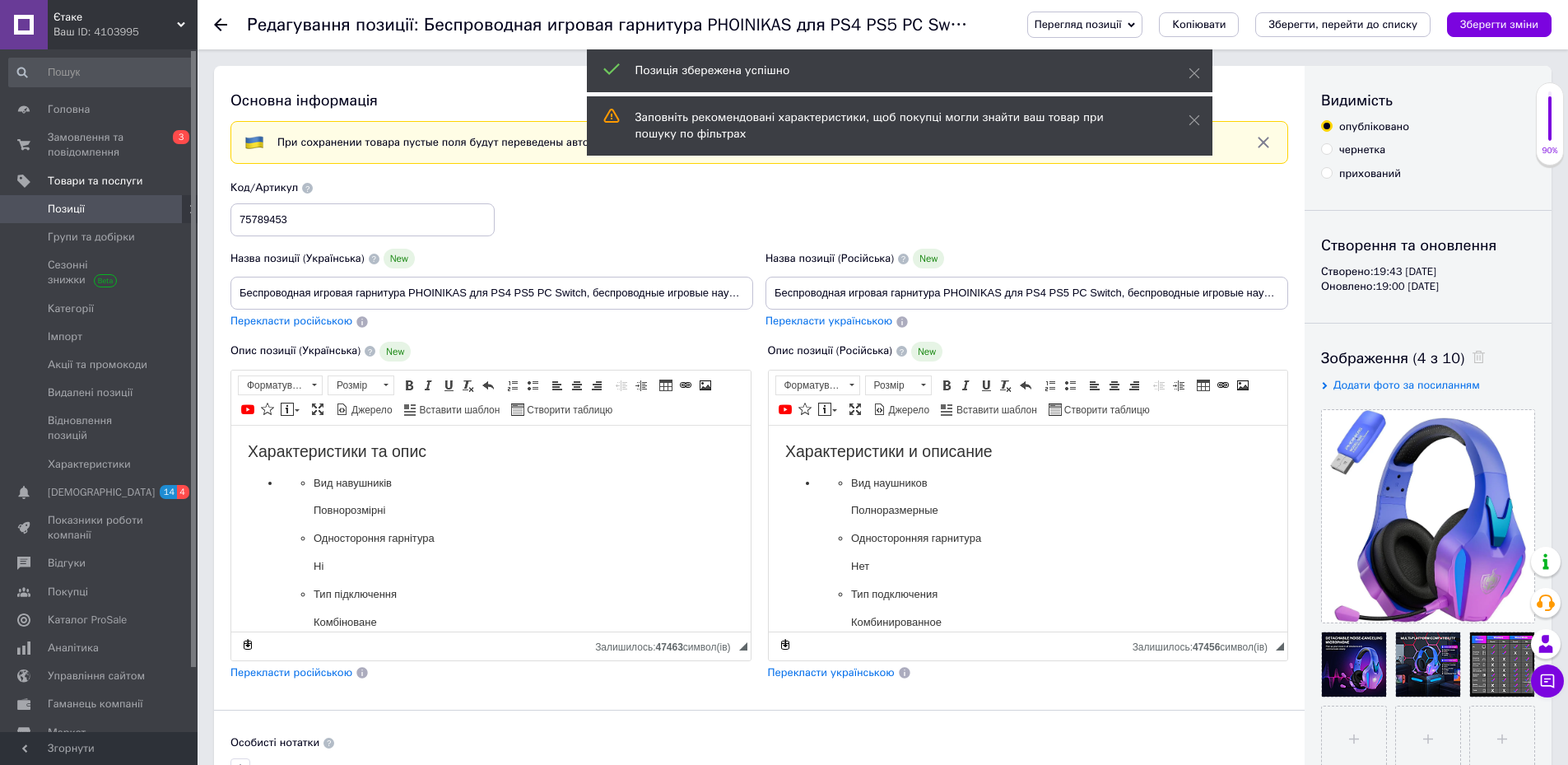 scroll, scrollTop: 0, scrollLeft: 0, axis: both 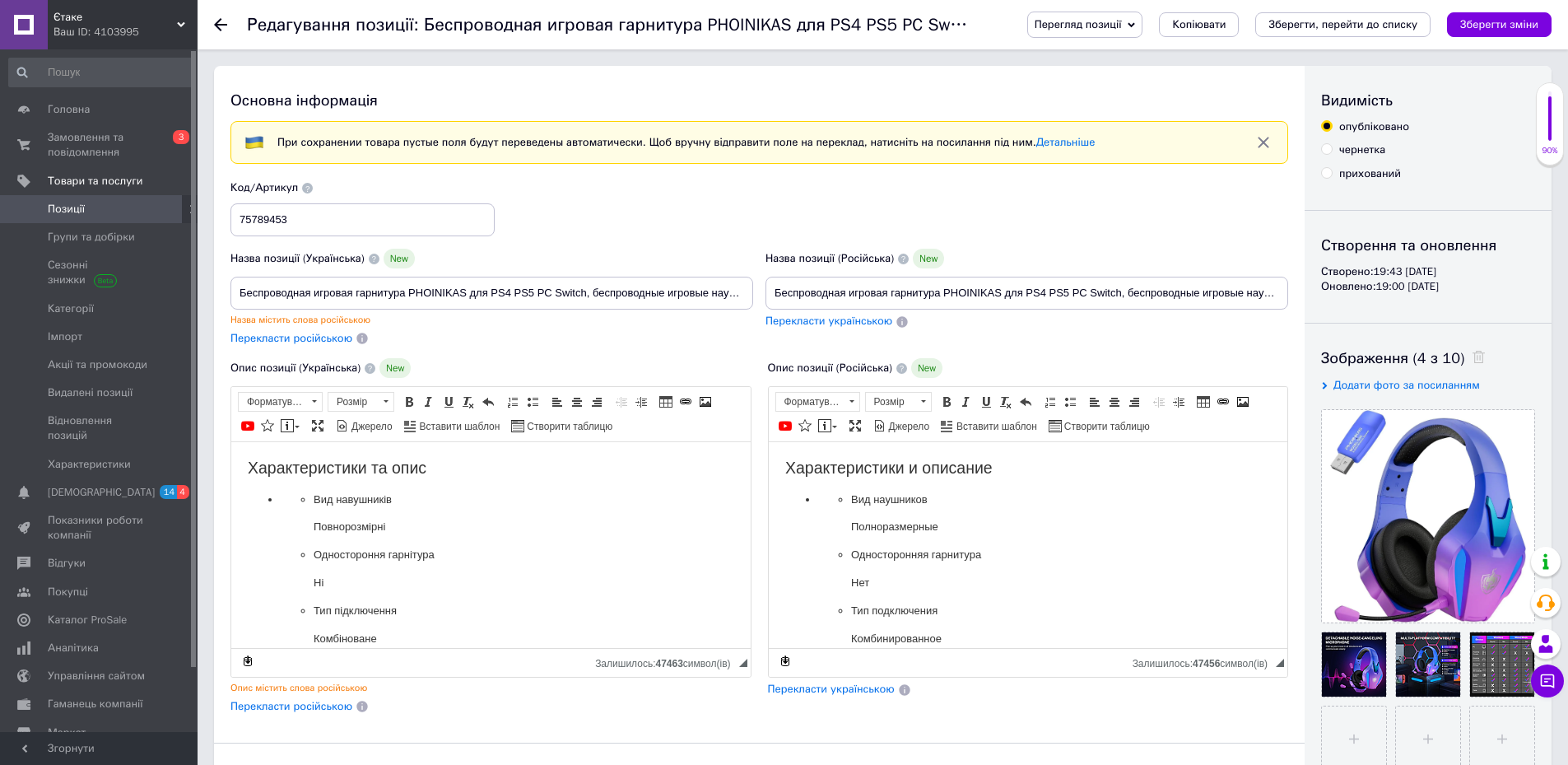 click on "Позиції" at bounding box center (101, 209) 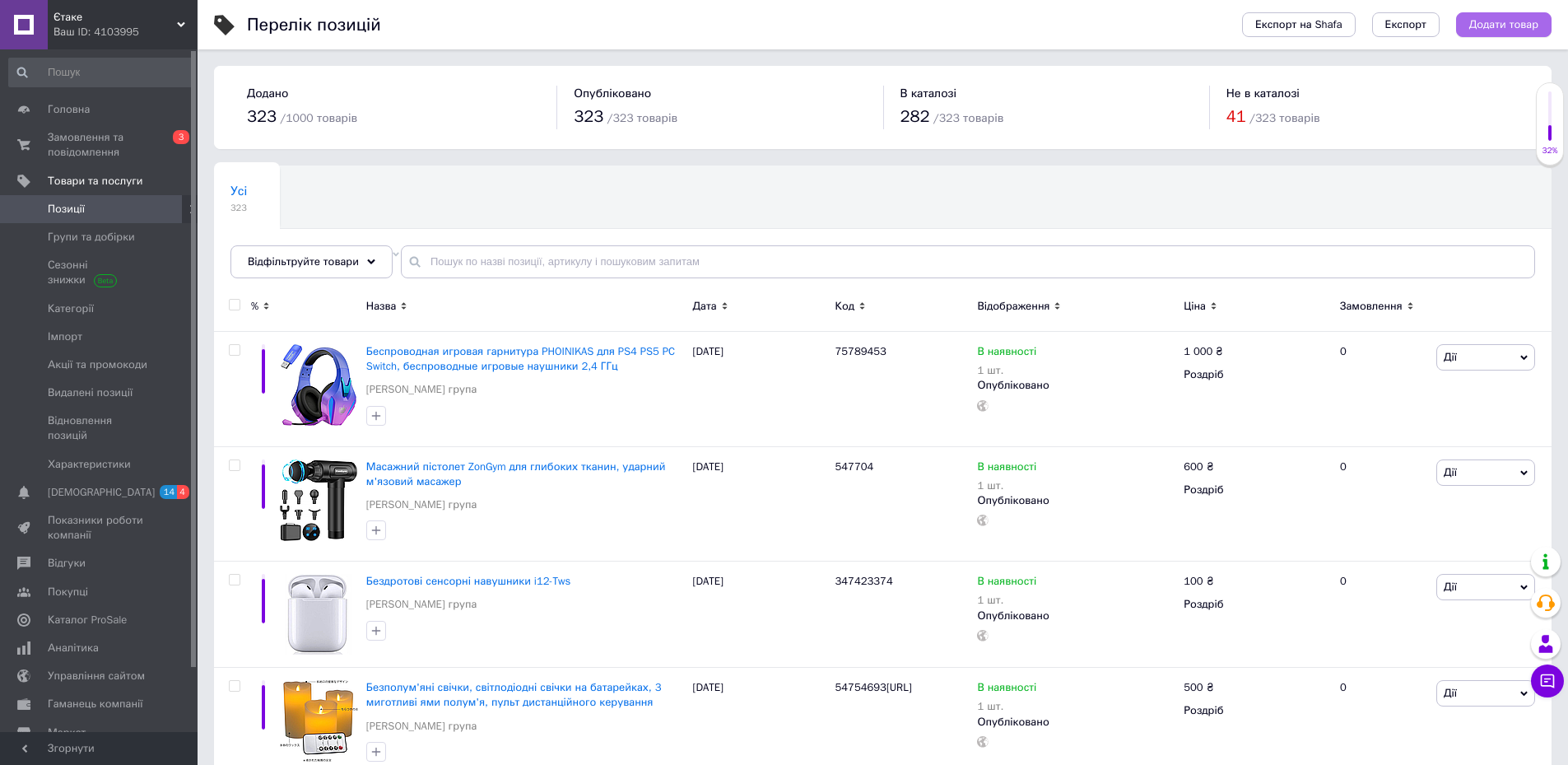 click on "Додати товар" at bounding box center [1504, 25] 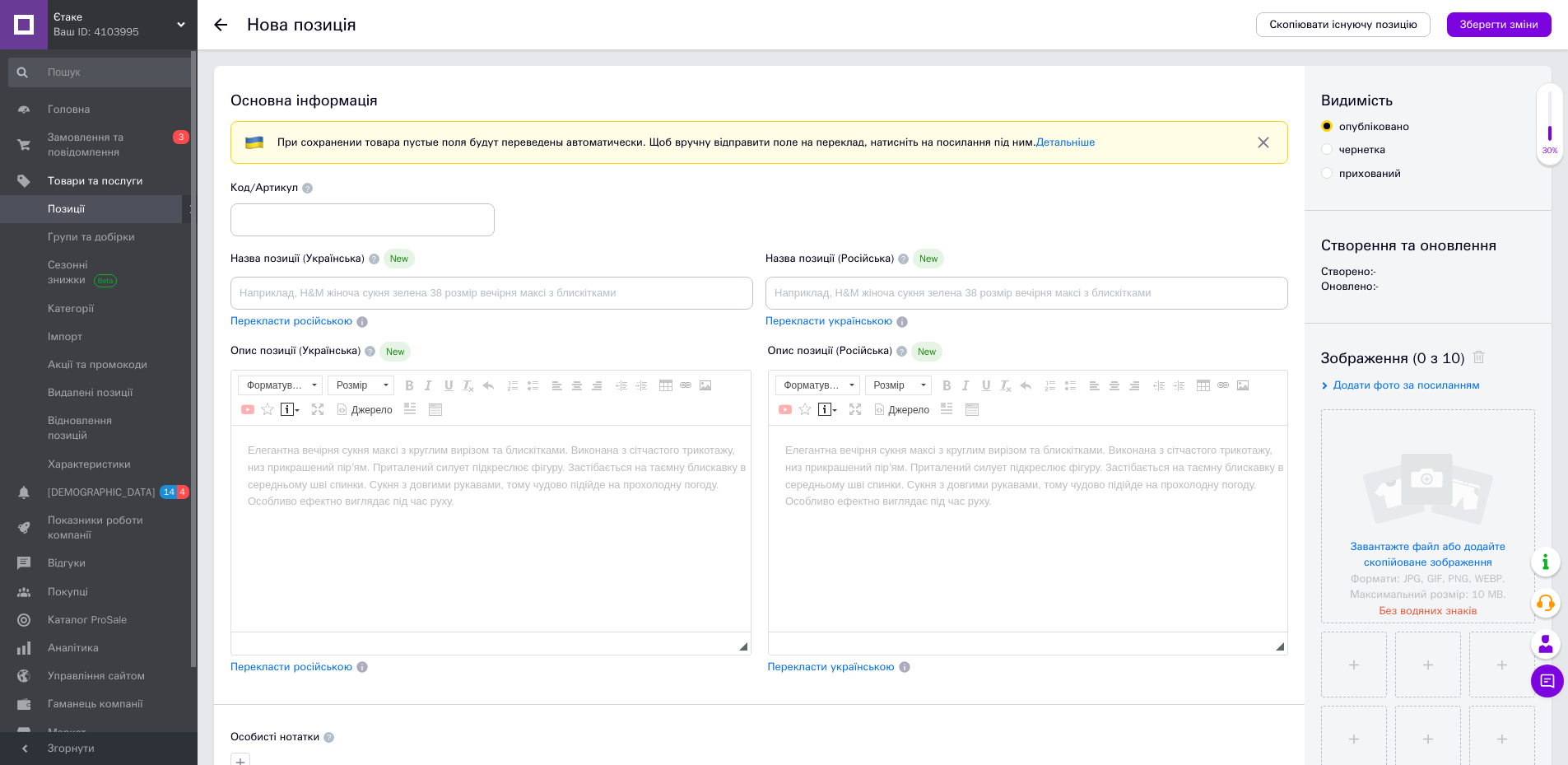 scroll, scrollTop: 0, scrollLeft: 0, axis: both 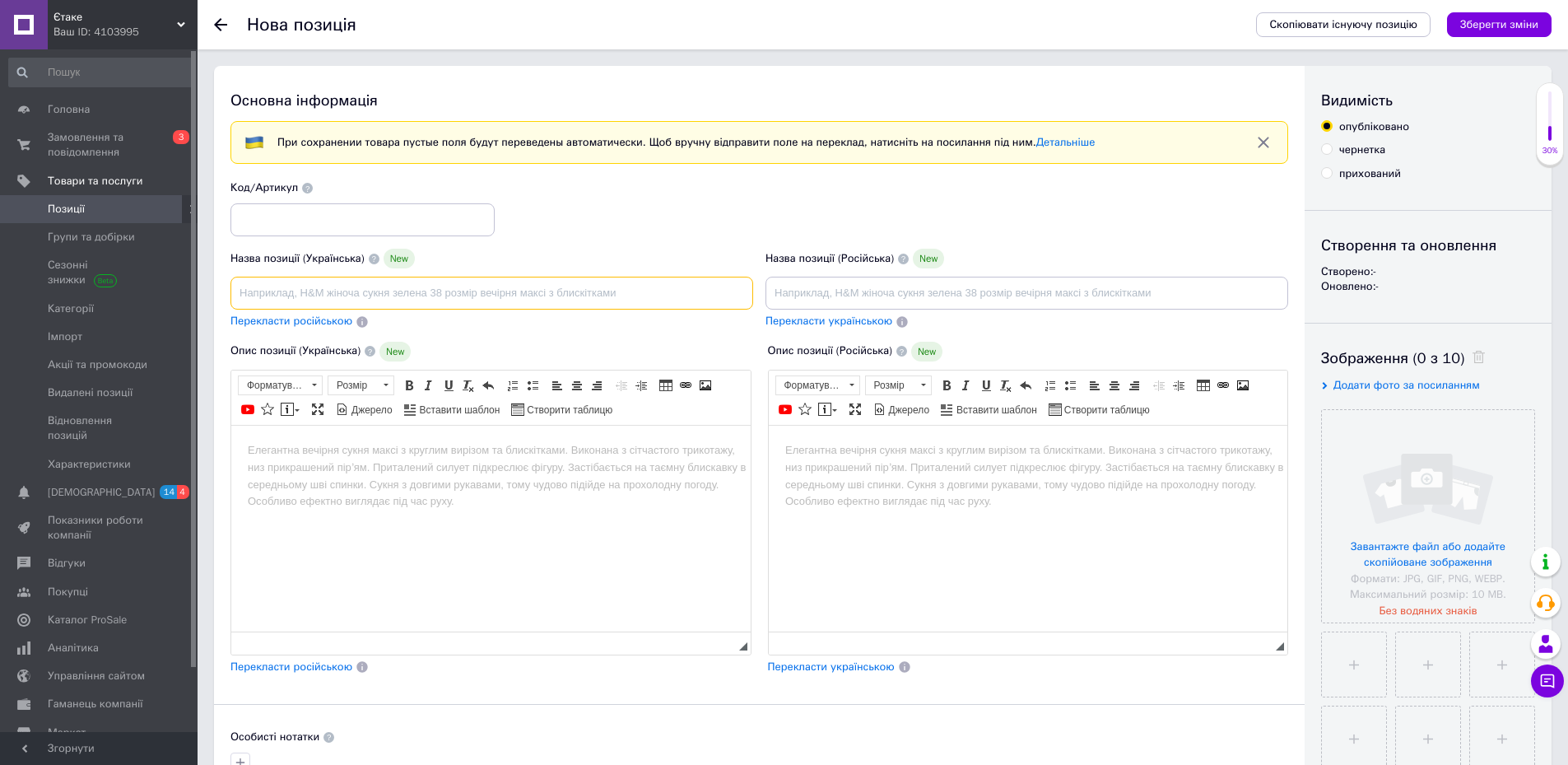 click at bounding box center [491, 293] 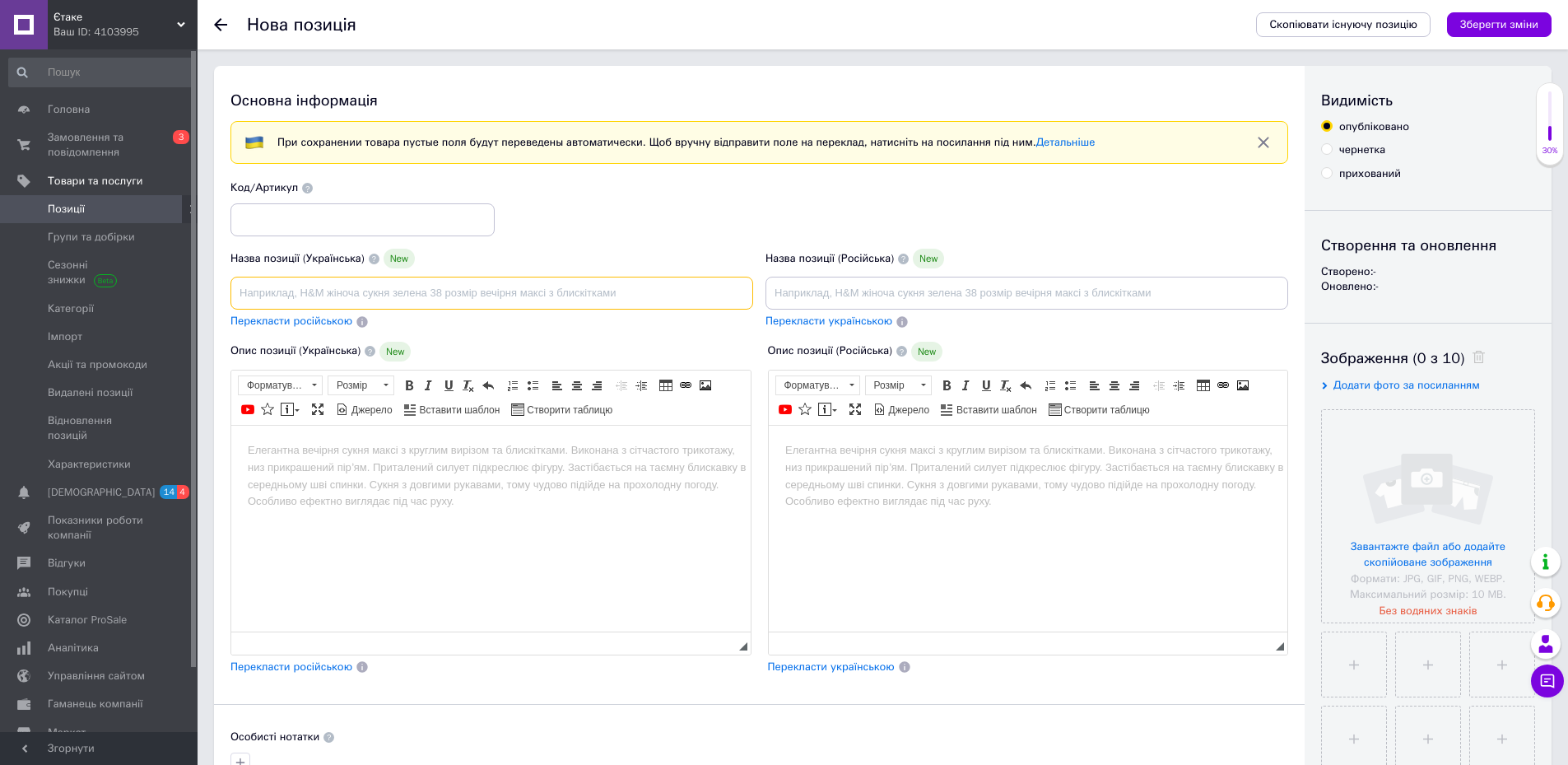 paste on "Універсальна антена VILLAGE FLIPP–V200, DVB-T2, DAB, фільтр LTE/4G/5G" 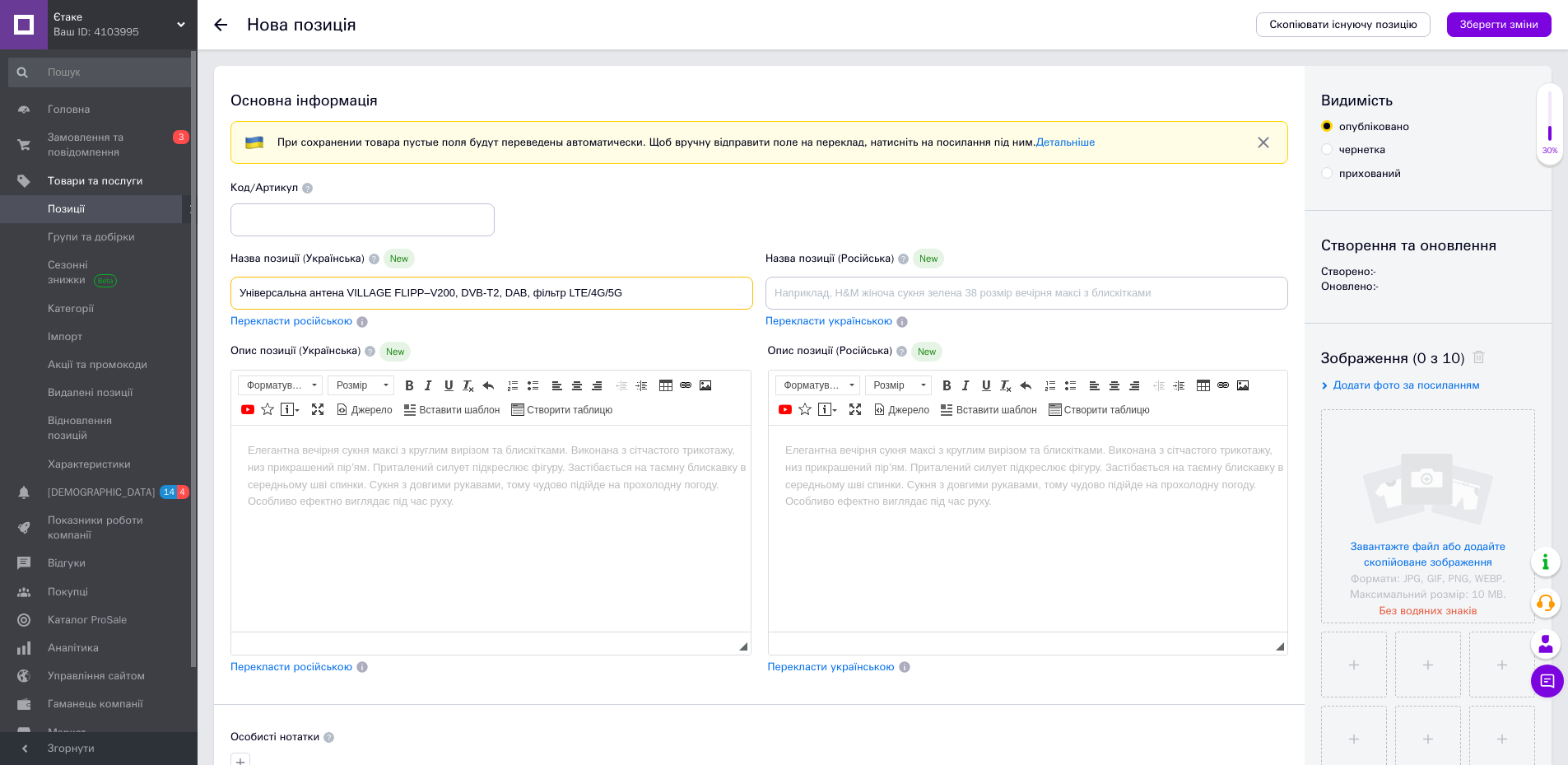 type on "Універсальна антена VILLAGE FLIPP–V200, DVB-T2, DAB, фільтр LTE/4G/5G" 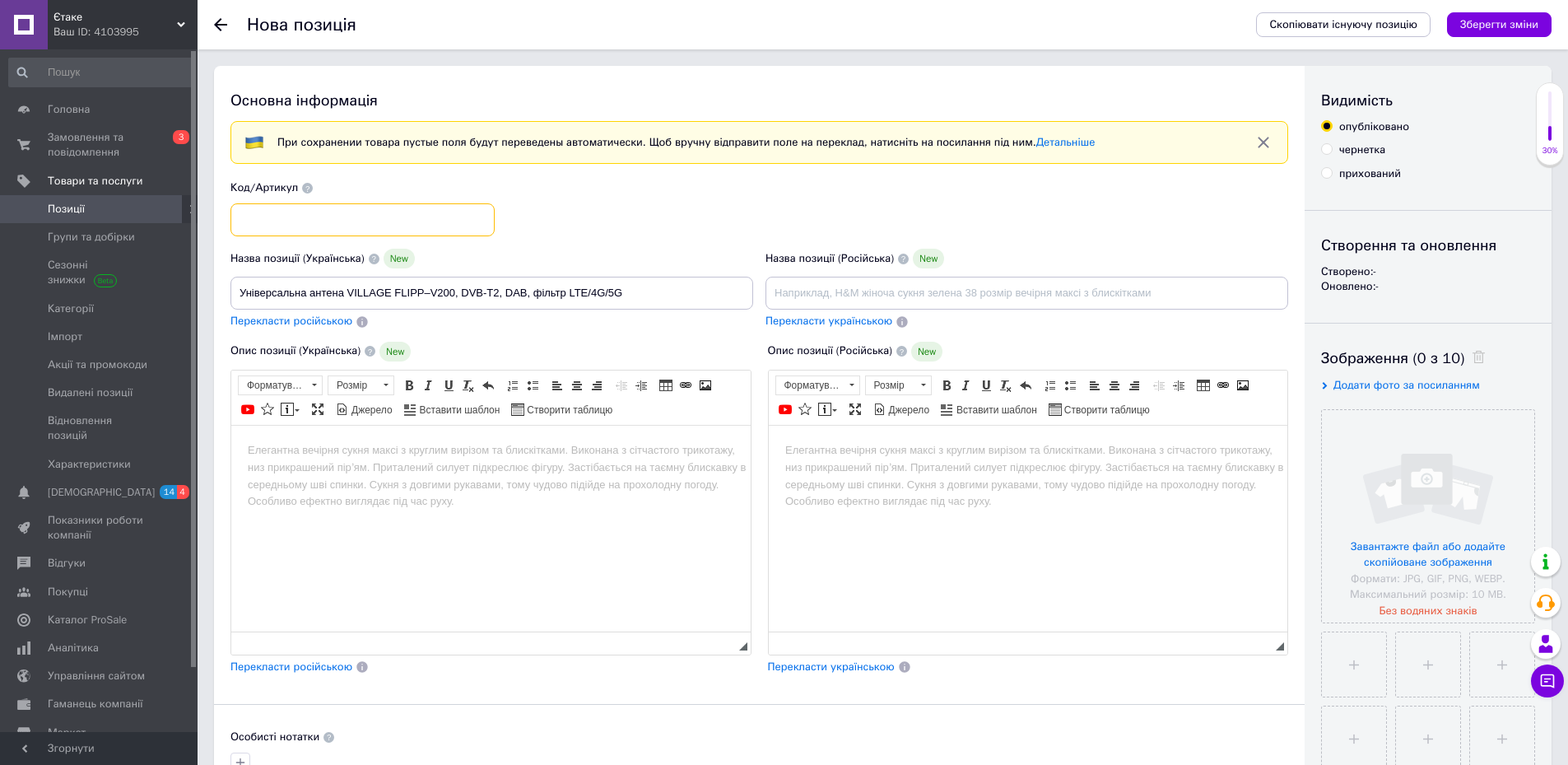click at bounding box center (362, 220) 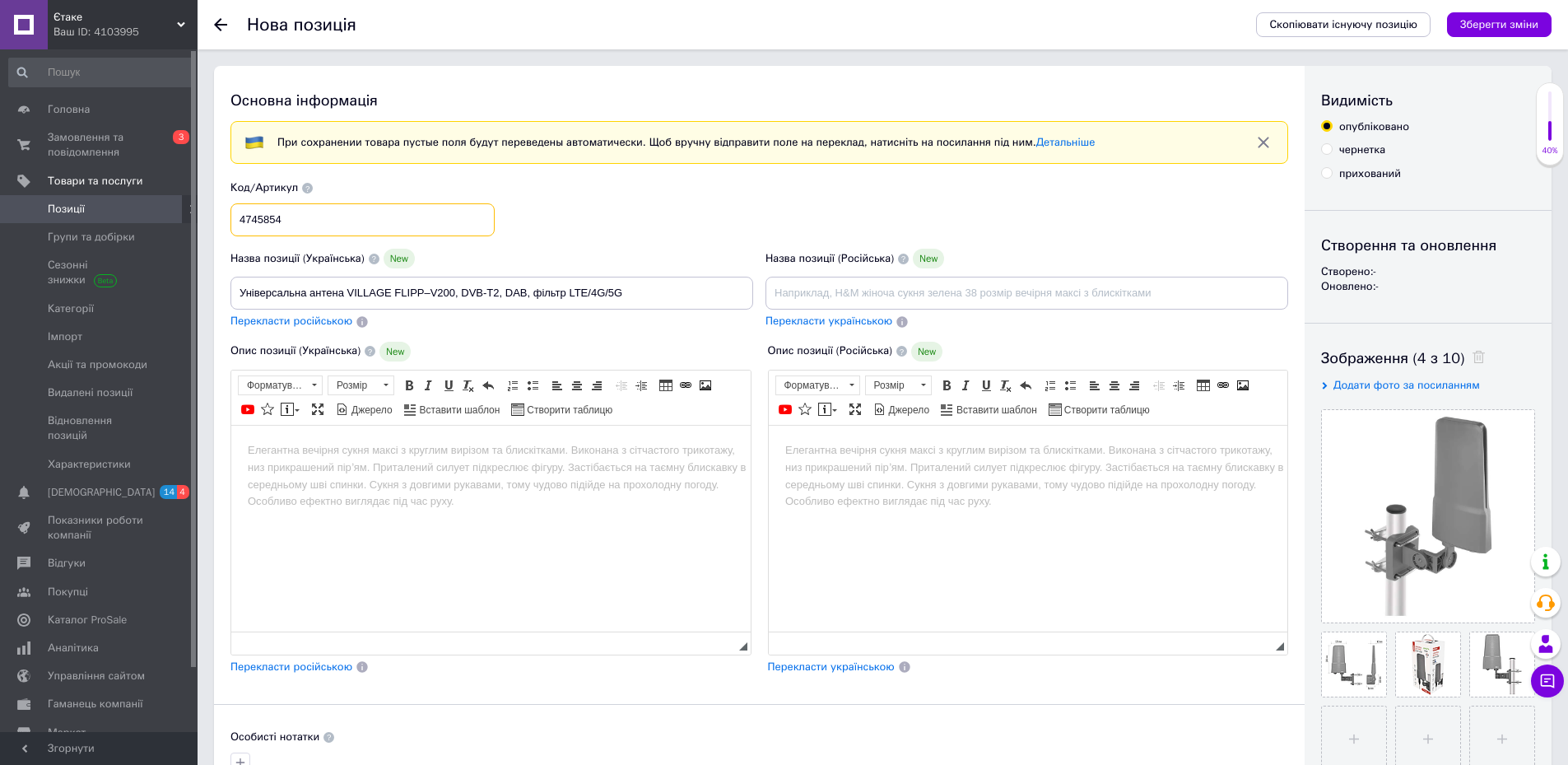 paste on "Розширений опис  З" 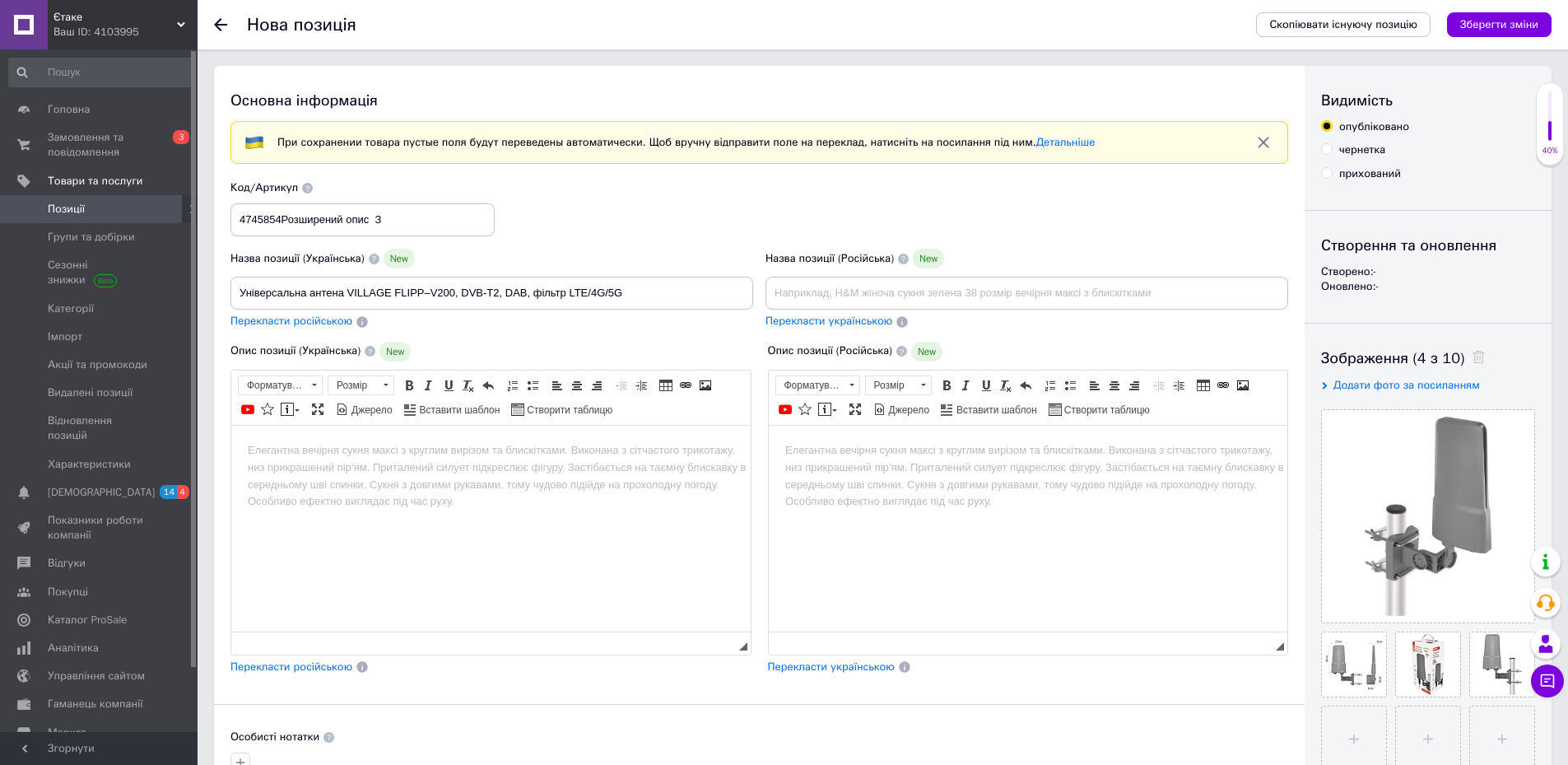 click at bounding box center (491, 450) 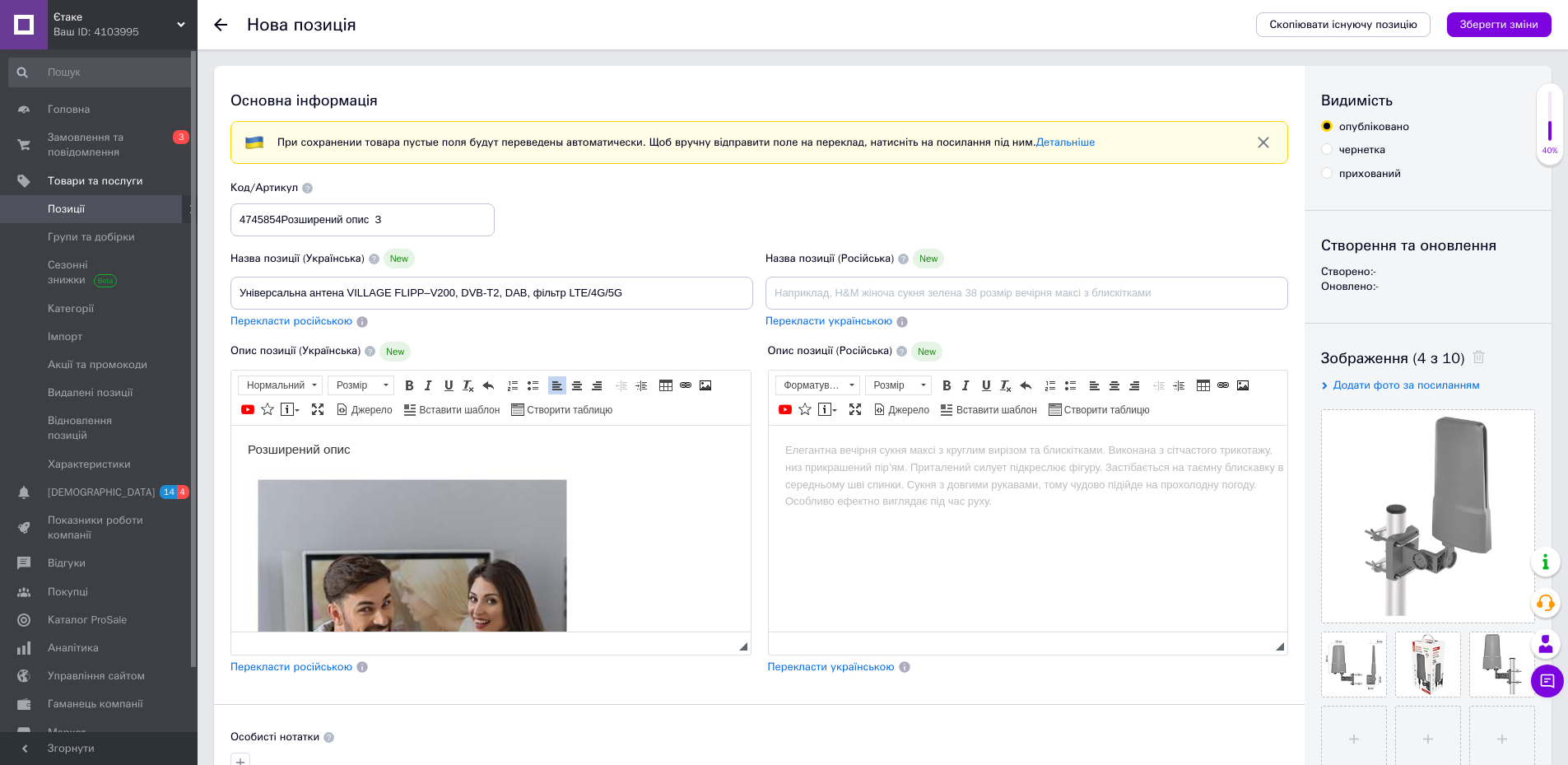 scroll, scrollTop: 2940, scrollLeft: 0, axis: vertical 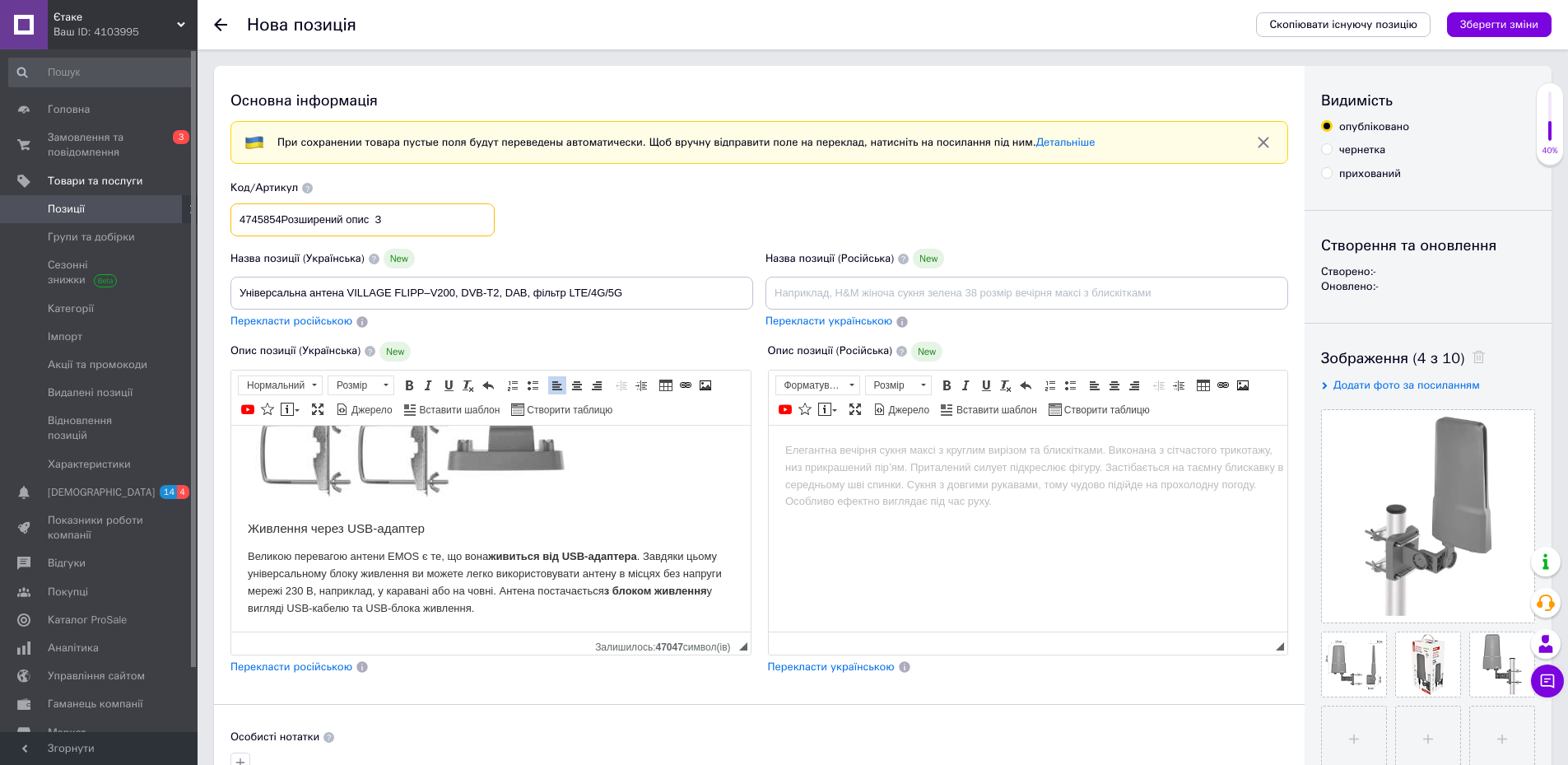 drag, startPoint x: 450, startPoint y: 214, endPoint x: 281, endPoint y: 208, distance: 169.1065 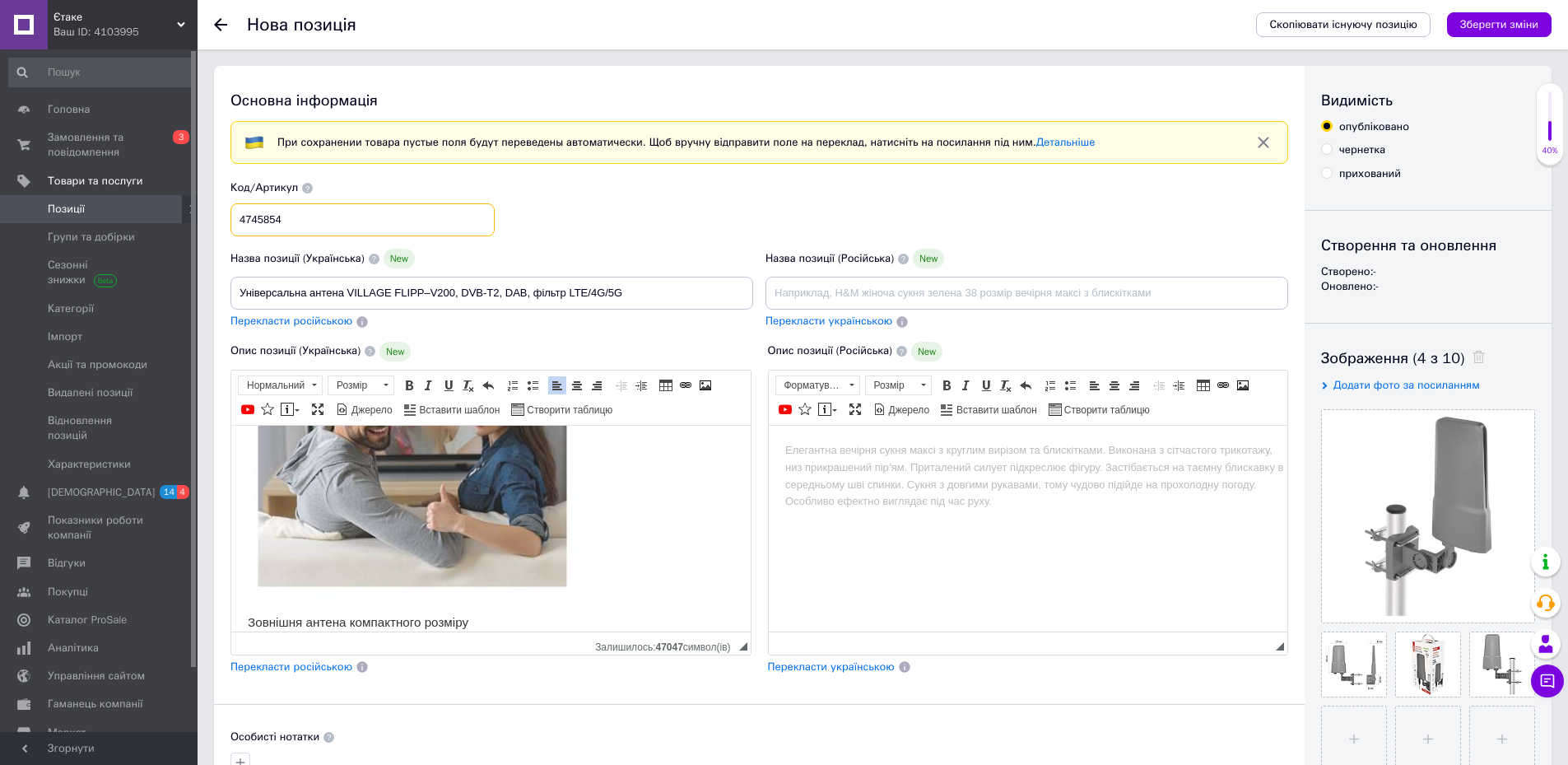 scroll, scrollTop: 0, scrollLeft: 0, axis: both 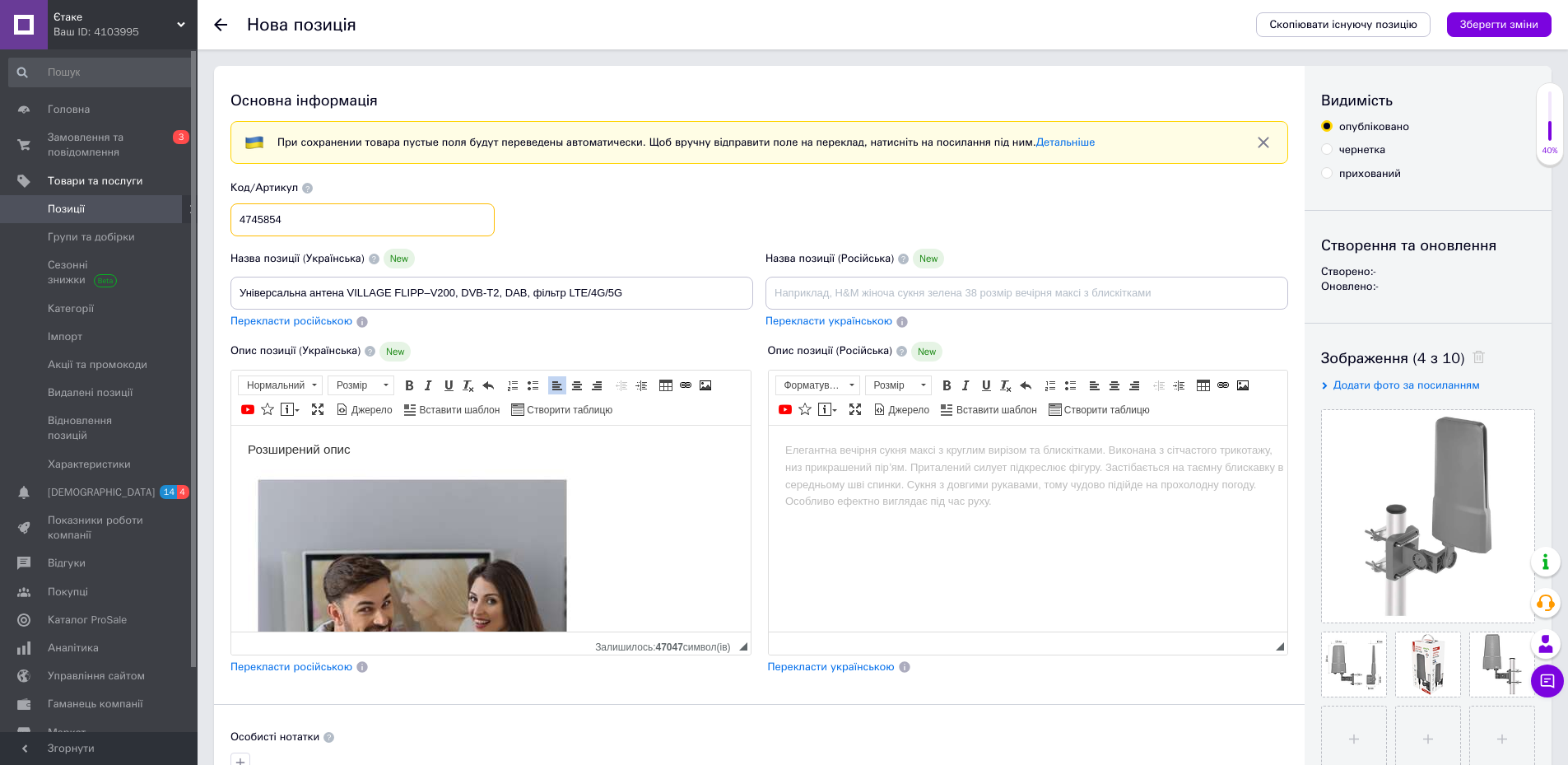 type on "4745854" 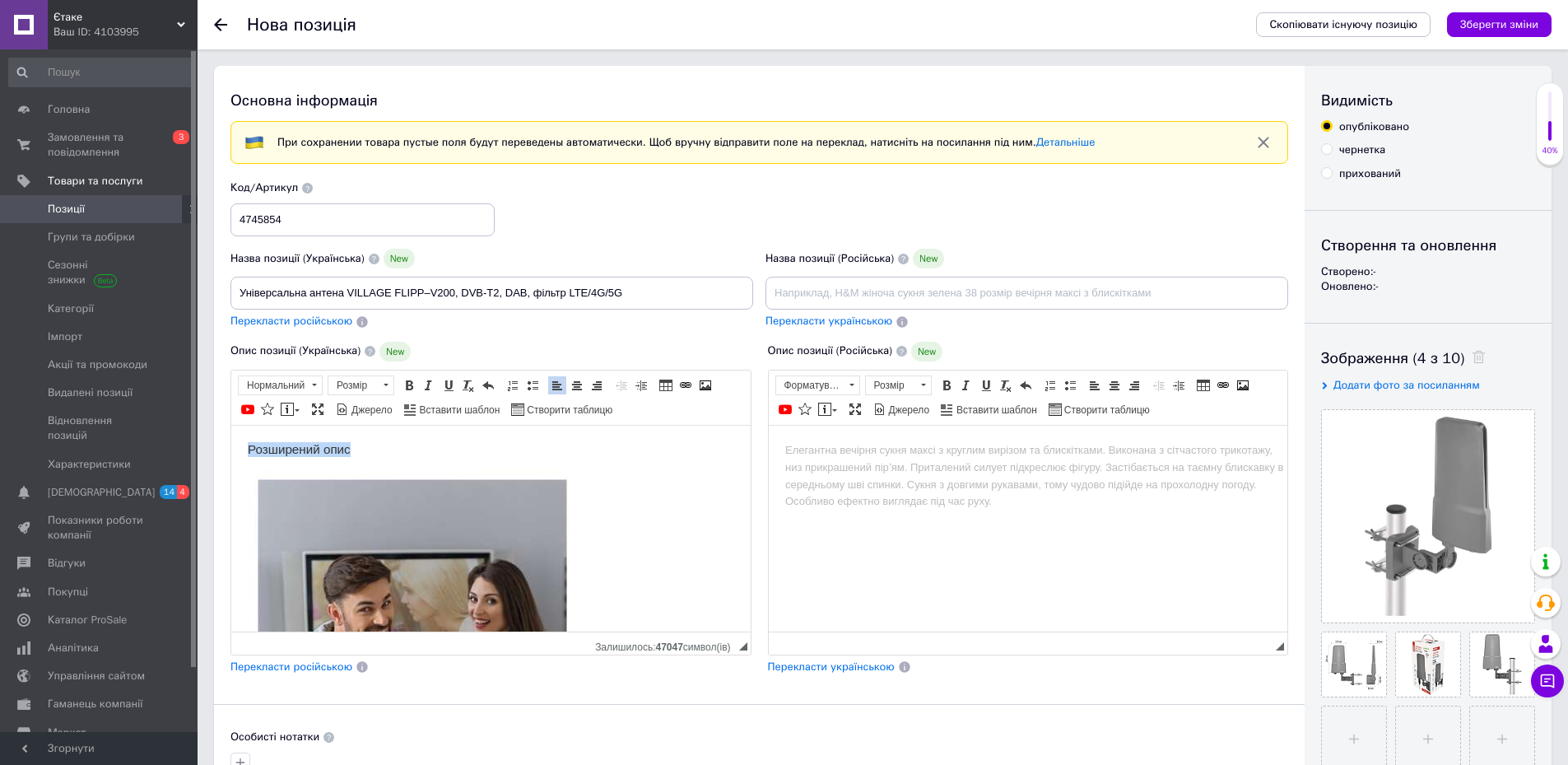 drag, startPoint x: 378, startPoint y: 454, endPoint x: 239, endPoint y: 454, distance: 139 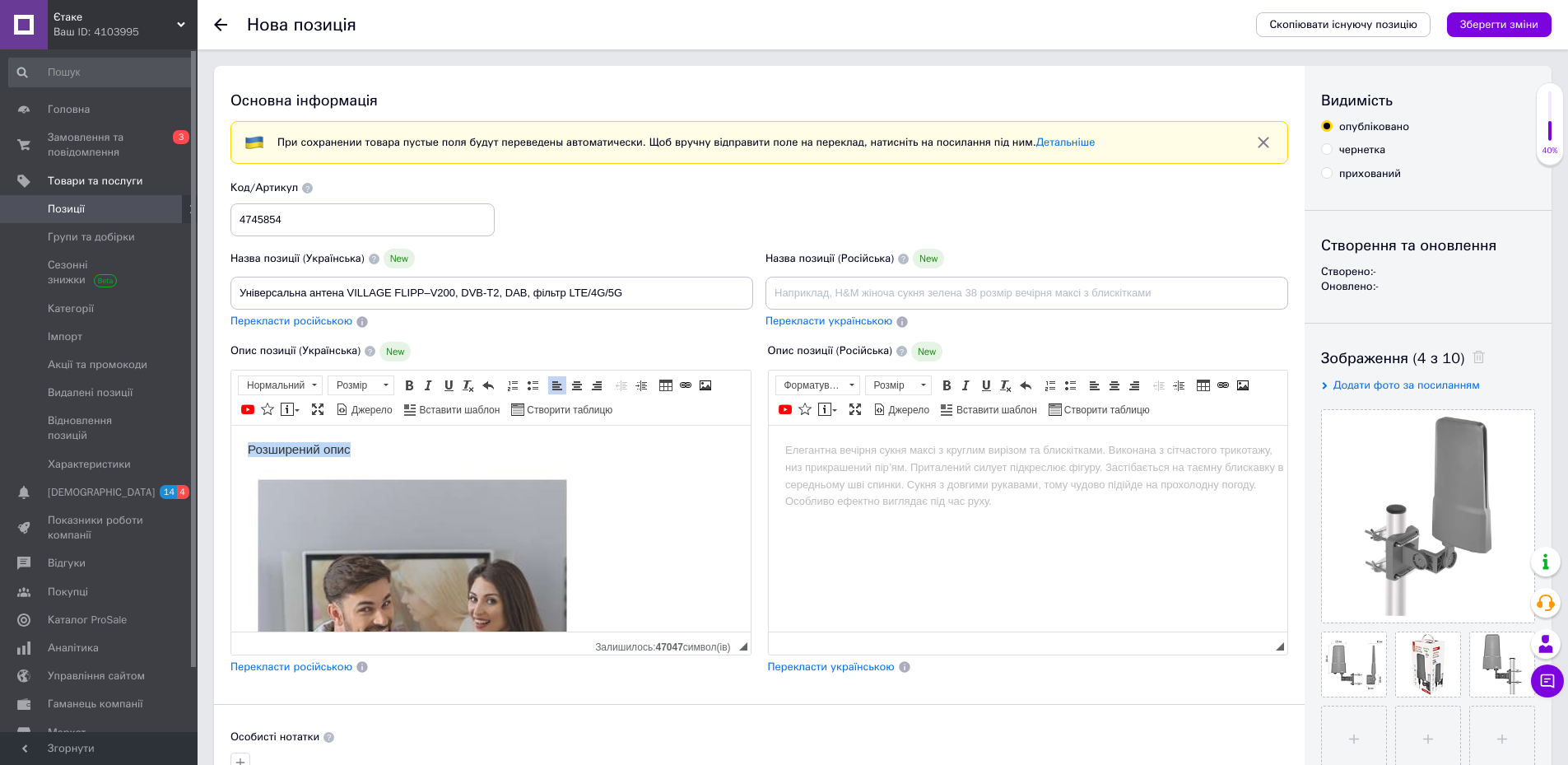 type 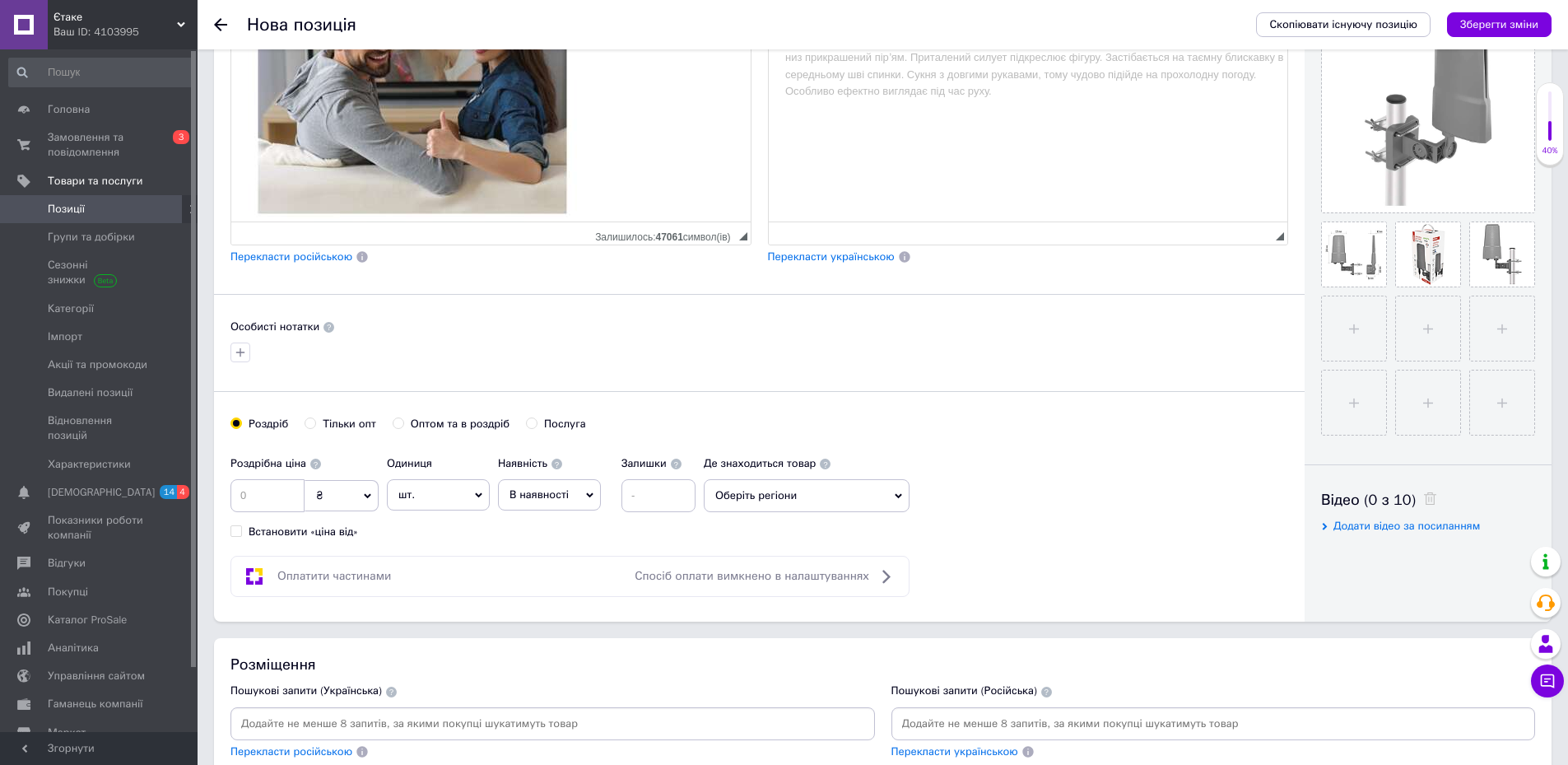 scroll, scrollTop: 412, scrollLeft: 0, axis: vertical 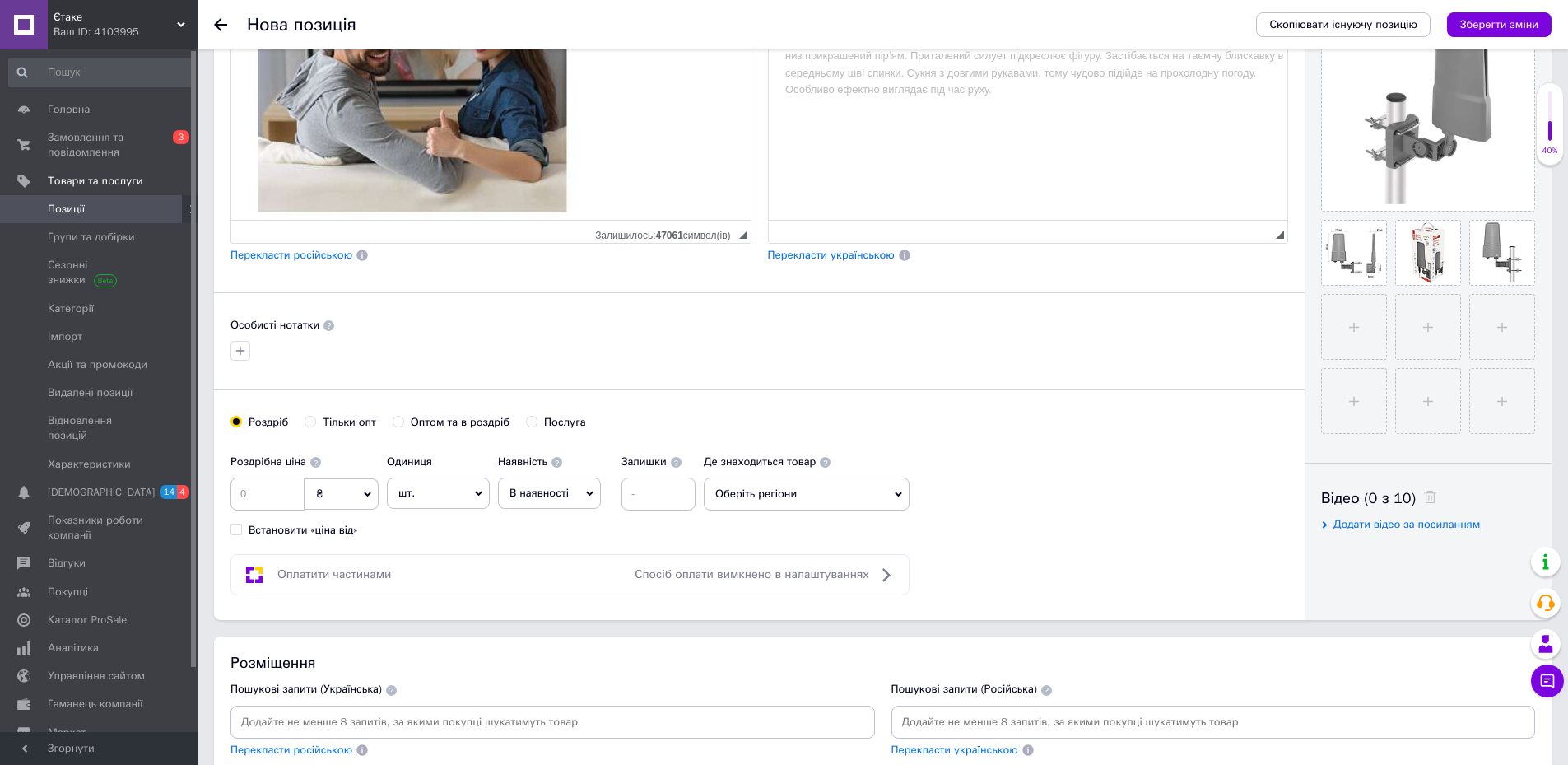 click on "Основна інформація При сохранении товара пустые поля будут переведены автоматически. Щоб вручну відправити поле на переклад, натисніть на посилання під ним.  Детальніше Назва позиції (Українська) New Універсальна антена VILLAGE FLIPP–V200, DVB-T2, DAB, фільтр LTE/4G/5G Перекласти російською Код/Артикул 4745854 Назва позиції (Російська) New Перекласти українською Опис позиції (Українська) New Розширений текстовий редактор, 56C29027-369D-4D1E-A184-88DA665AD774 Панель інструментів редактора Форматування Заголовок 3 Розмір Розмір   Жирний  Сполучення клавіш Ctrl+B   Курсив  Сполучення клавіш Ctrl+I" at bounding box center (759, 137) 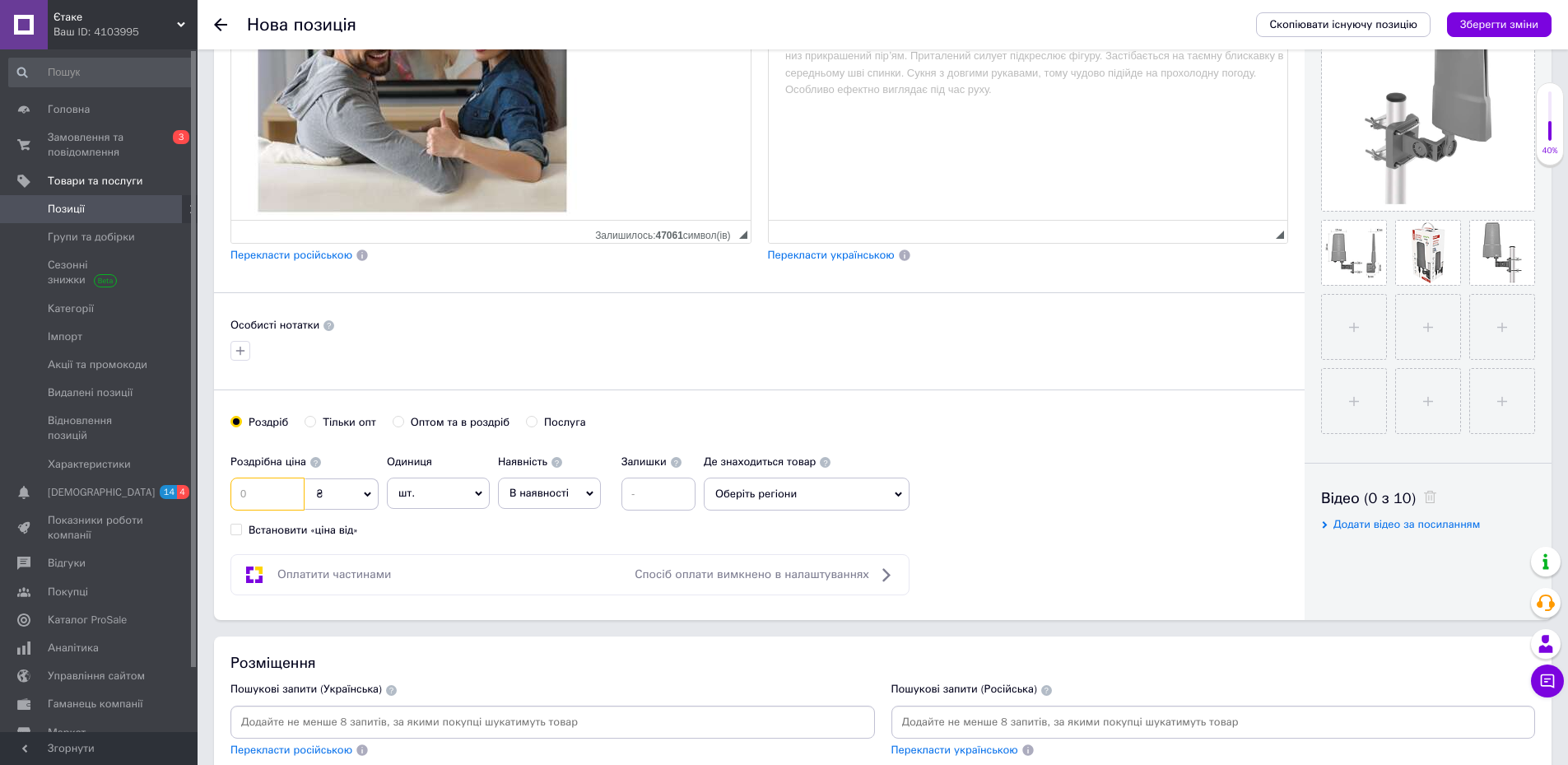 click at bounding box center (268, 494) 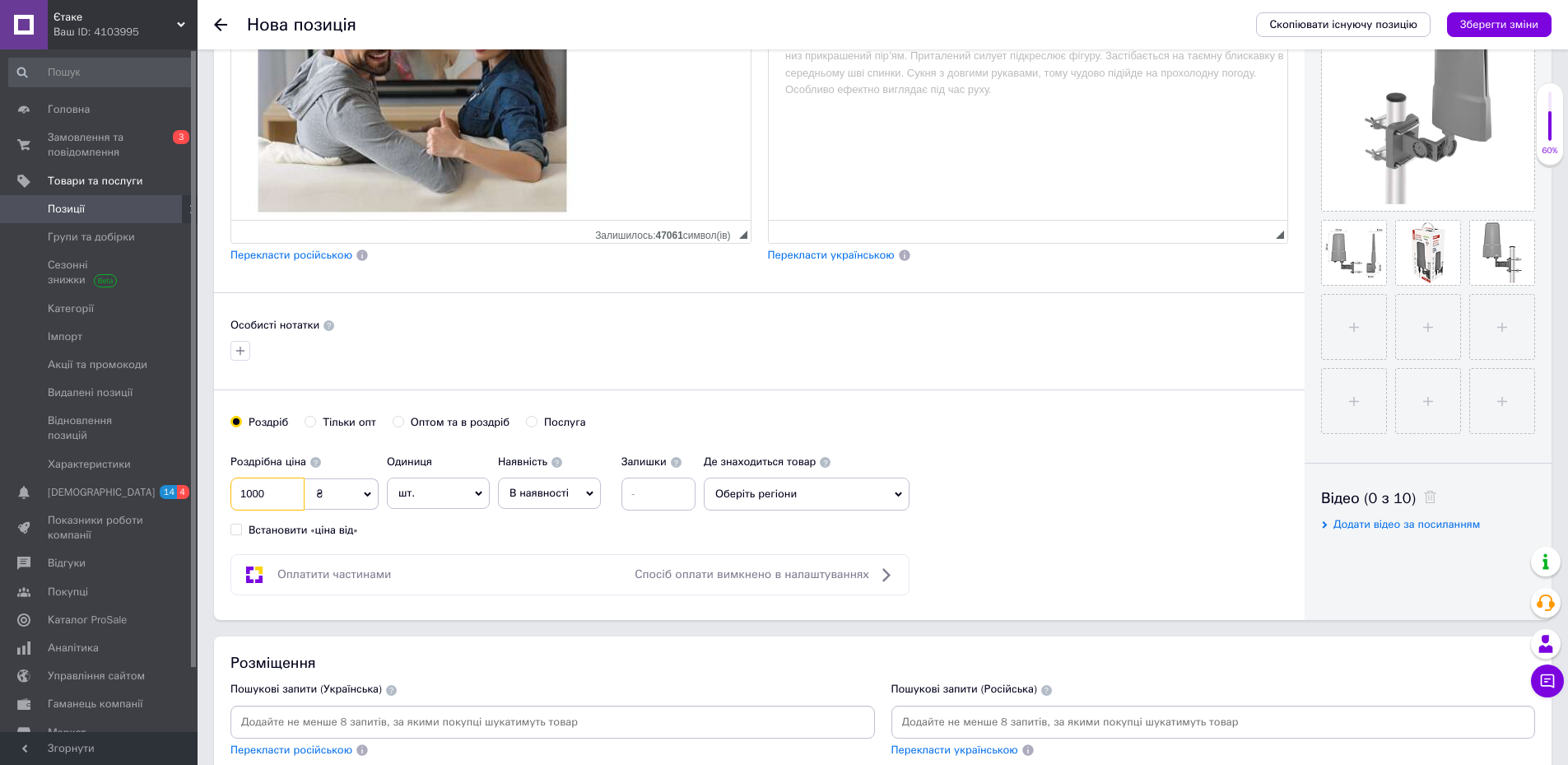 type on "1000" 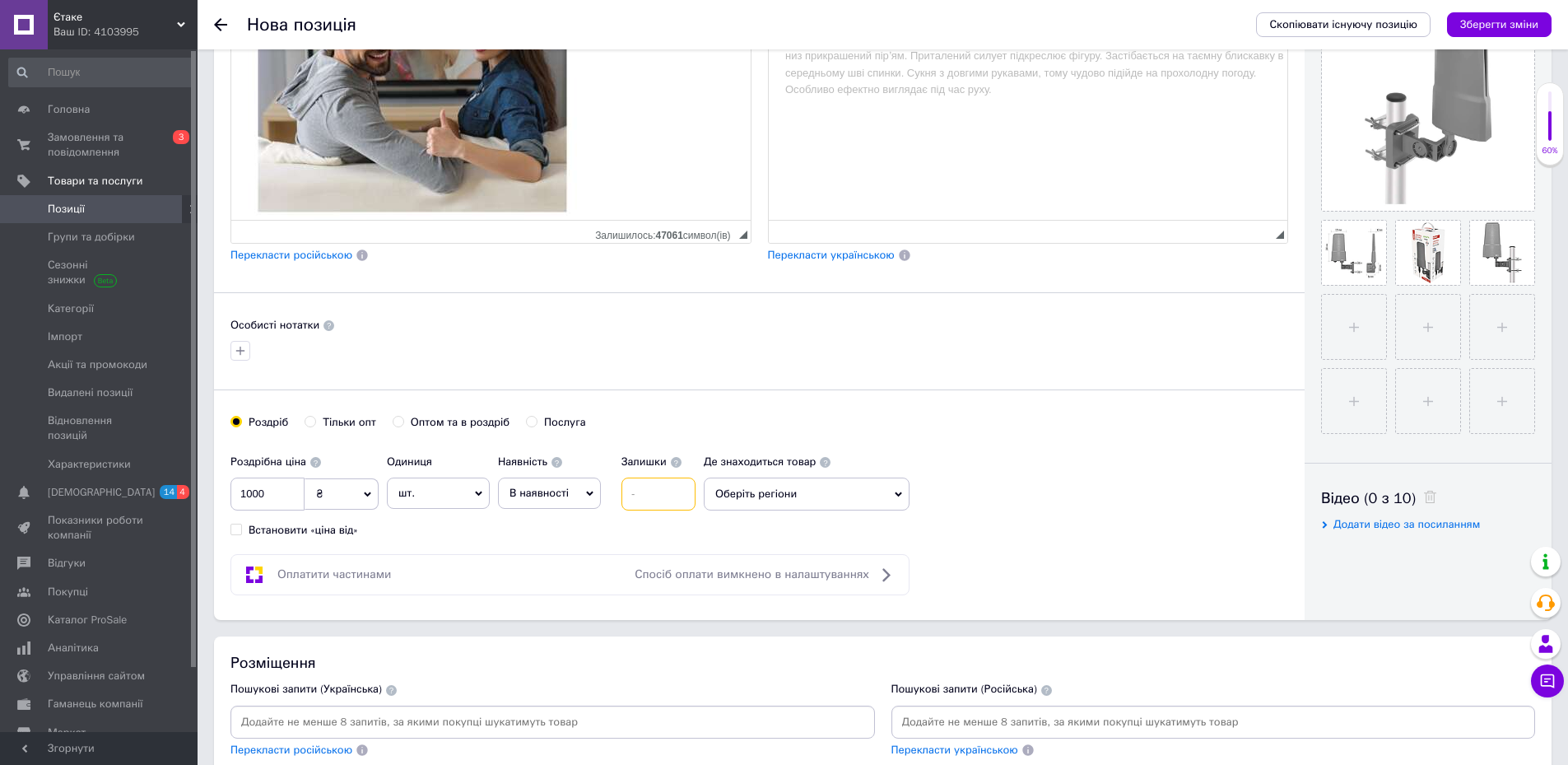 click at bounding box center [658, 494] 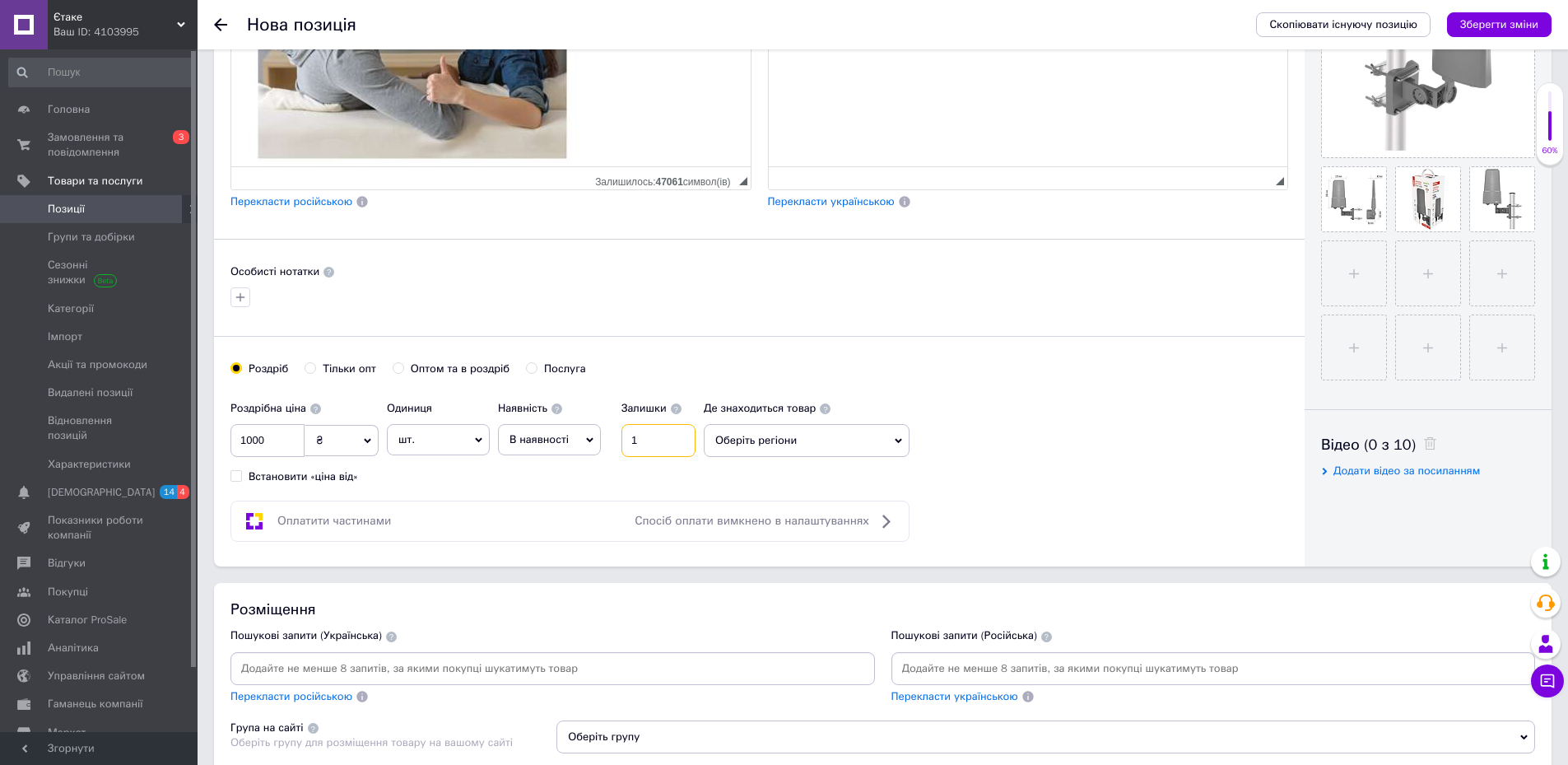 scroll, scrollTop: 494, scrollLeft: 0, axis: vertical 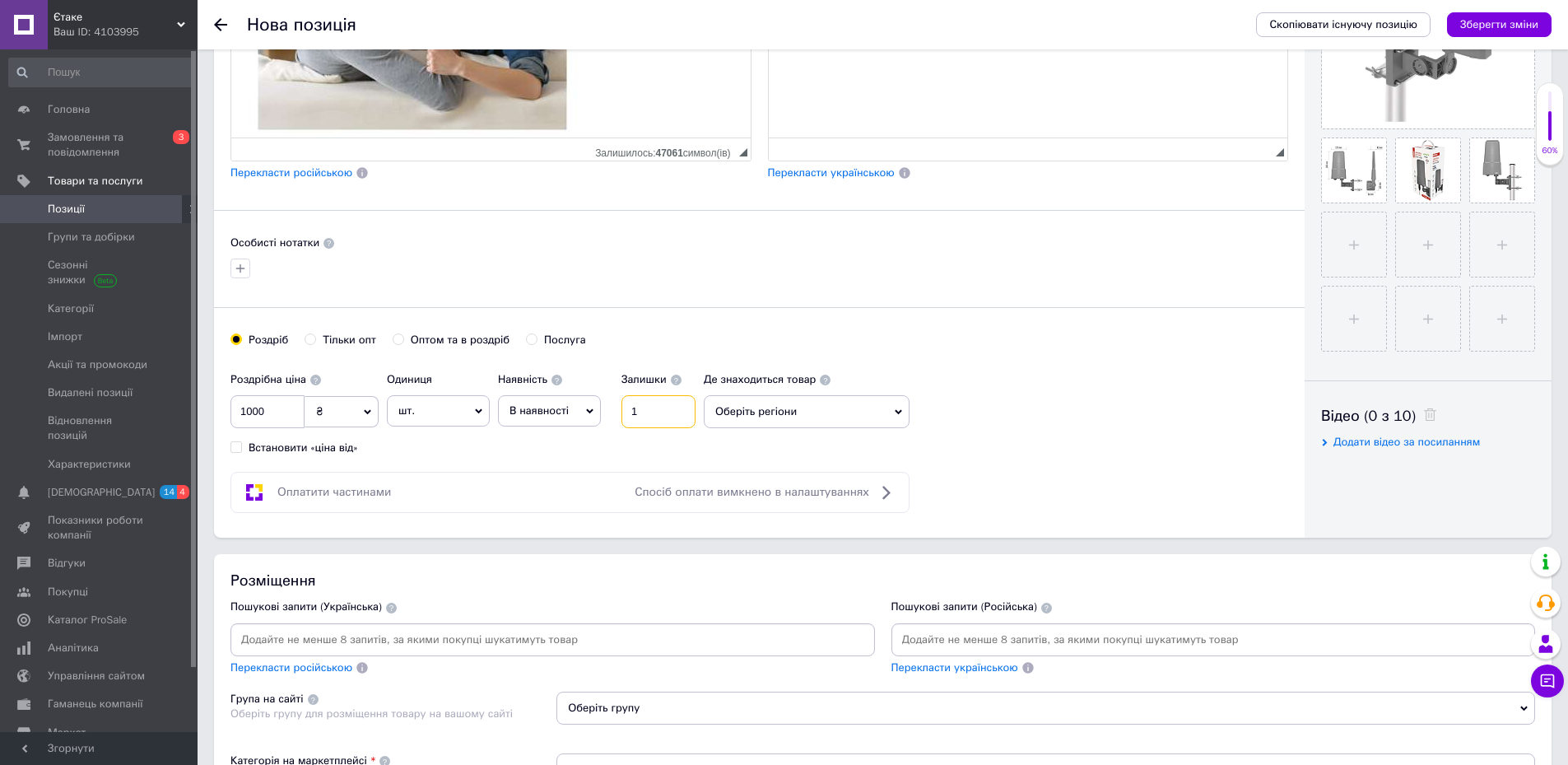type on "1" 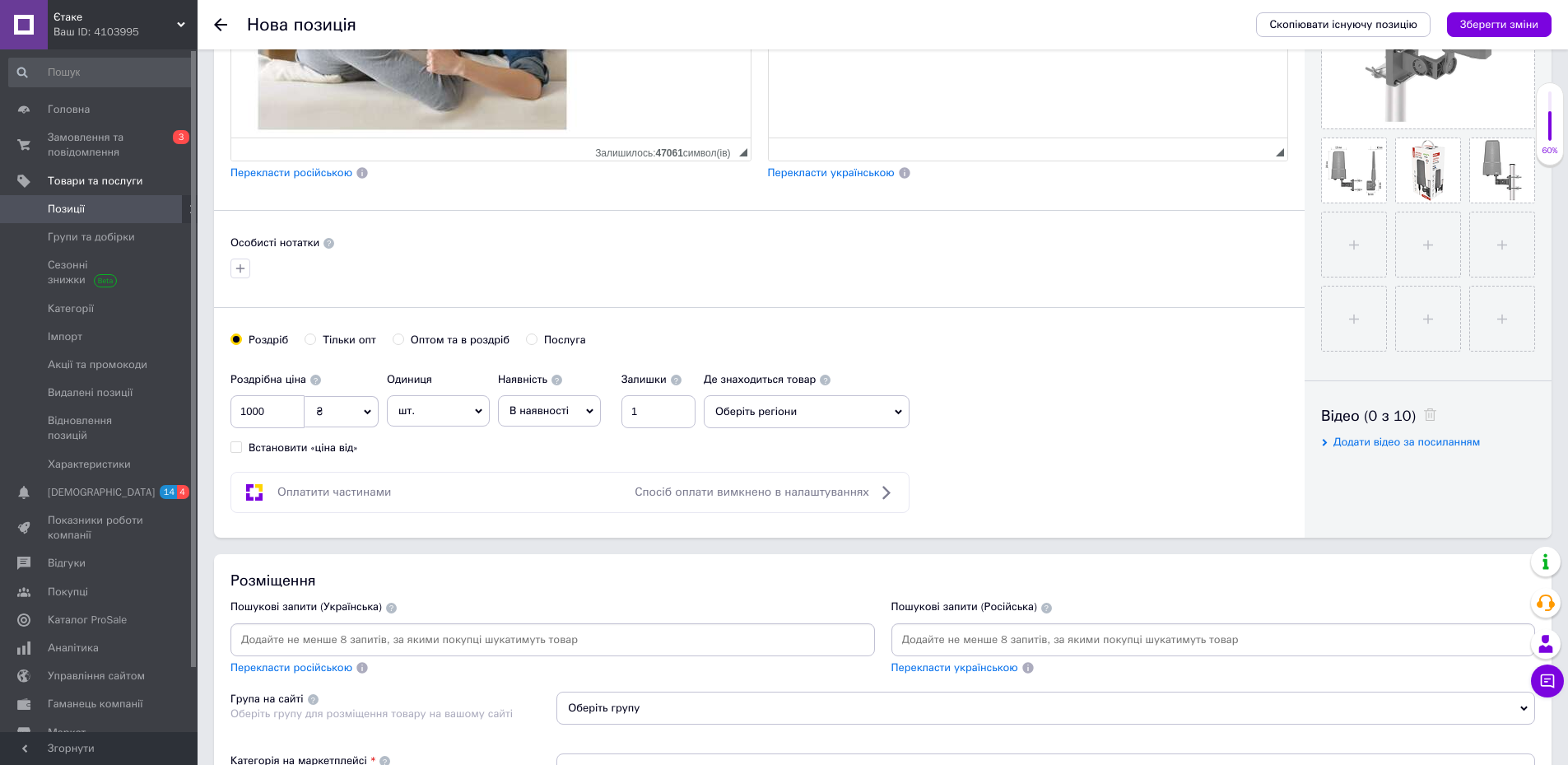 click at bounding box center [552, 640] 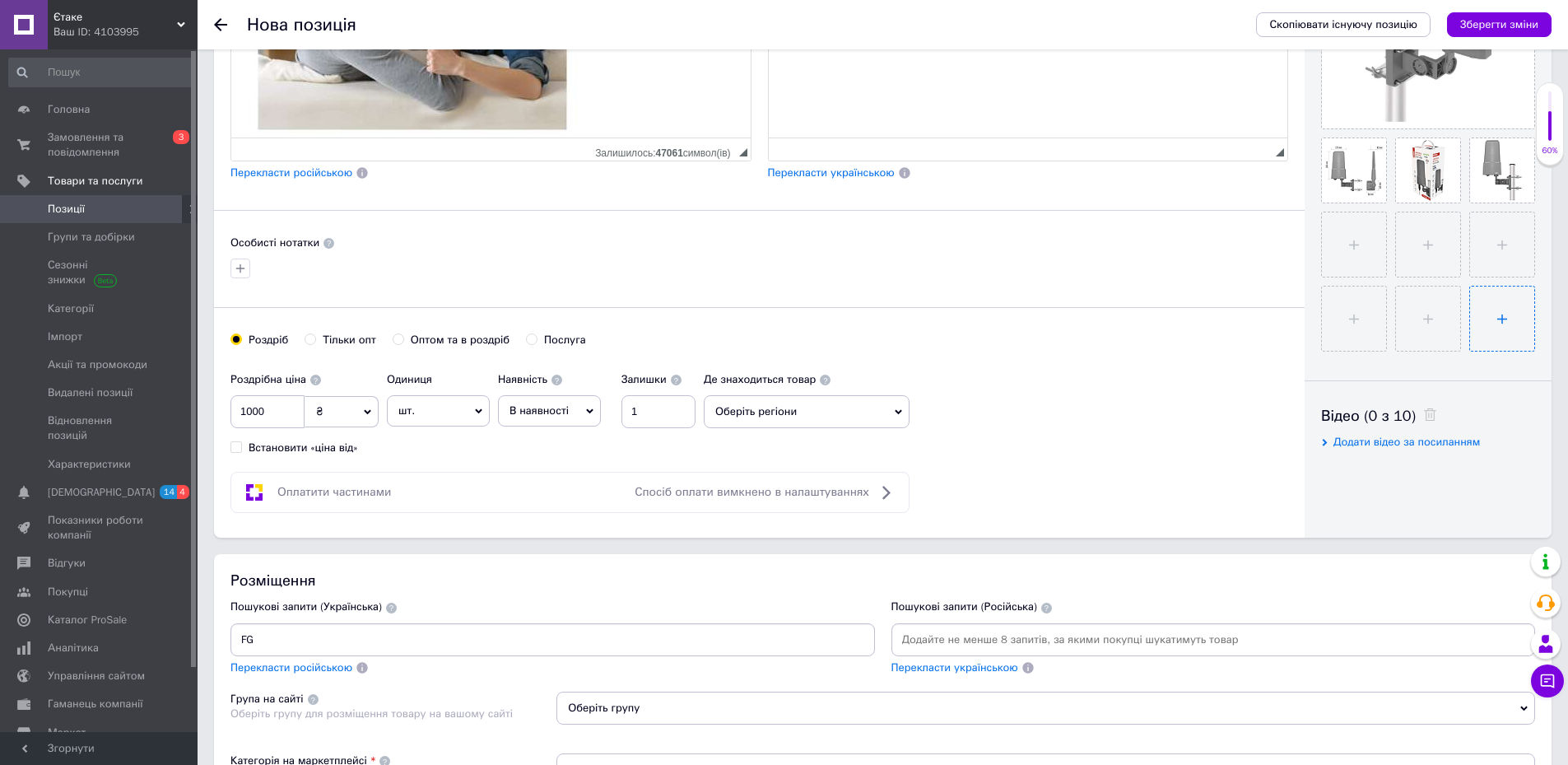 type on "F" 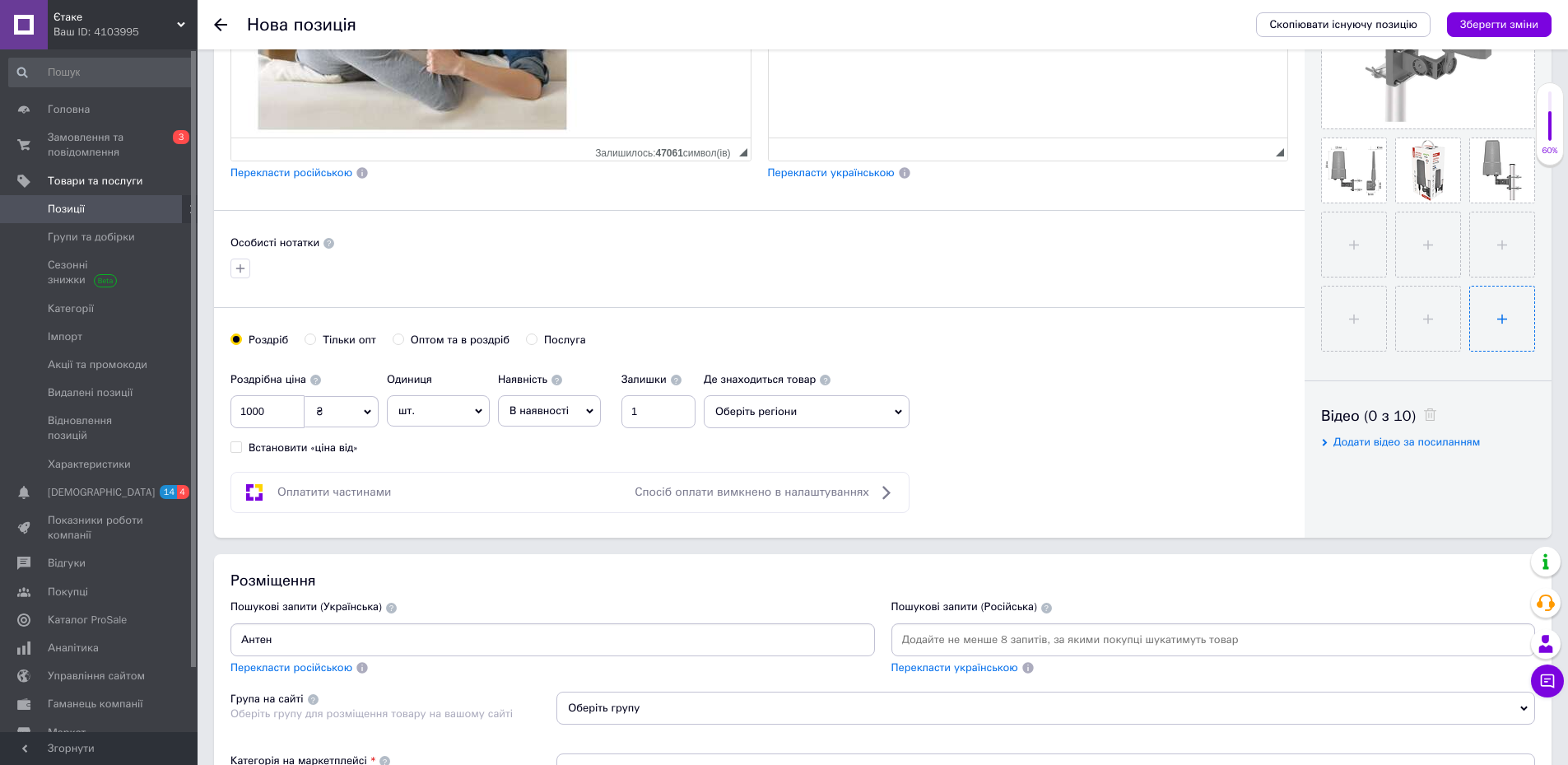 type on "Антена" 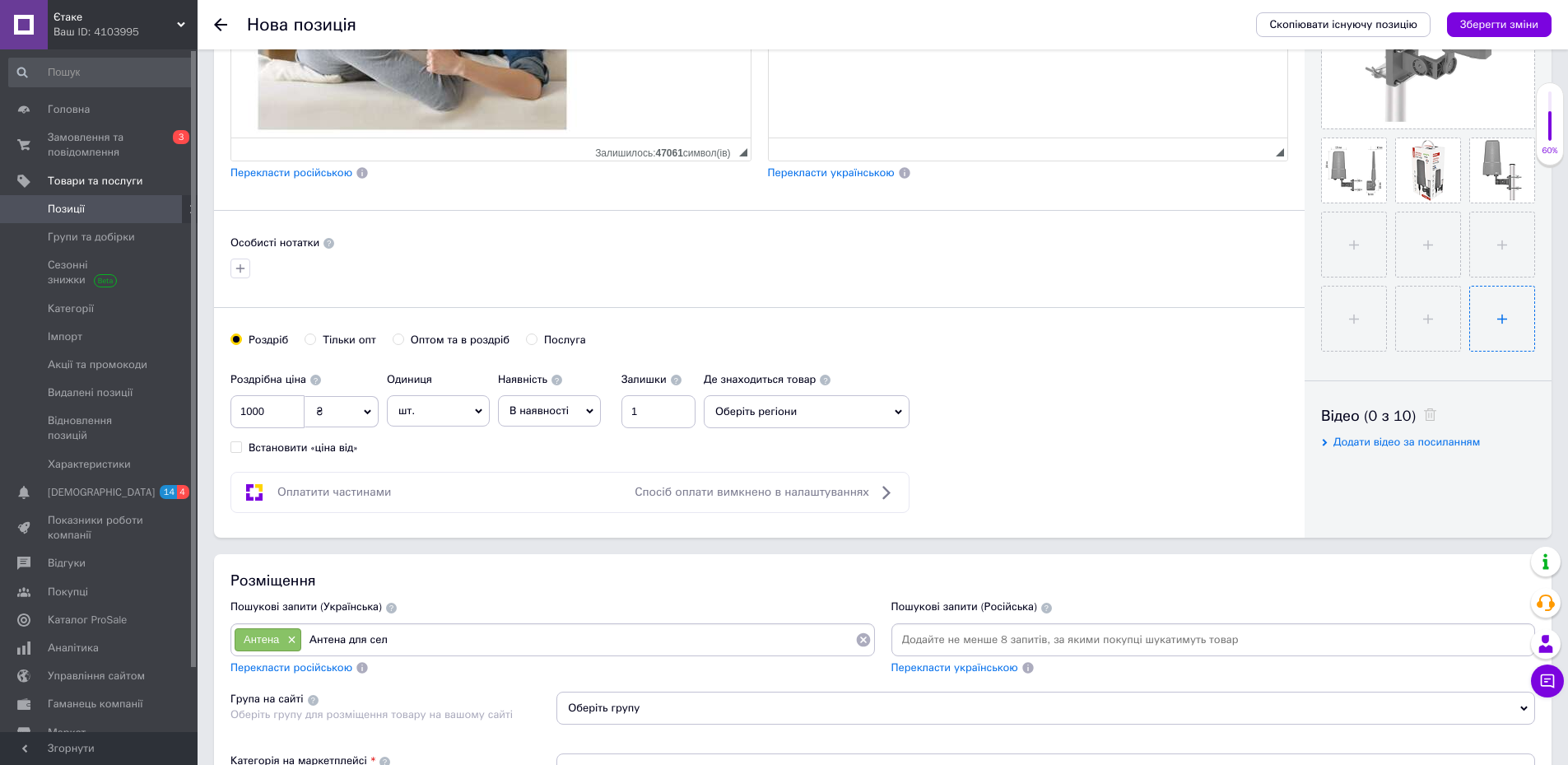 type on "Антена для села" 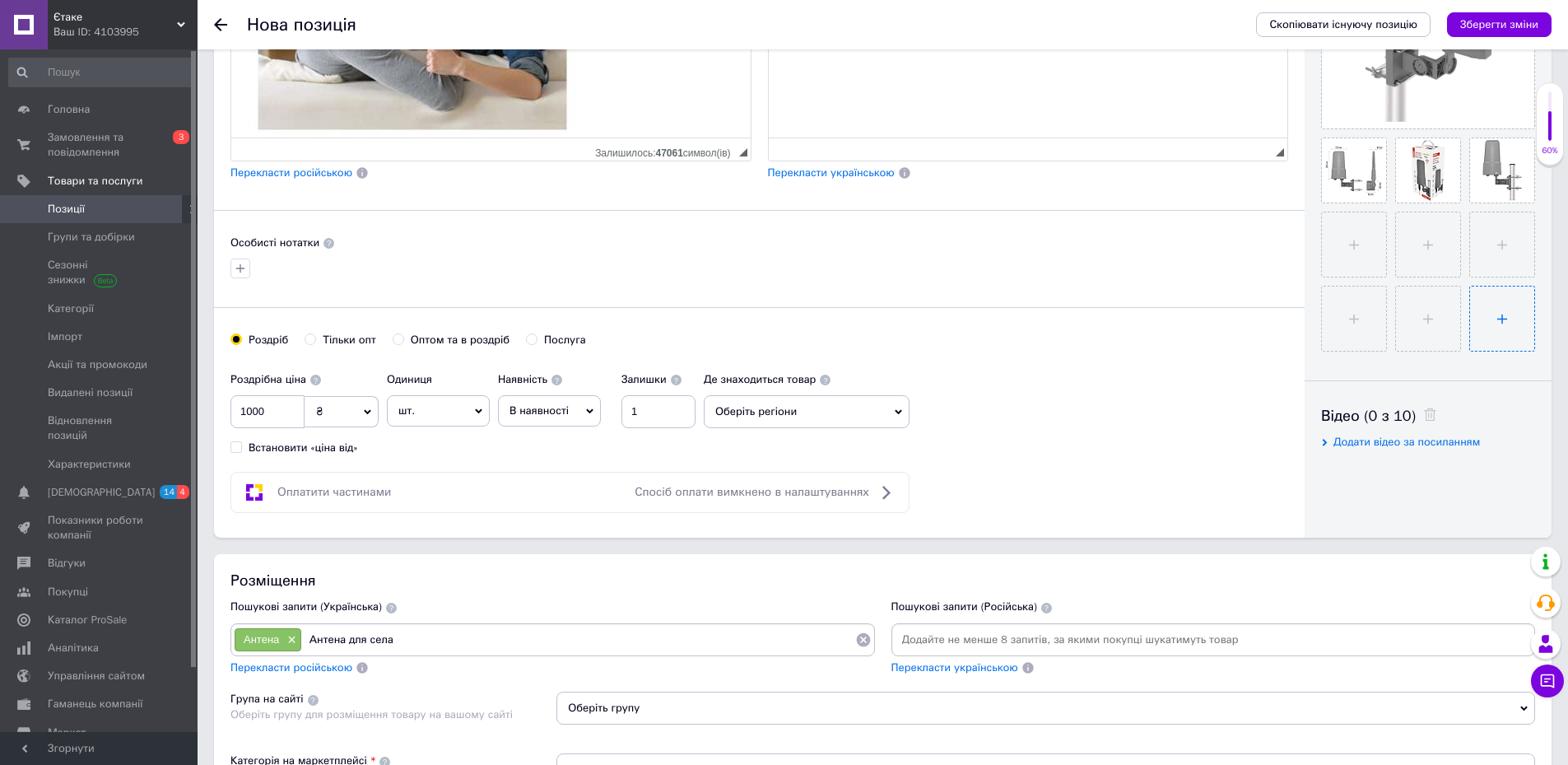 type 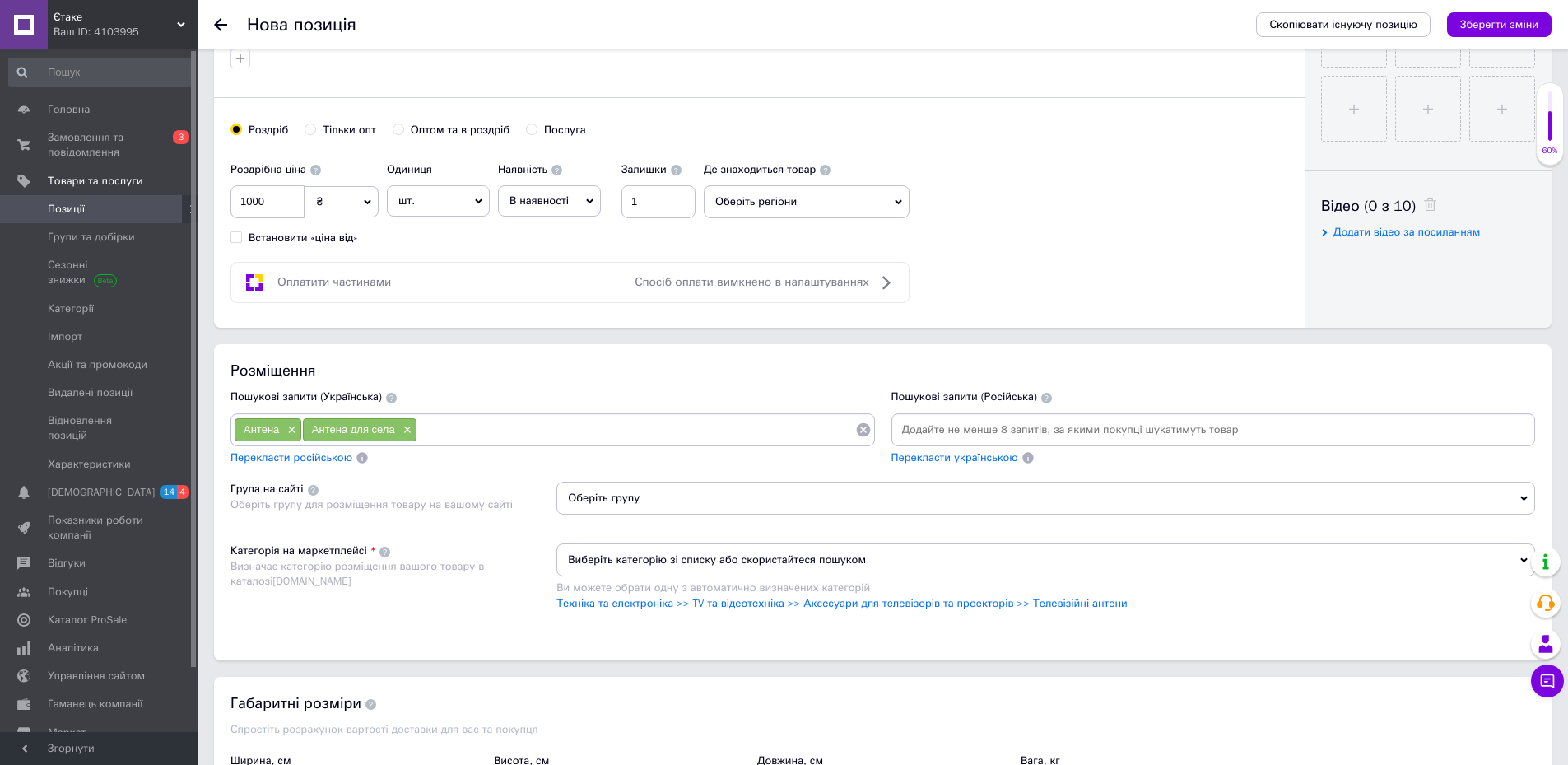scroll, scrollTop: 922, scrollLeft: 0, axis: vertical 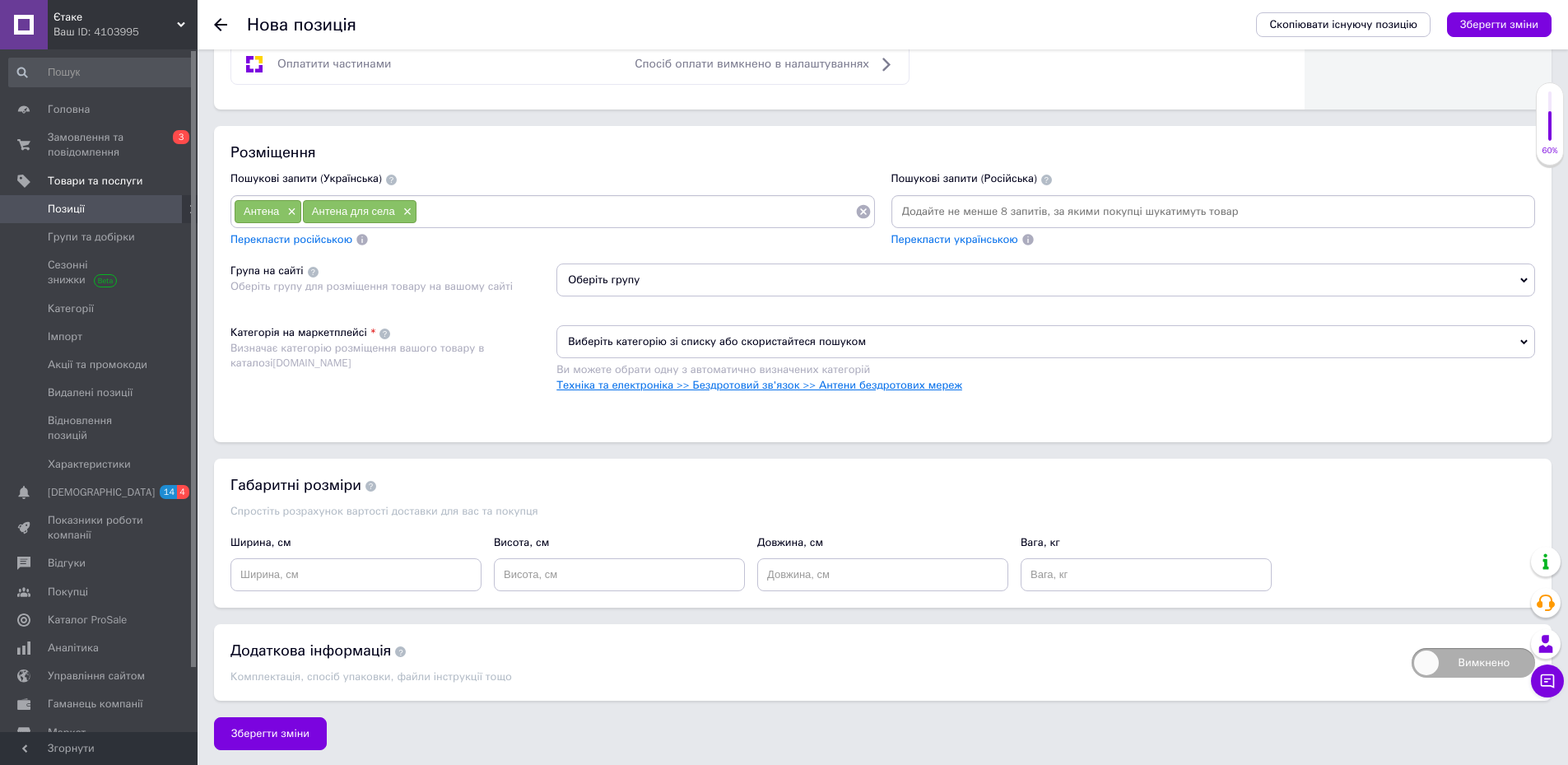 click on "Техніка та електроніка >> Бездротовий зв'язок >> Антени бездротових мереж" at bounding box center (759, 385) 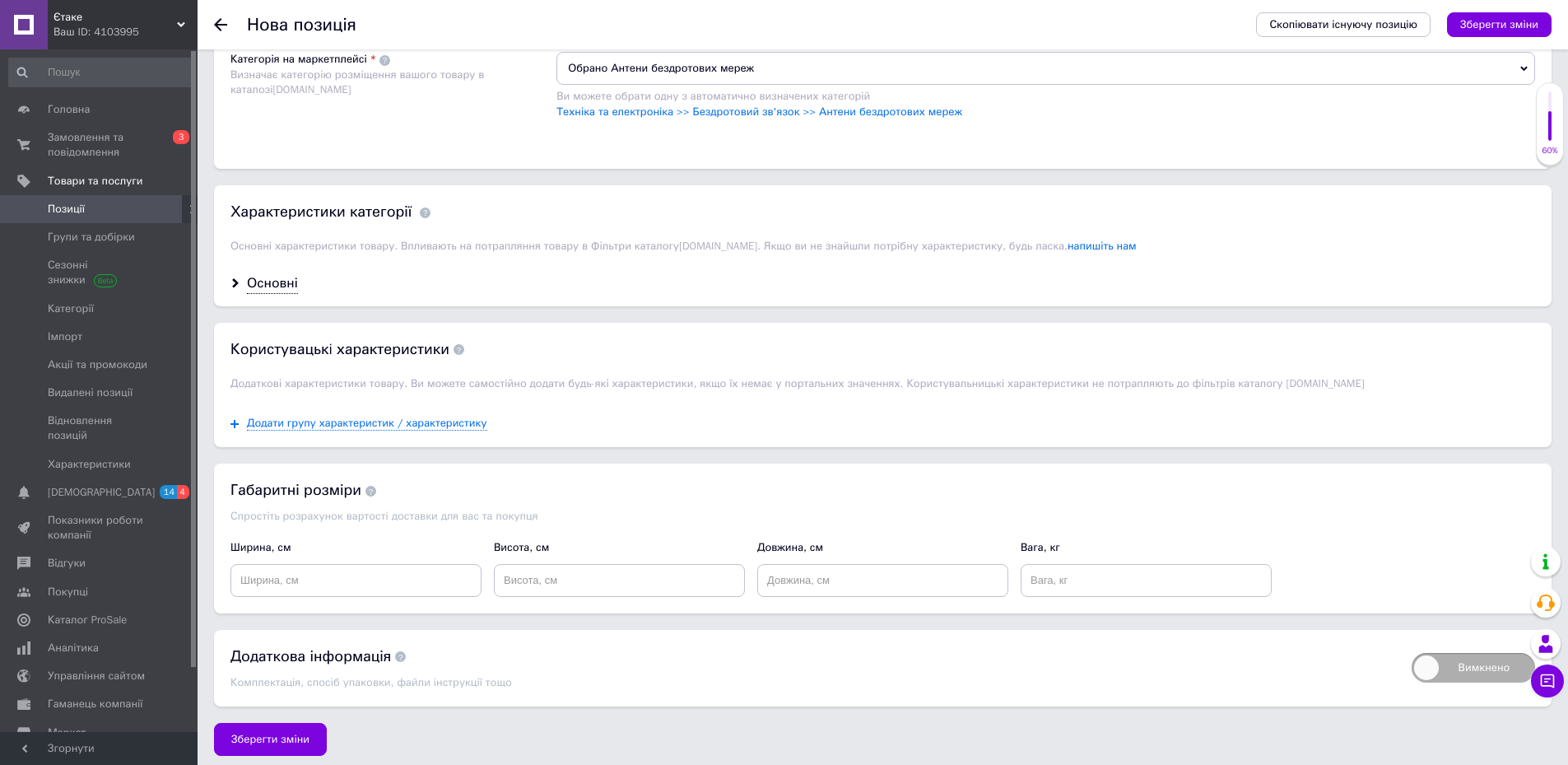 scroll, scrollTop: 1201, scrollLeft: 0, axis: vertical 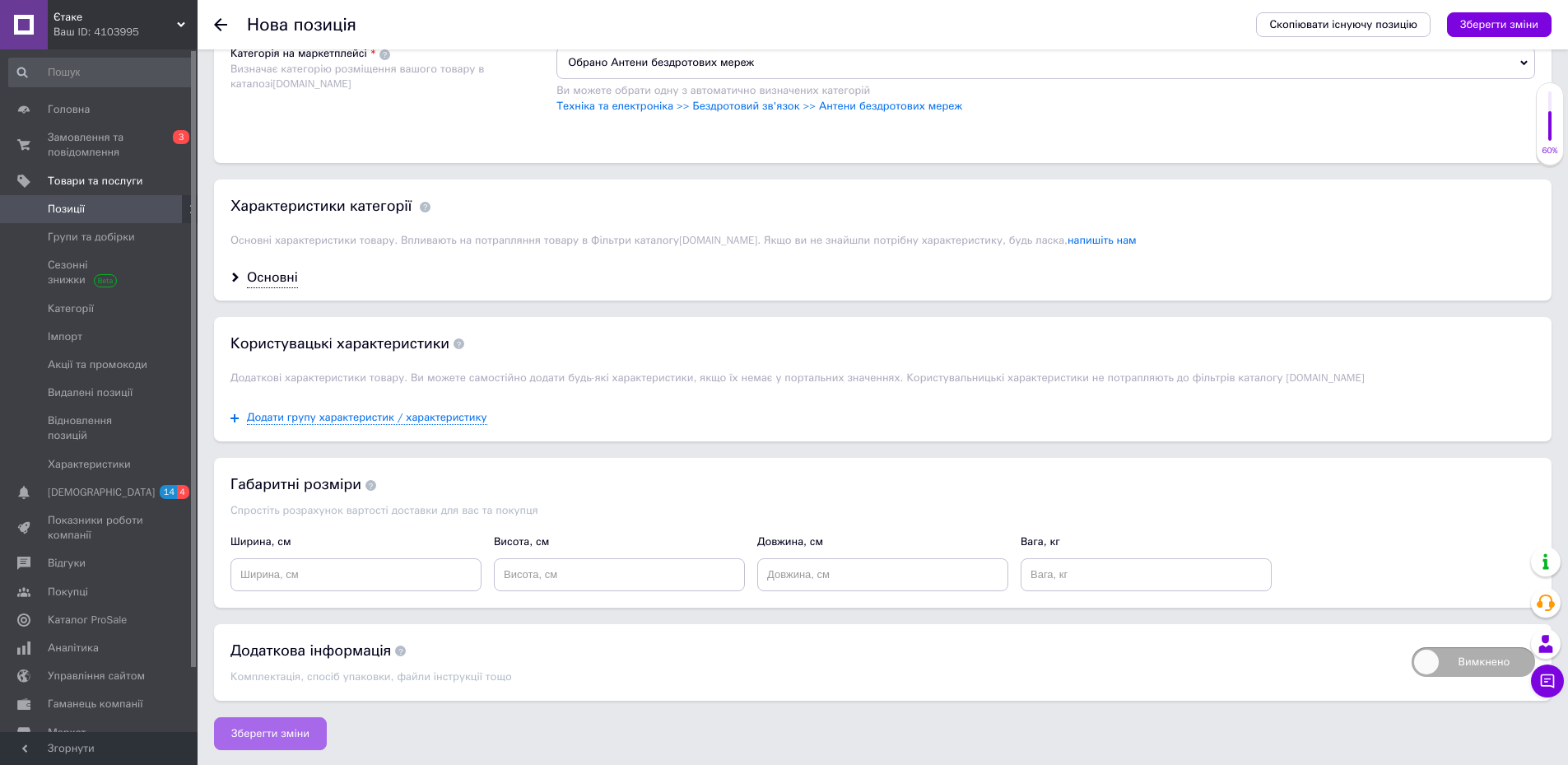 click on "Зберегти зміни" at bounding box center (270, 734) 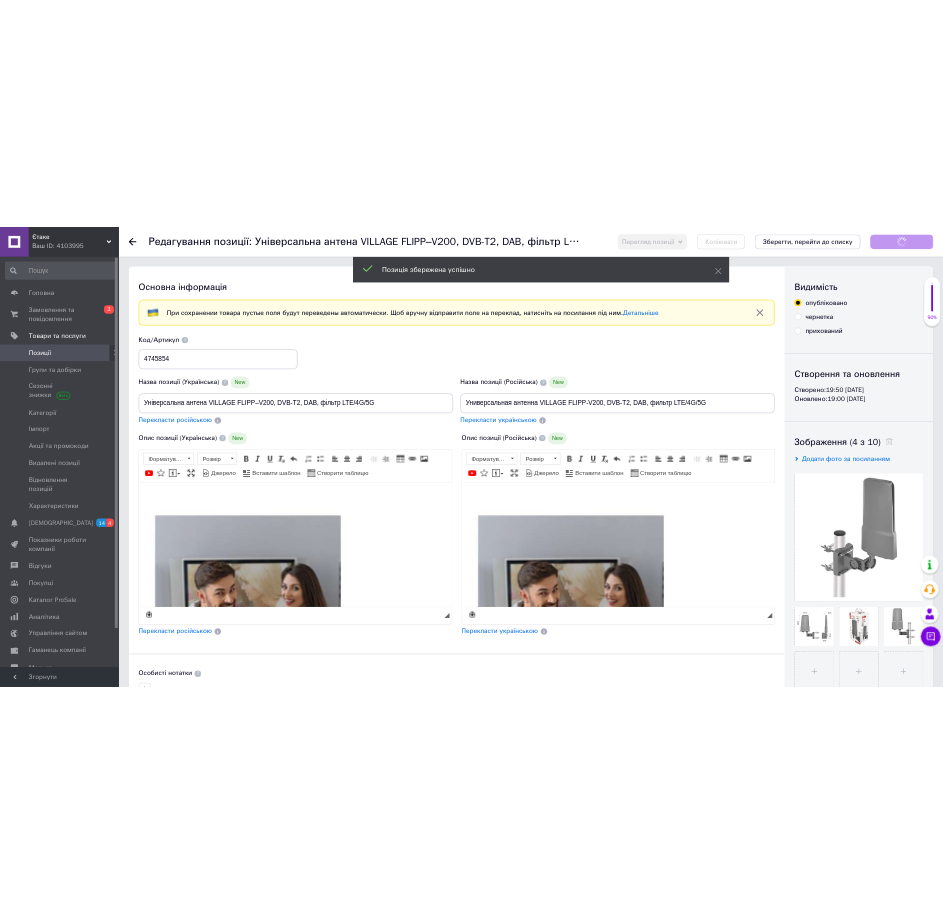 scroll, scrollTop: 0, scrollLeft: 0, axis: both 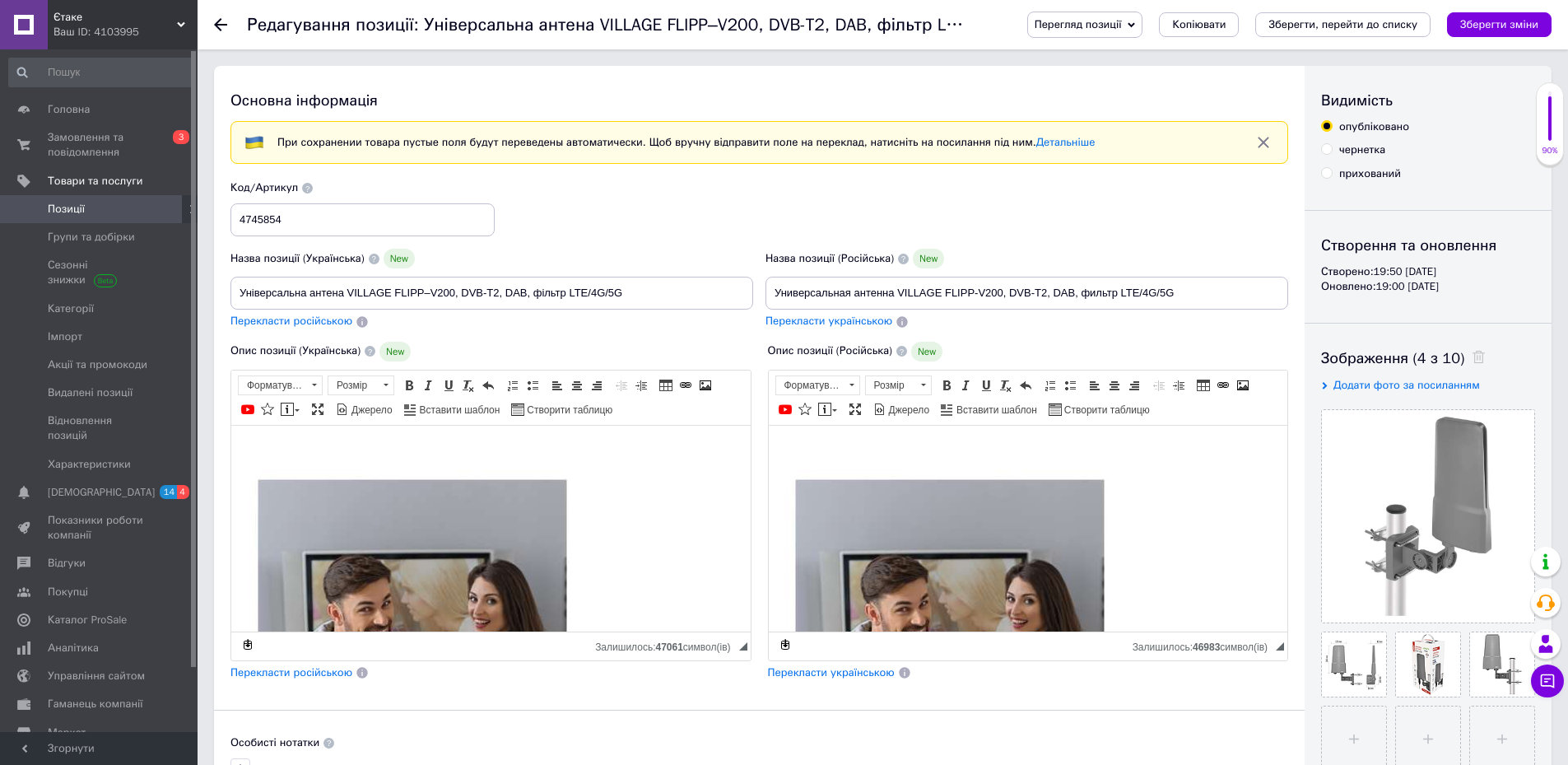 click on "Позиції" at bounding box center (101, 209) 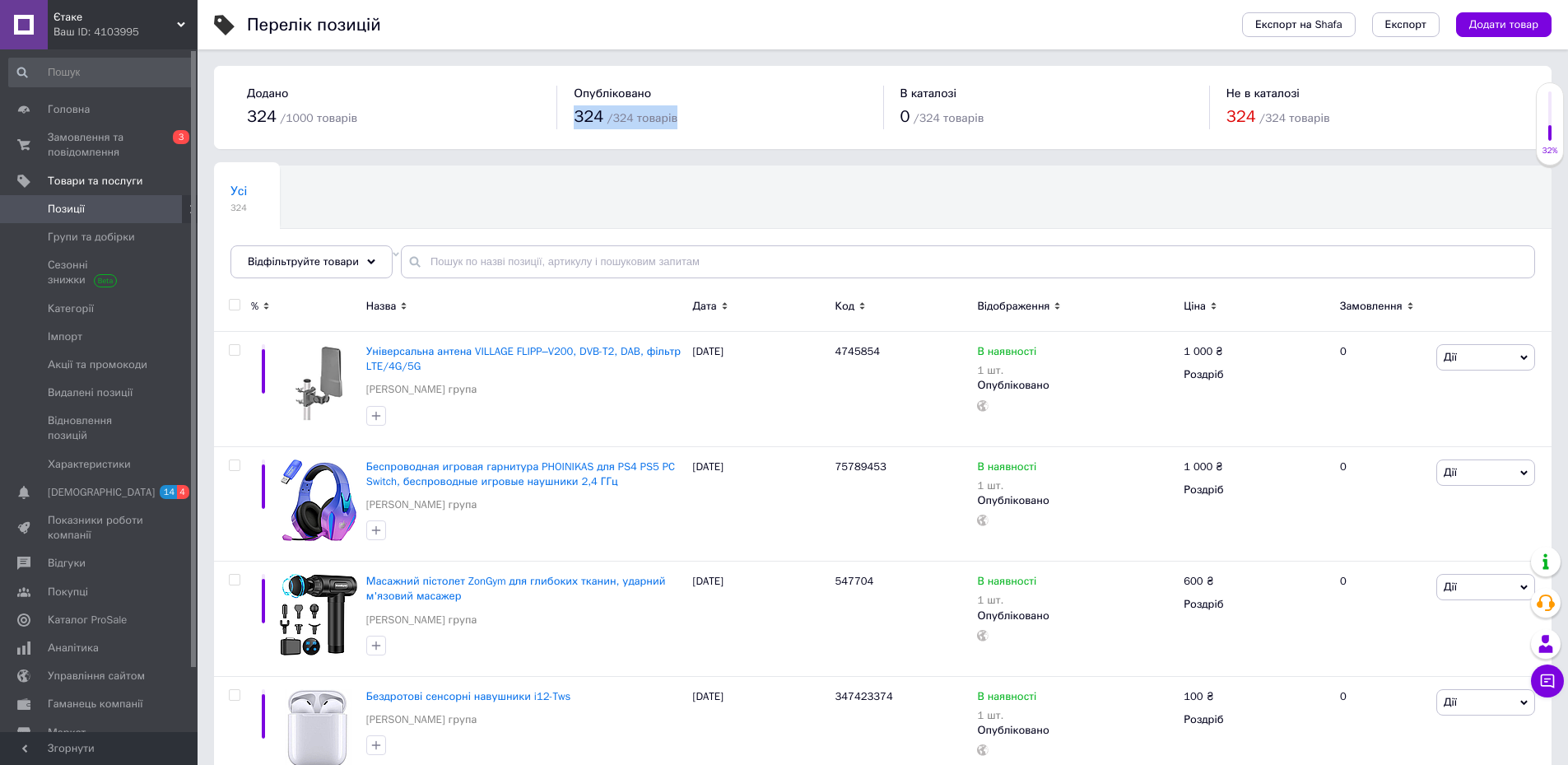 drag, startPoint x: 884, startPoint y: 51, endPoint x: 865, endPoint y: 40, distance: 21.9545 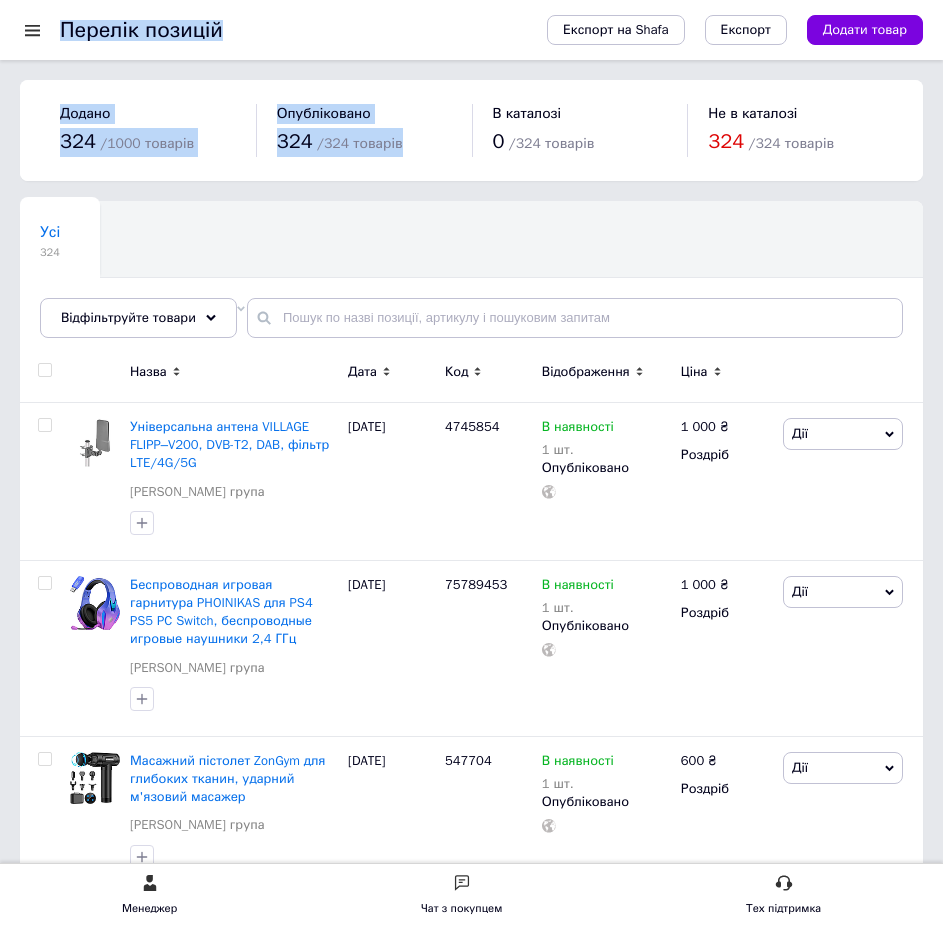 drag, startPoint x: 442, startPoint y: 239, endPoint x: 648, endPoint y: 6, distance: 311.00644 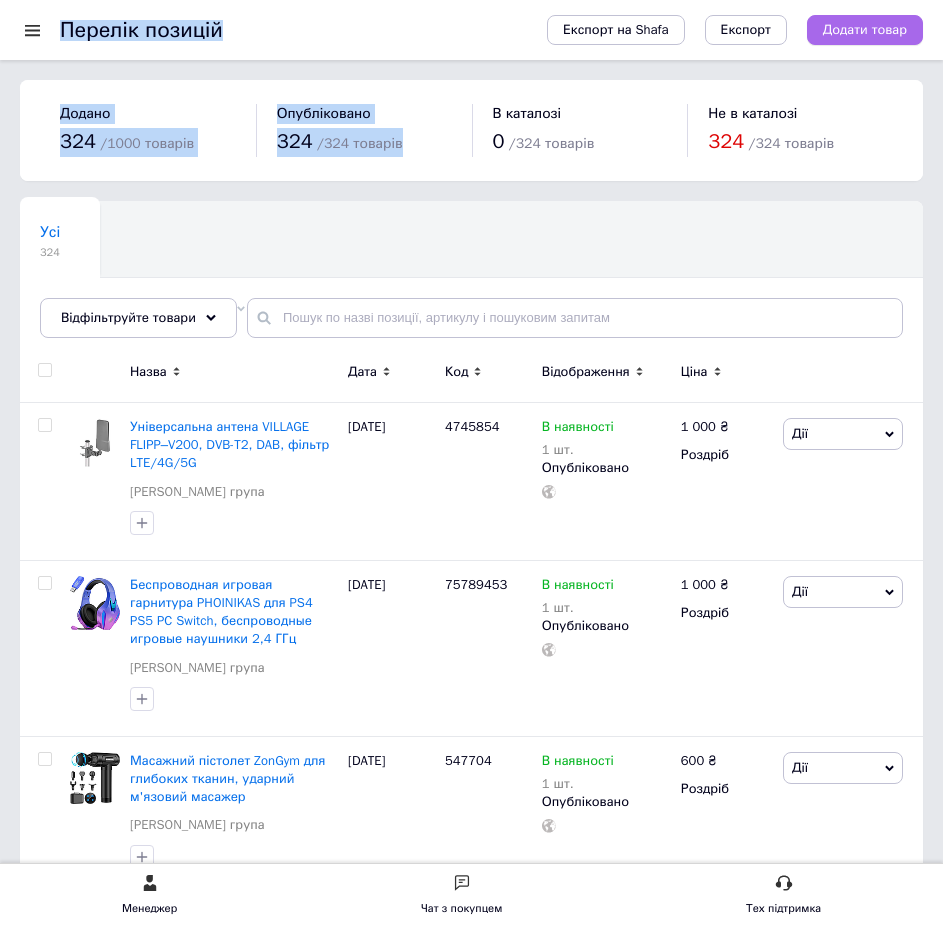 click on "Додати товар" at bounding box center (865, 30) 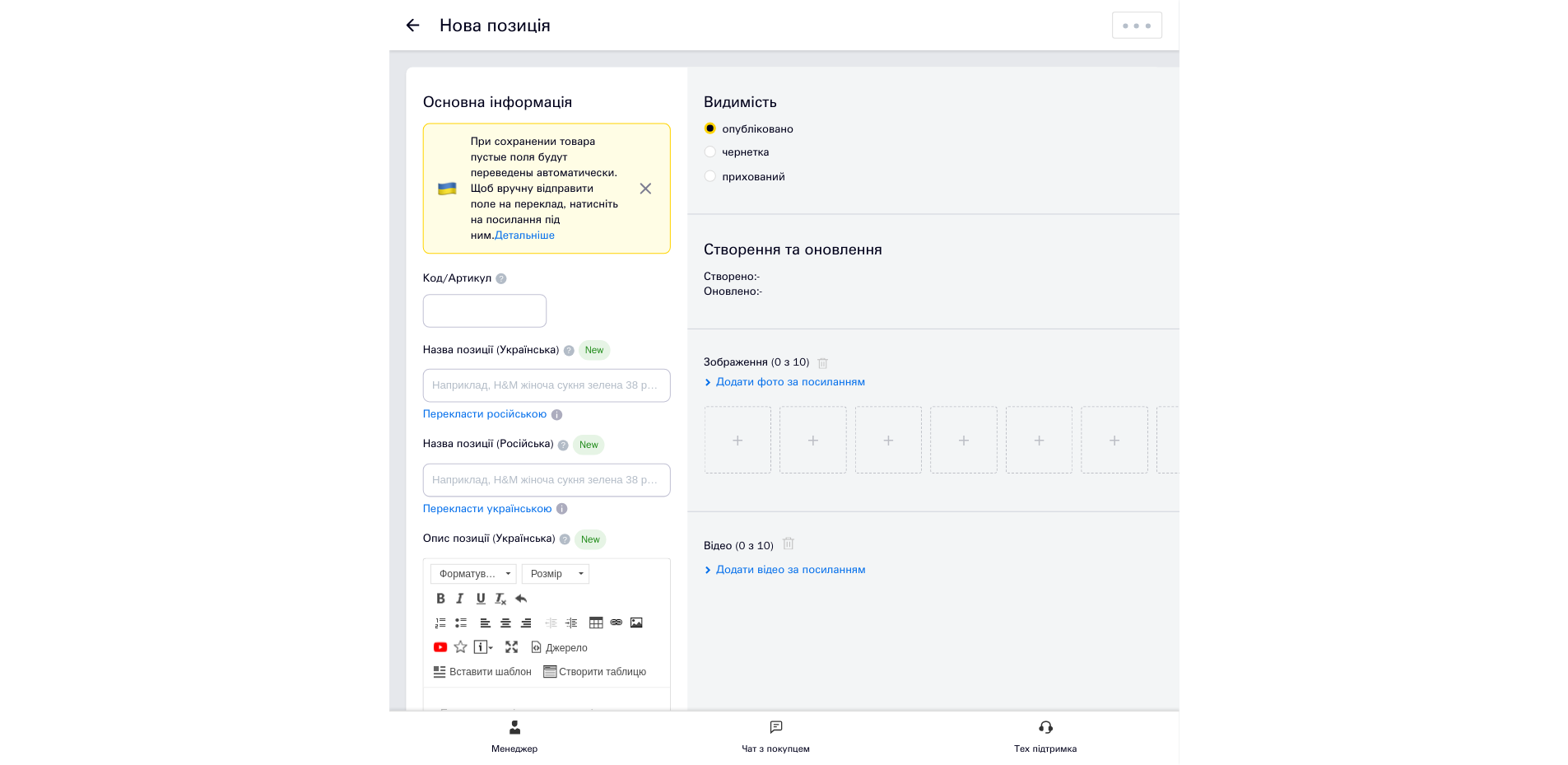 scroll, scrollTop: 0, scrollLeft: 0, axis: both 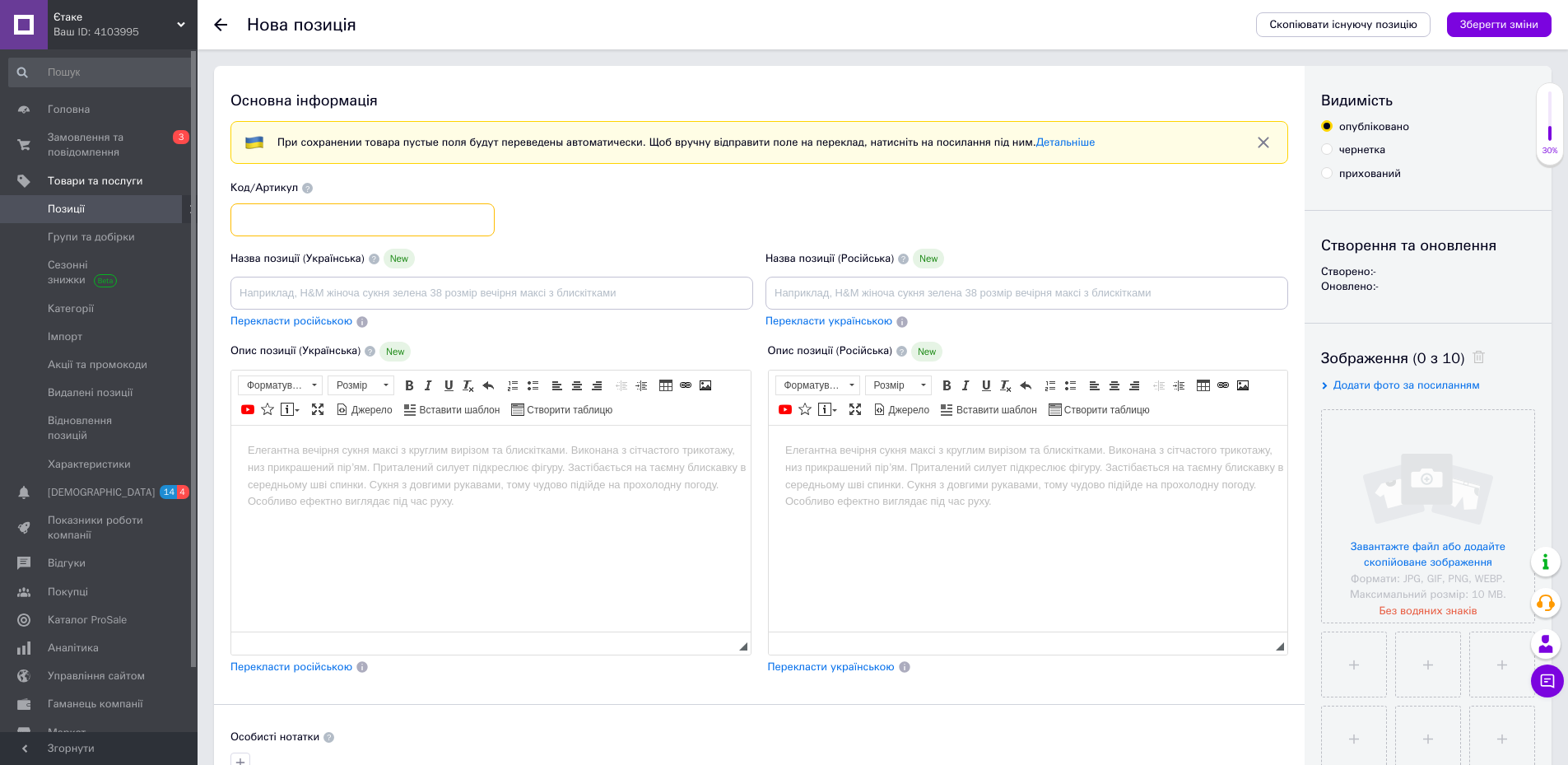 click at bounding box center (362, 220) 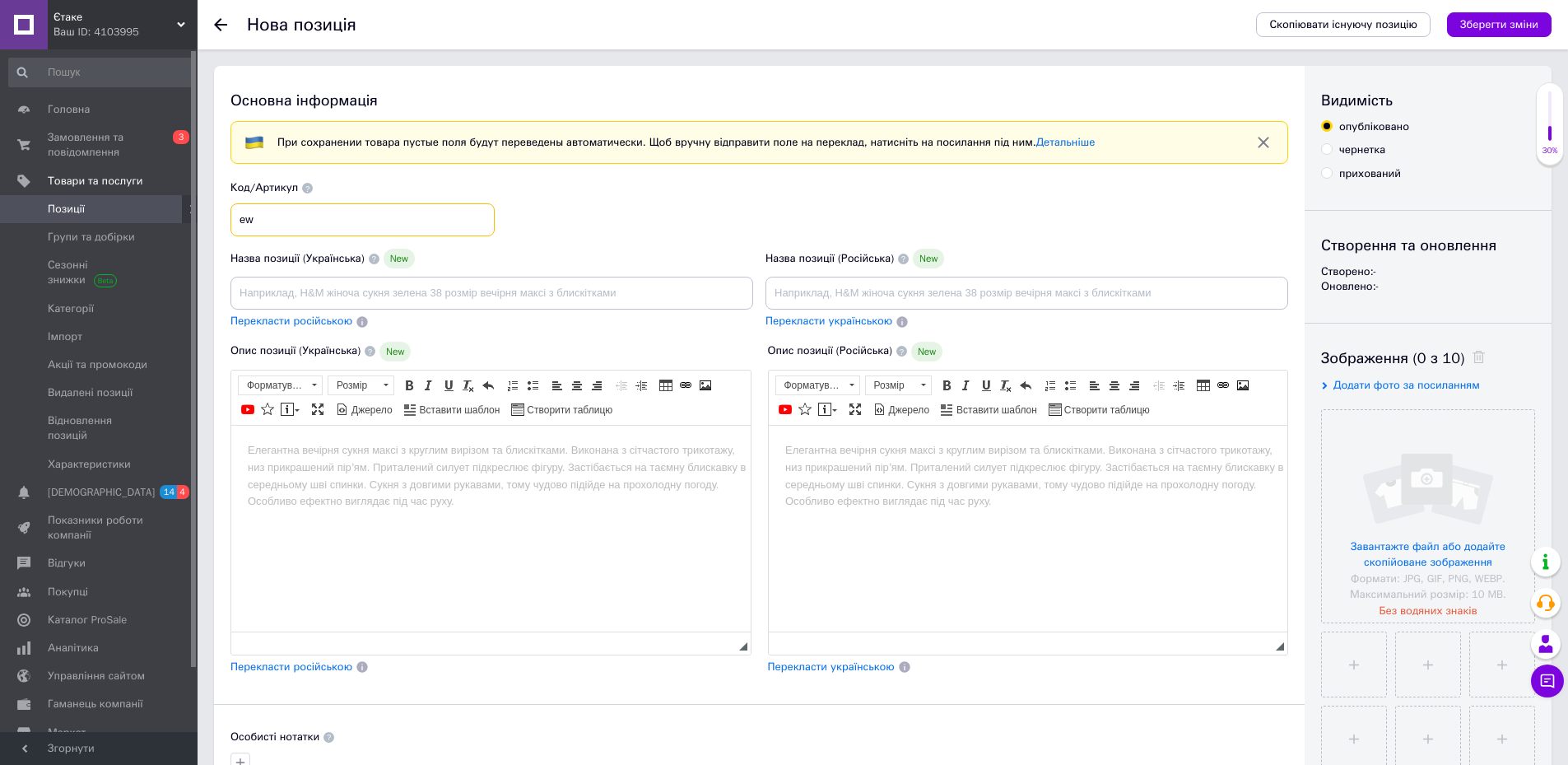 type on "e" 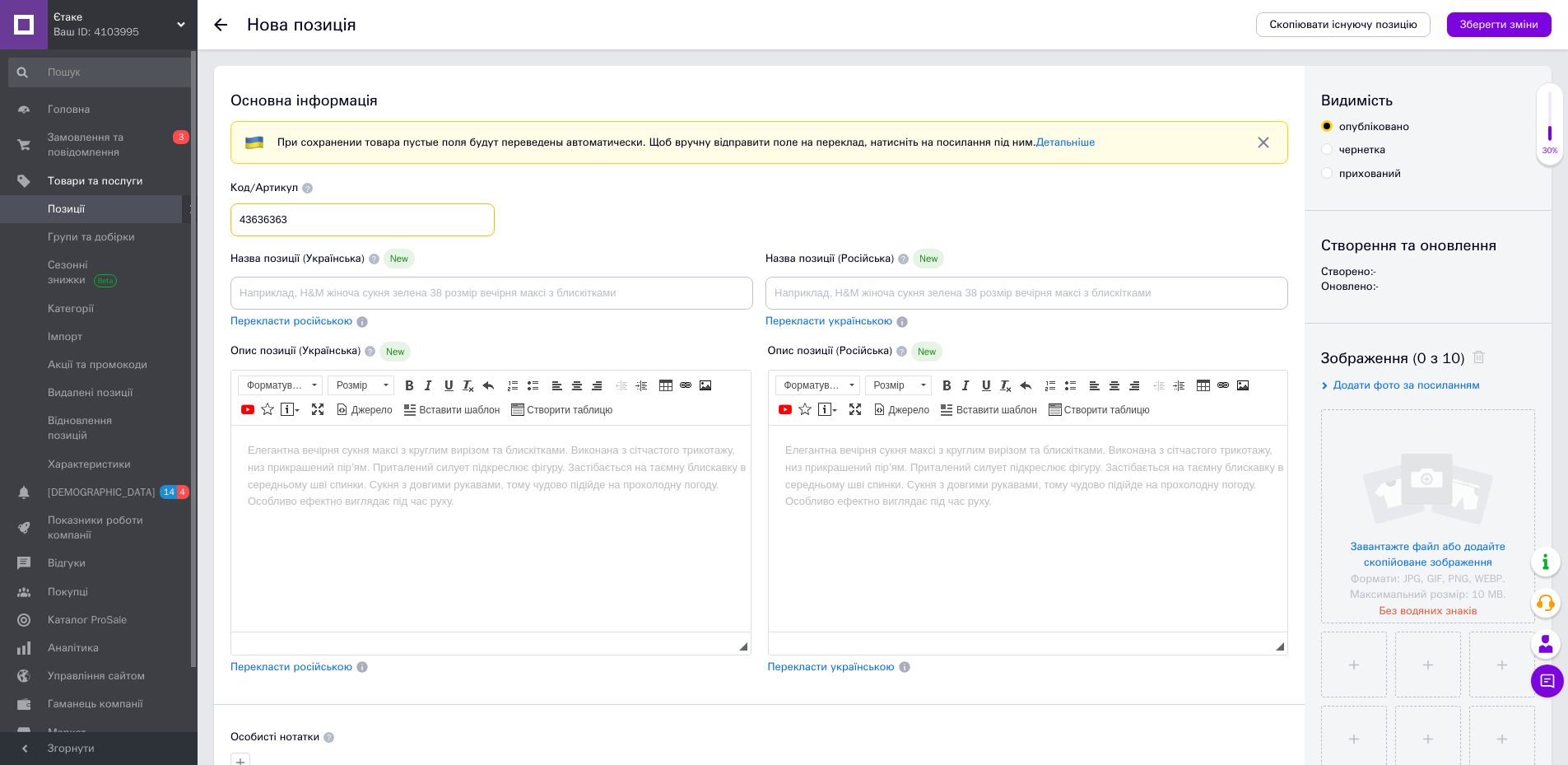 type on "43636363" 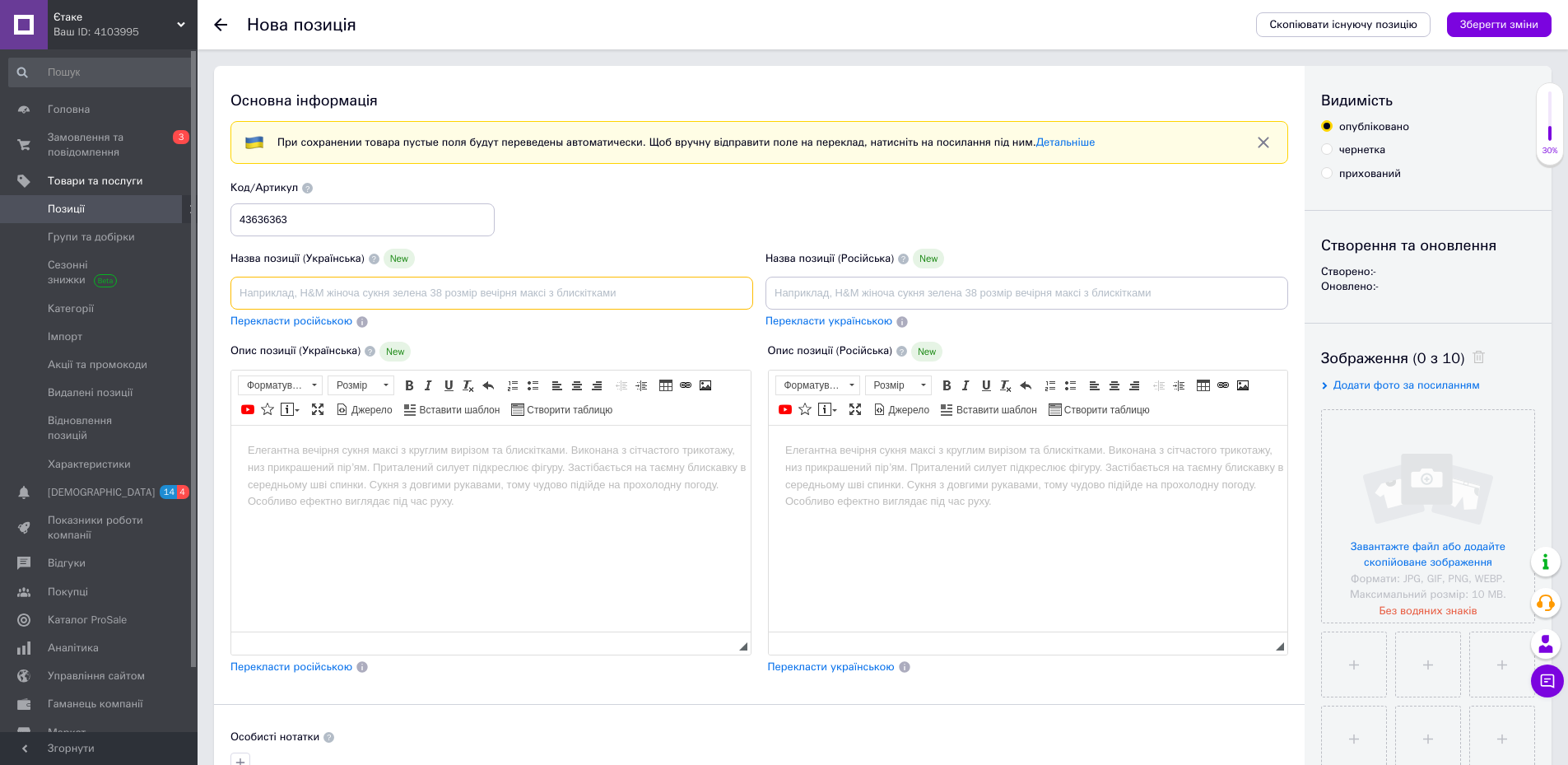 click at bounding box center (491, 293) 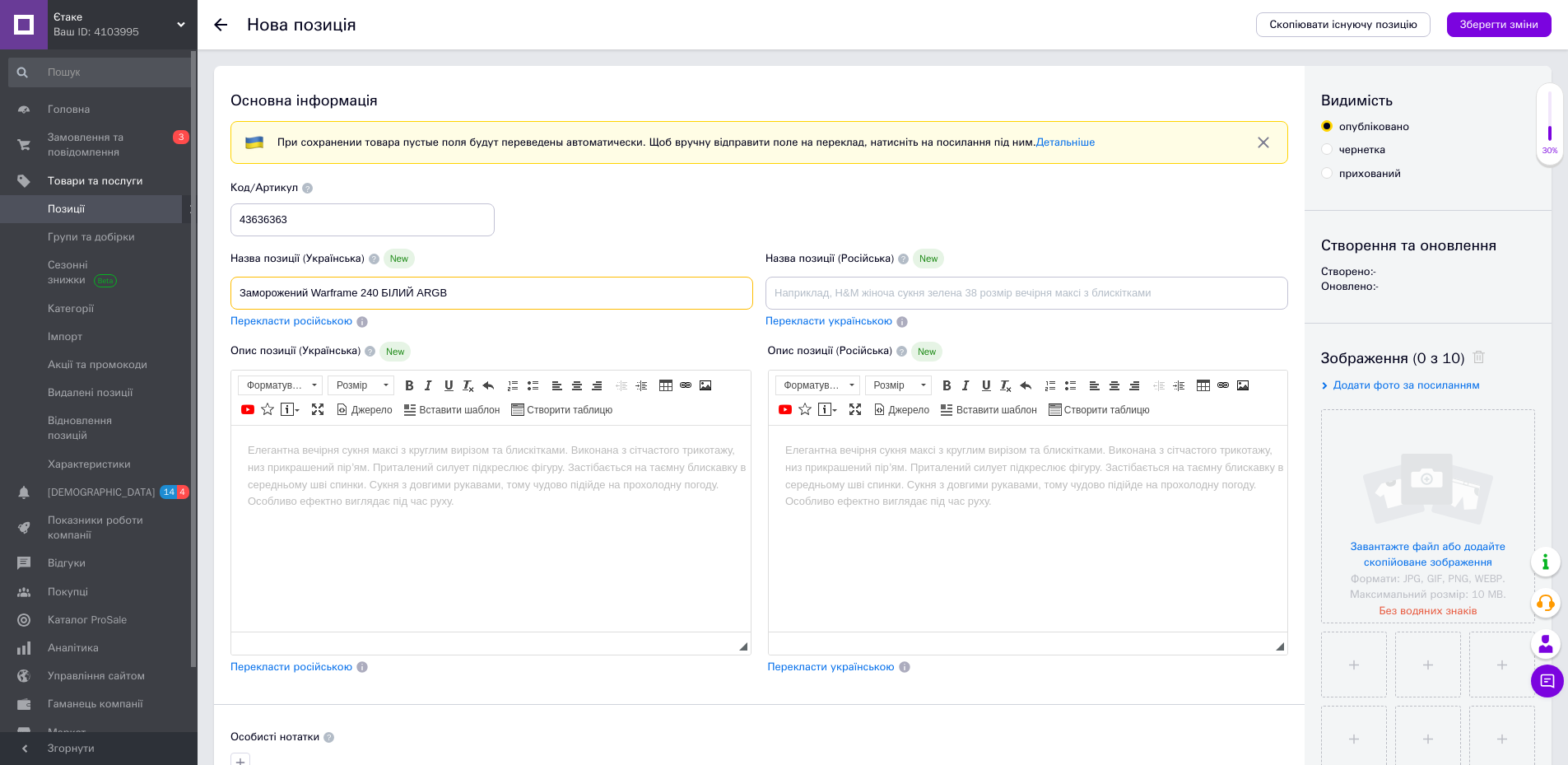 click on "Заморожений Warframe 240 БІЛИЙ ARGB" at bounding box center [491, 293] 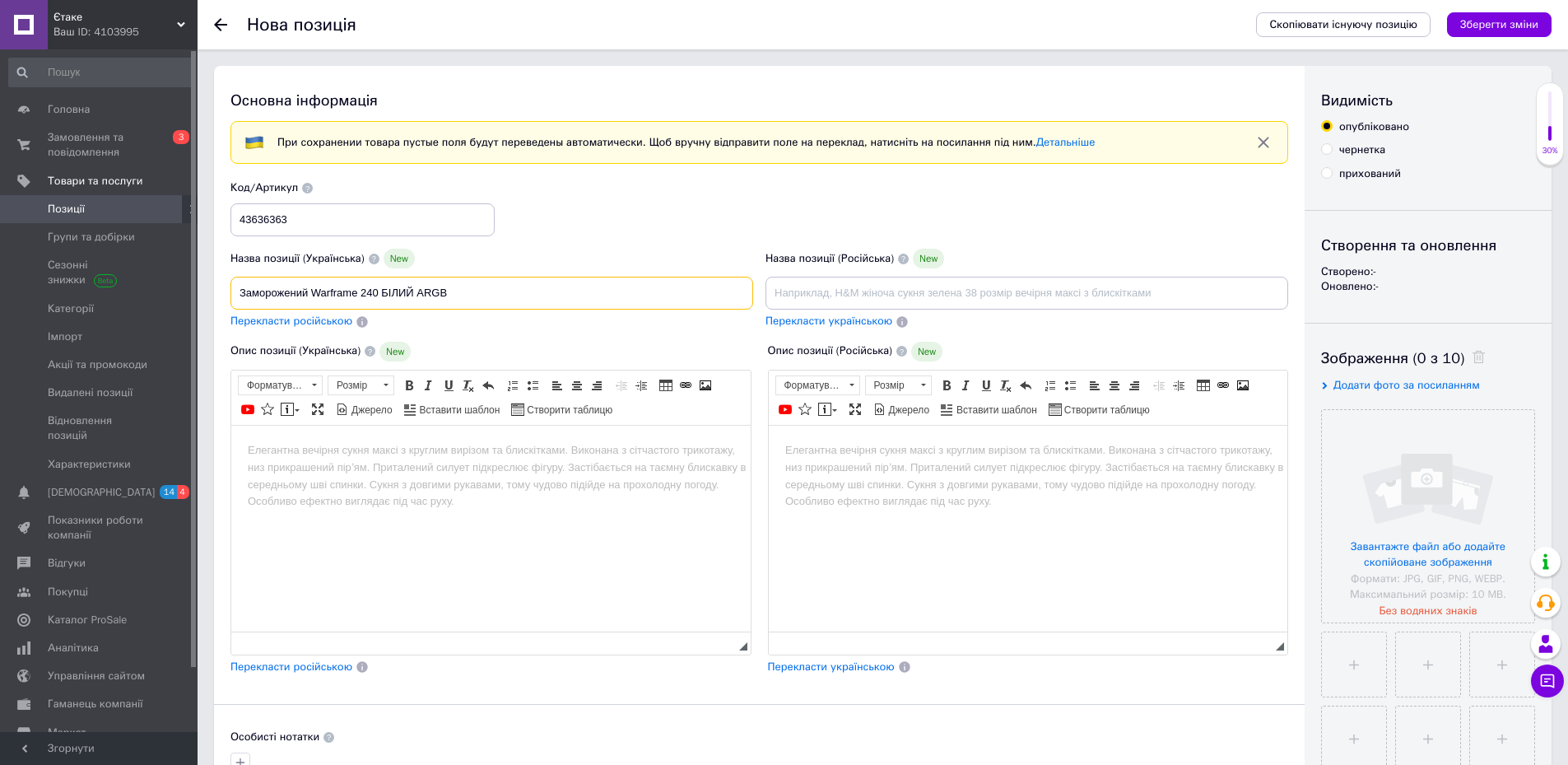 paste on "thermalrigh" 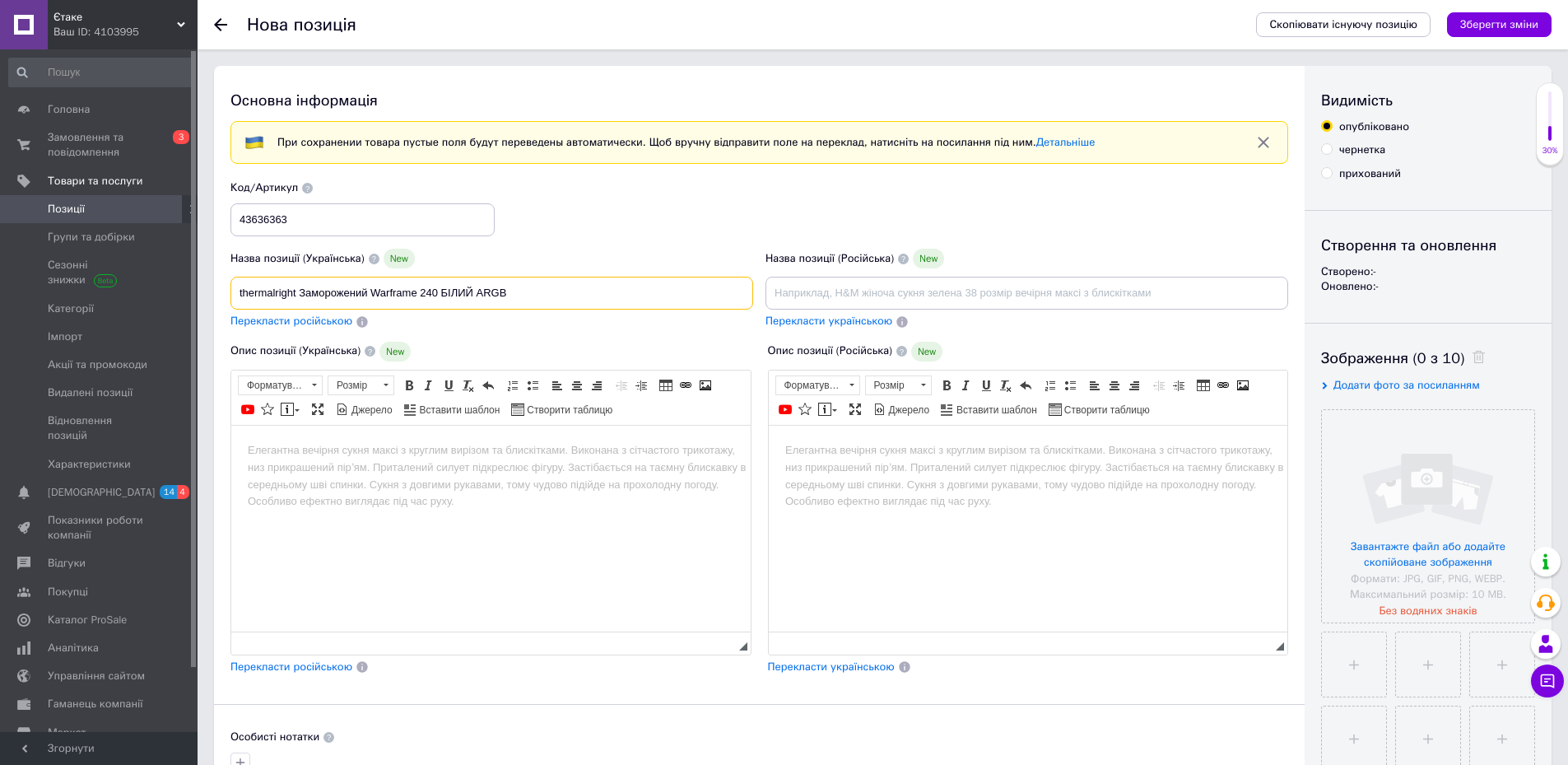 type on "thermalright  240 БІЛИЙ ARGB" 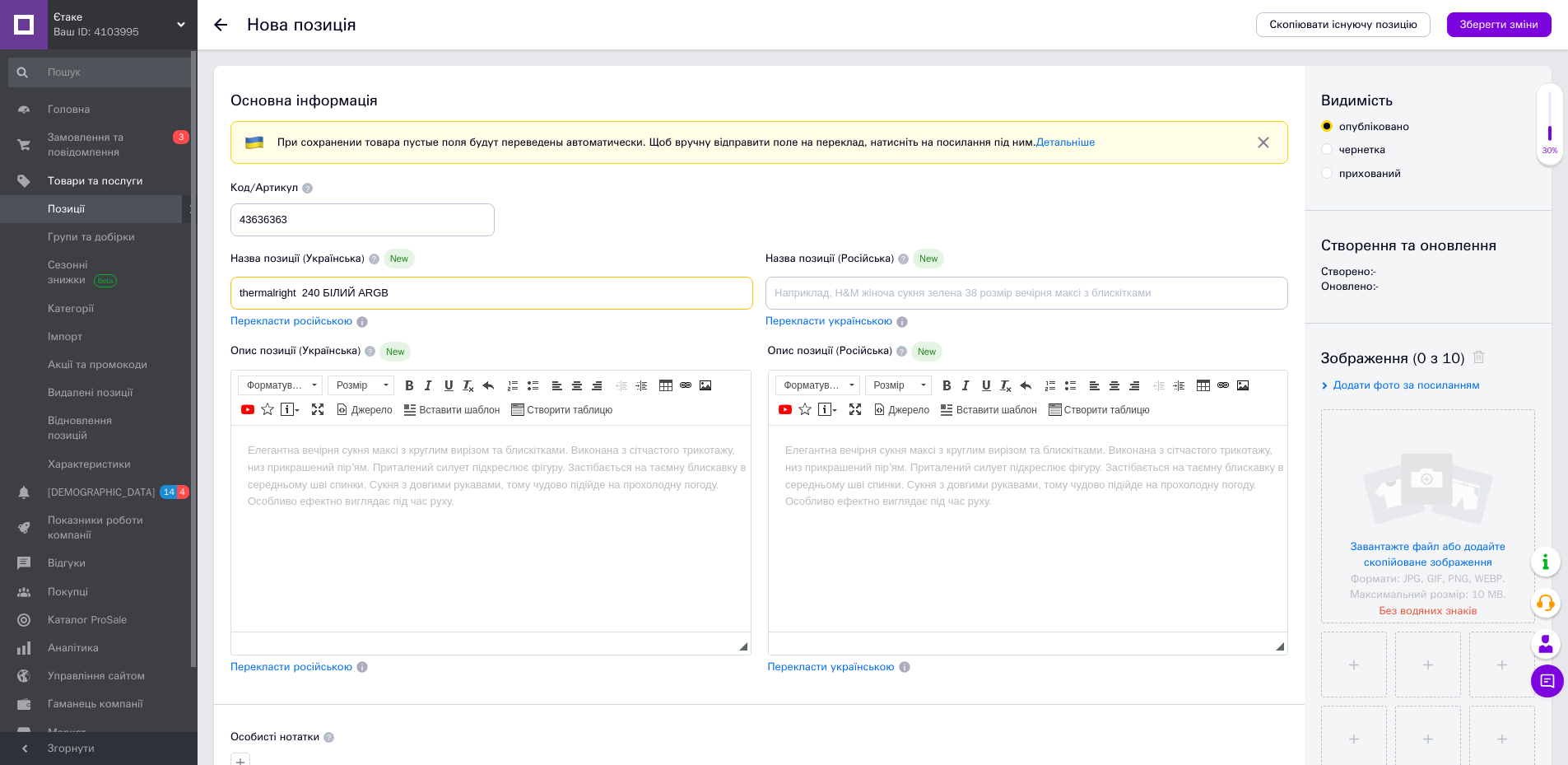 drag, startPoint x: 416, startPoint y: 293, endPoint x: 301, endPoint y: 298, distance: 115.10864 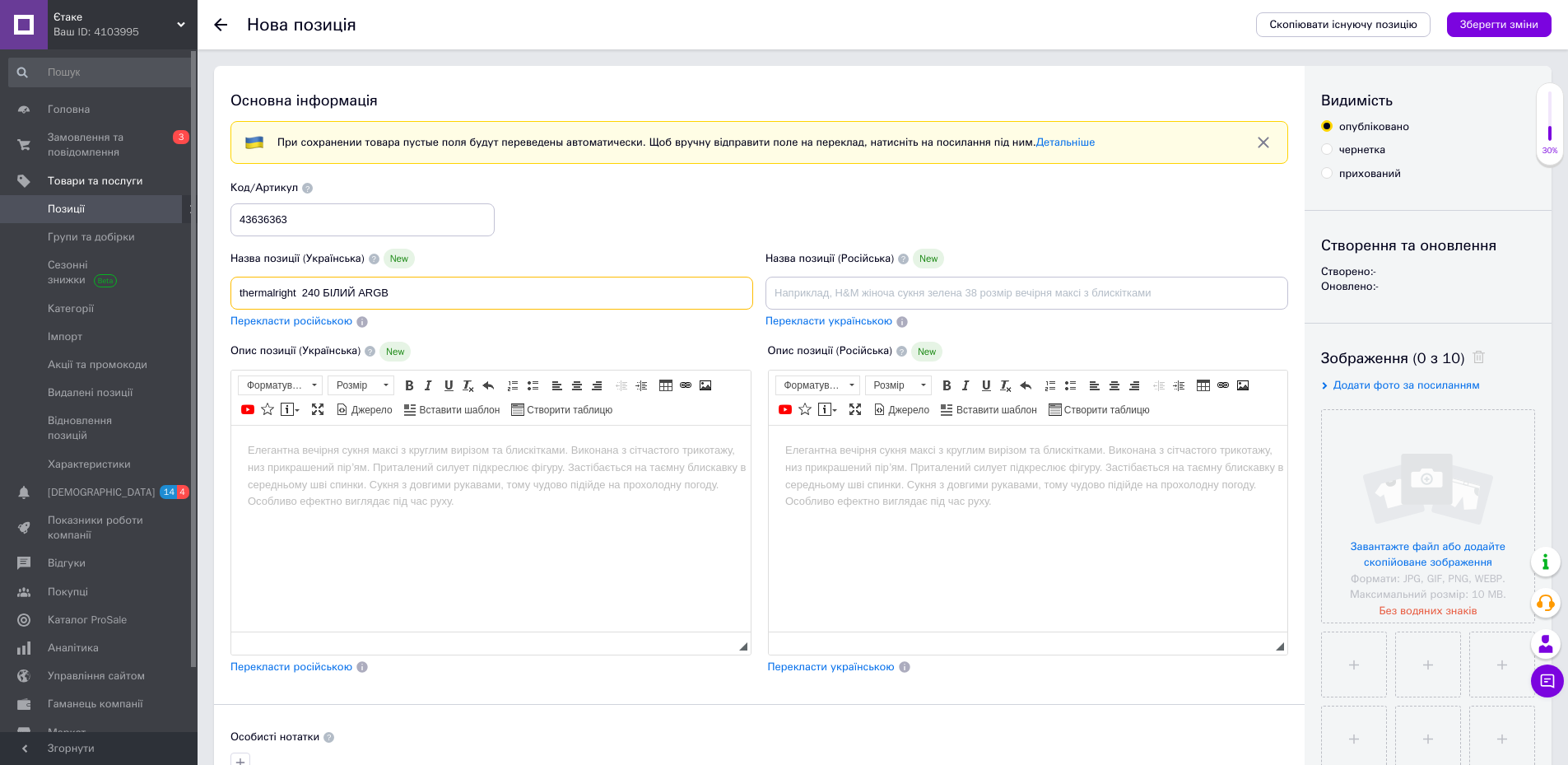 click on "thermalright  240 БІЛИЙ ARGB" at bounding box center [491, 293] 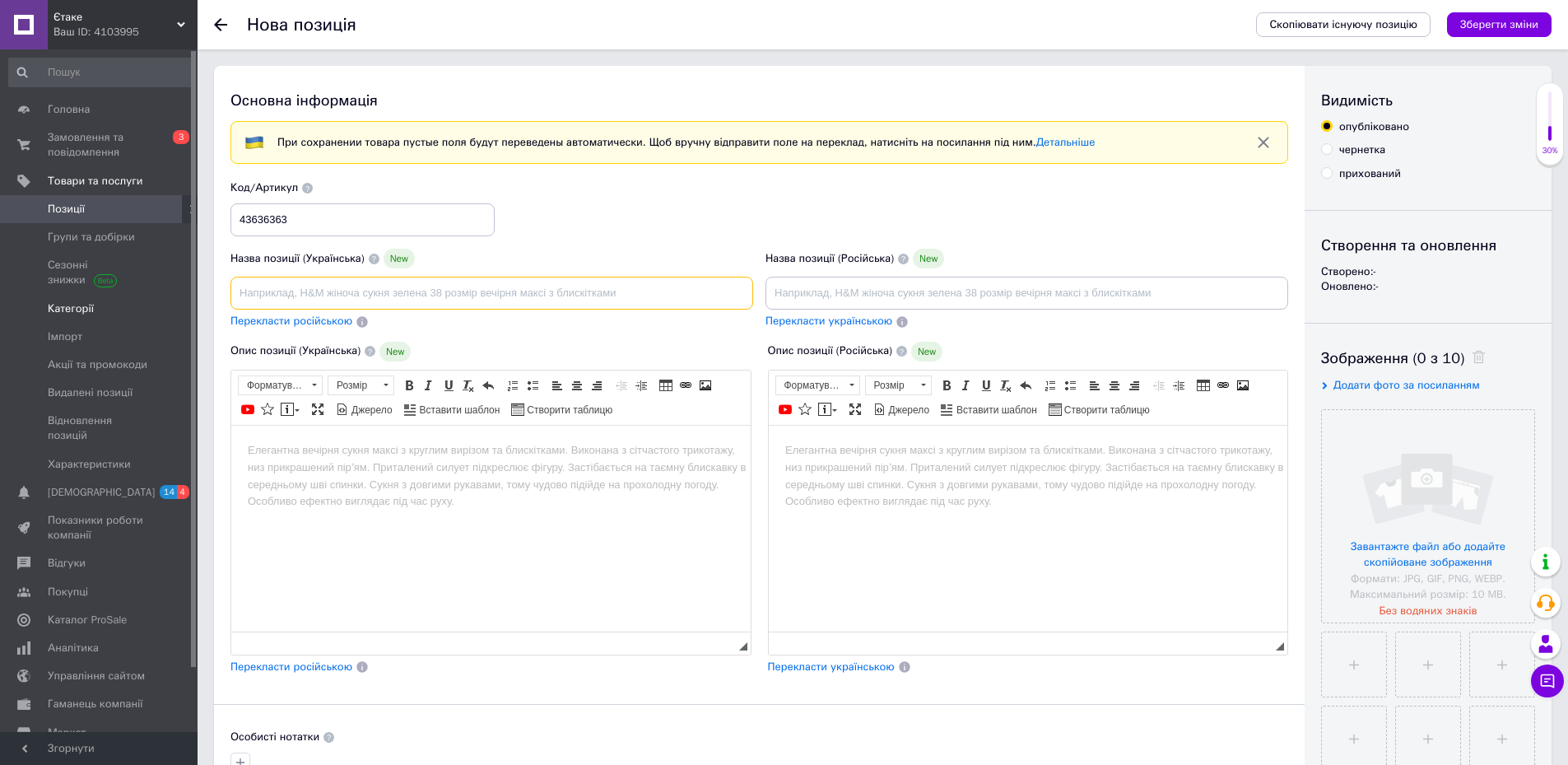 drag, startPoint x: 333, startPoint y: 313, endPoint x: 196, endPoint y: 314, distance: 137.00365 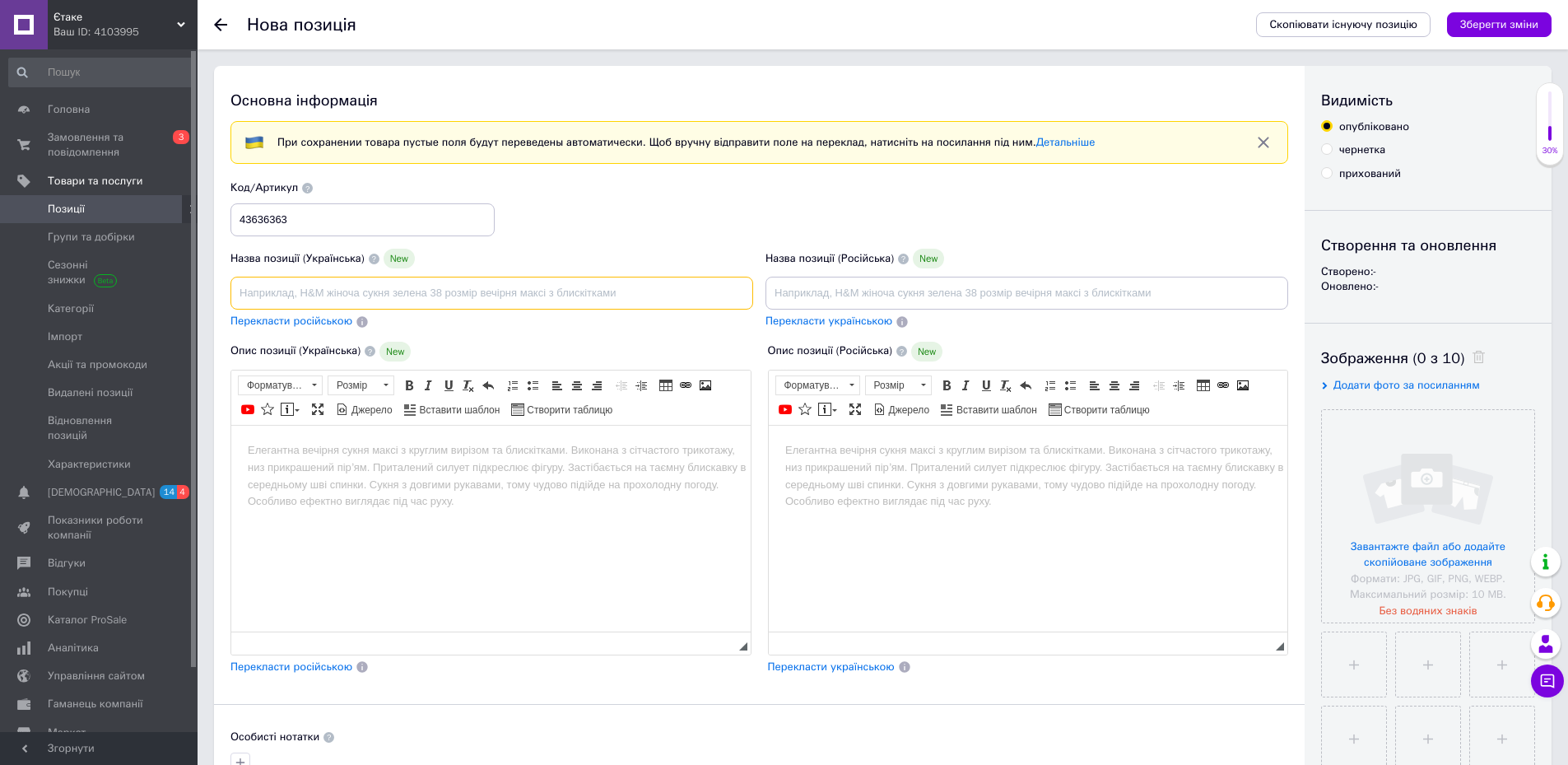 paste on "Frozen Warframe 240 WHITE ARGB" 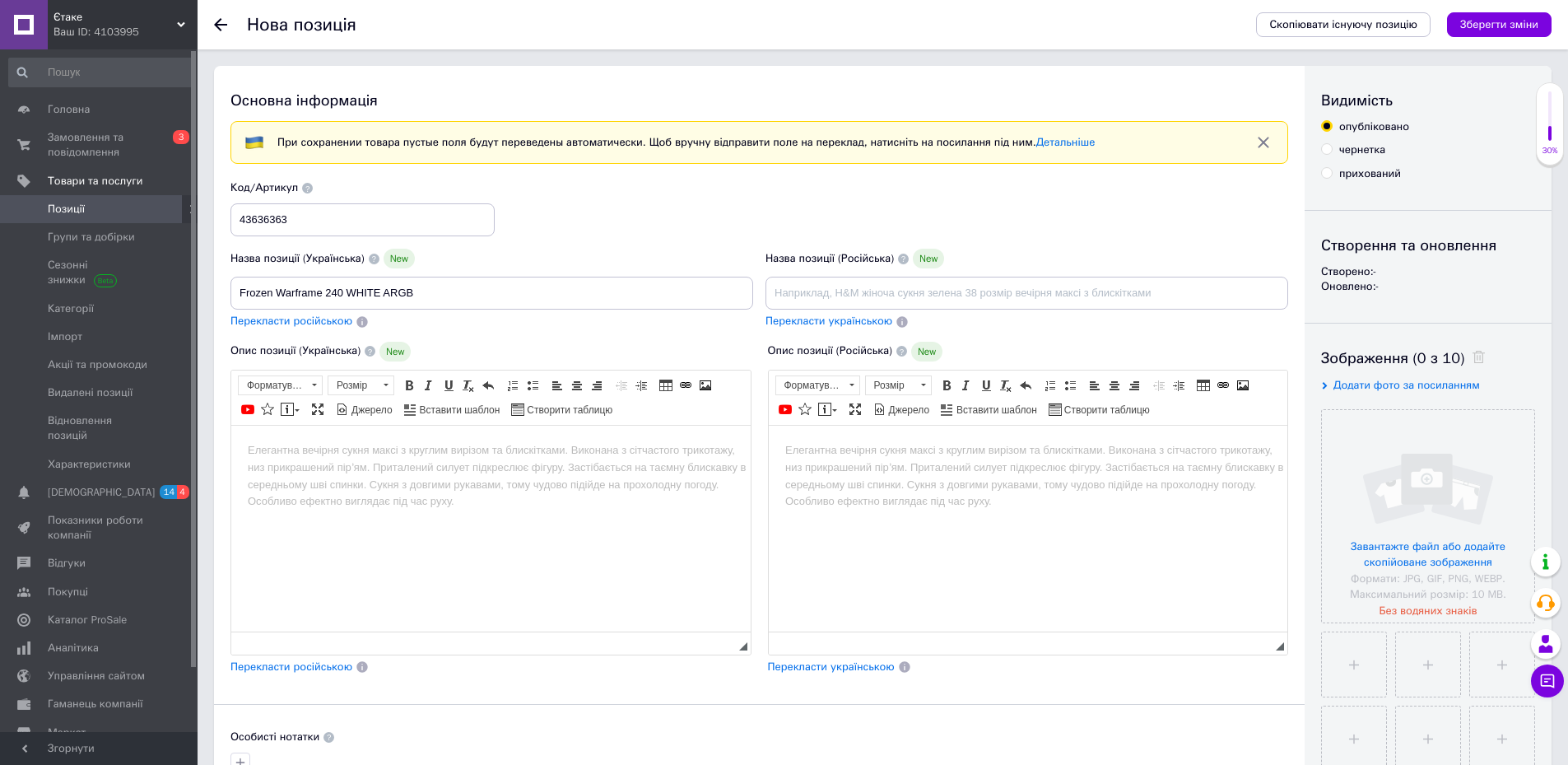 click on "Основна інформація При сохранении товара пустые поля будут переведены автоматически. Щоб вручну відправити поле на переклад, натисніть на посилання під ним.  Детальніше Назва позиції (Українська) New Frozen Warframe 240 WHITE ARGB Перекласти російською Код/Артикул 43636363 Назва позиції (Російська) New Перекласти українською Опис позиції (Українська) New Розширений текстовий редактор, 41F30519-CCB4-4FFE-BCCB-D1525EFAD2F9 Панель інструментів редактора Форматування Форматування Розмір Розмір   Жирний  Сполучення клавіш Ctrl+B   Курсив  Сполучення клавіш Ctrl+I   Підкреслений     Повернути       $" at bounding box center [759, 548] 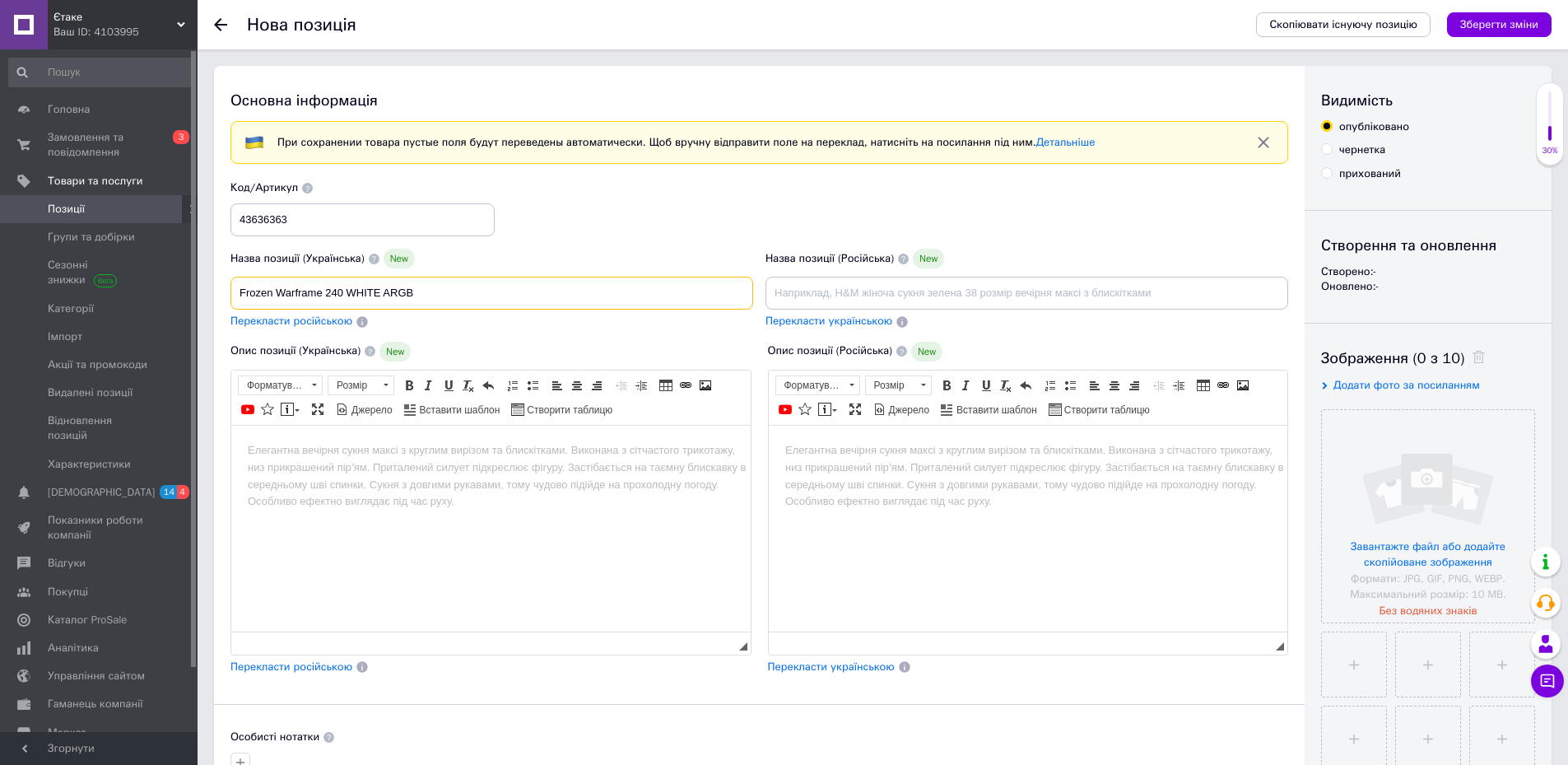 click on "Frozen Warframe 240 WHITE ARGB" at bounding box center [491, 293] 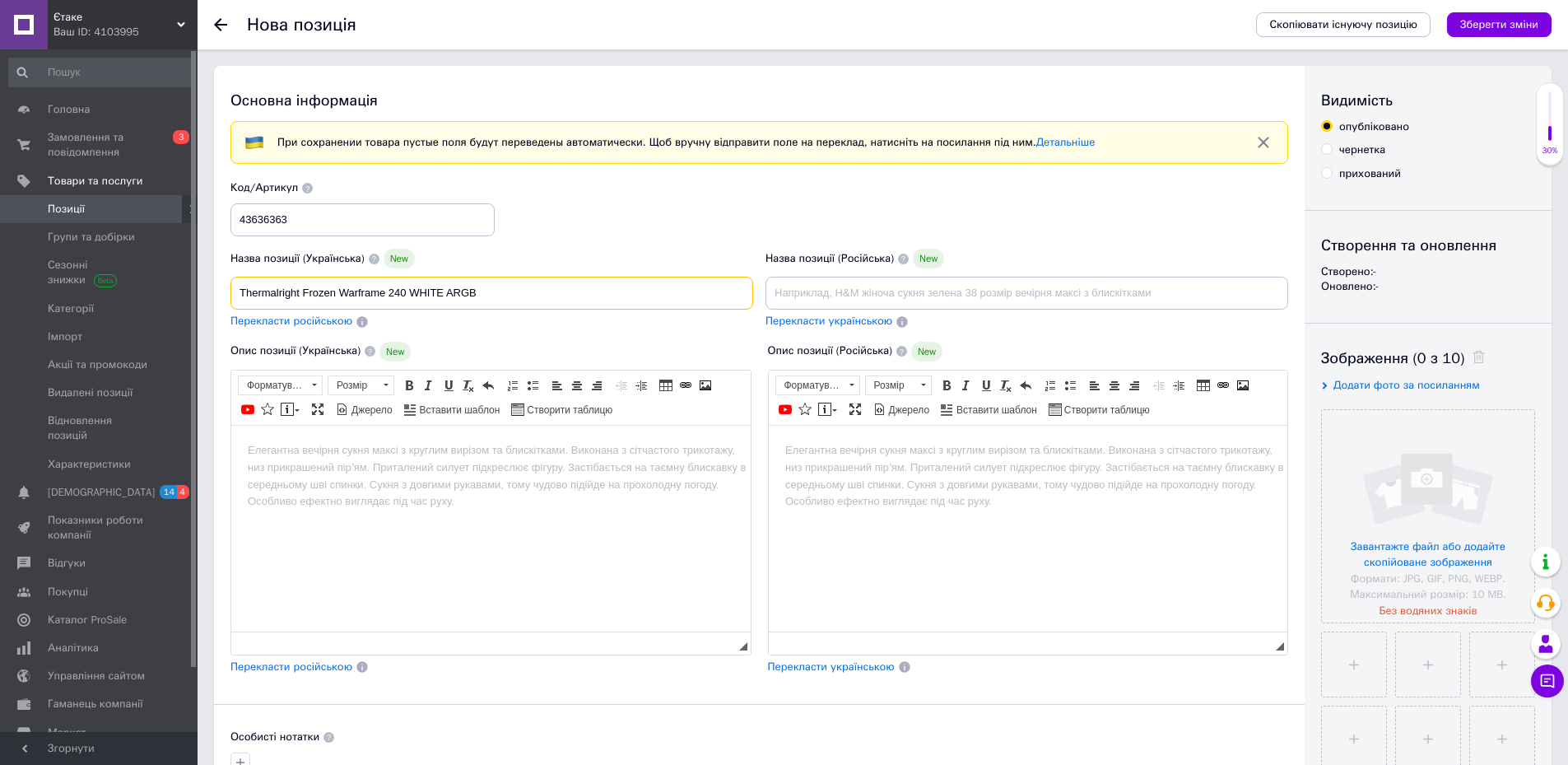 type on "Thermalright Frozen Warframe 240 WHITE ARGB" 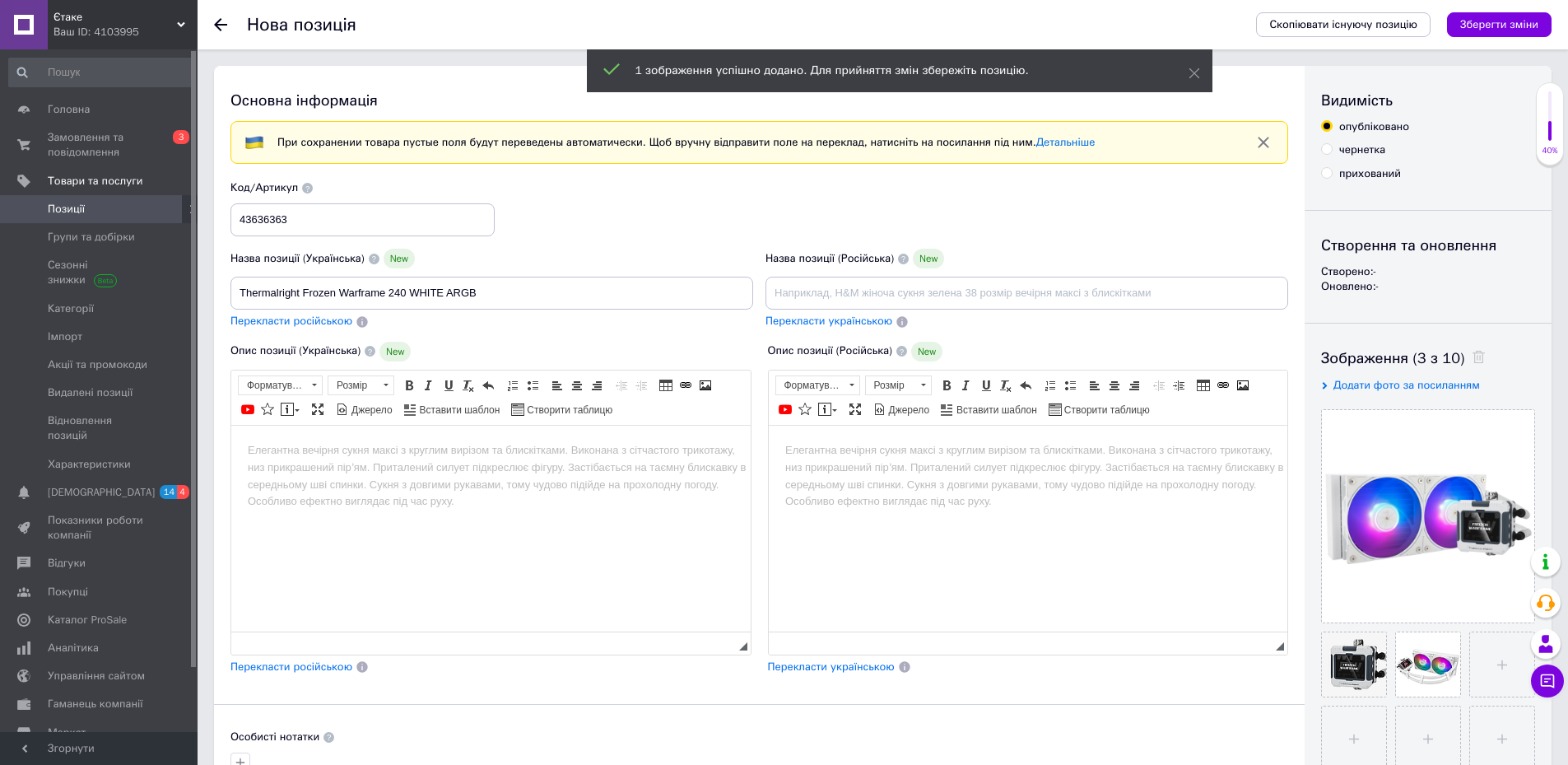 click at bounding box center (491, 450) 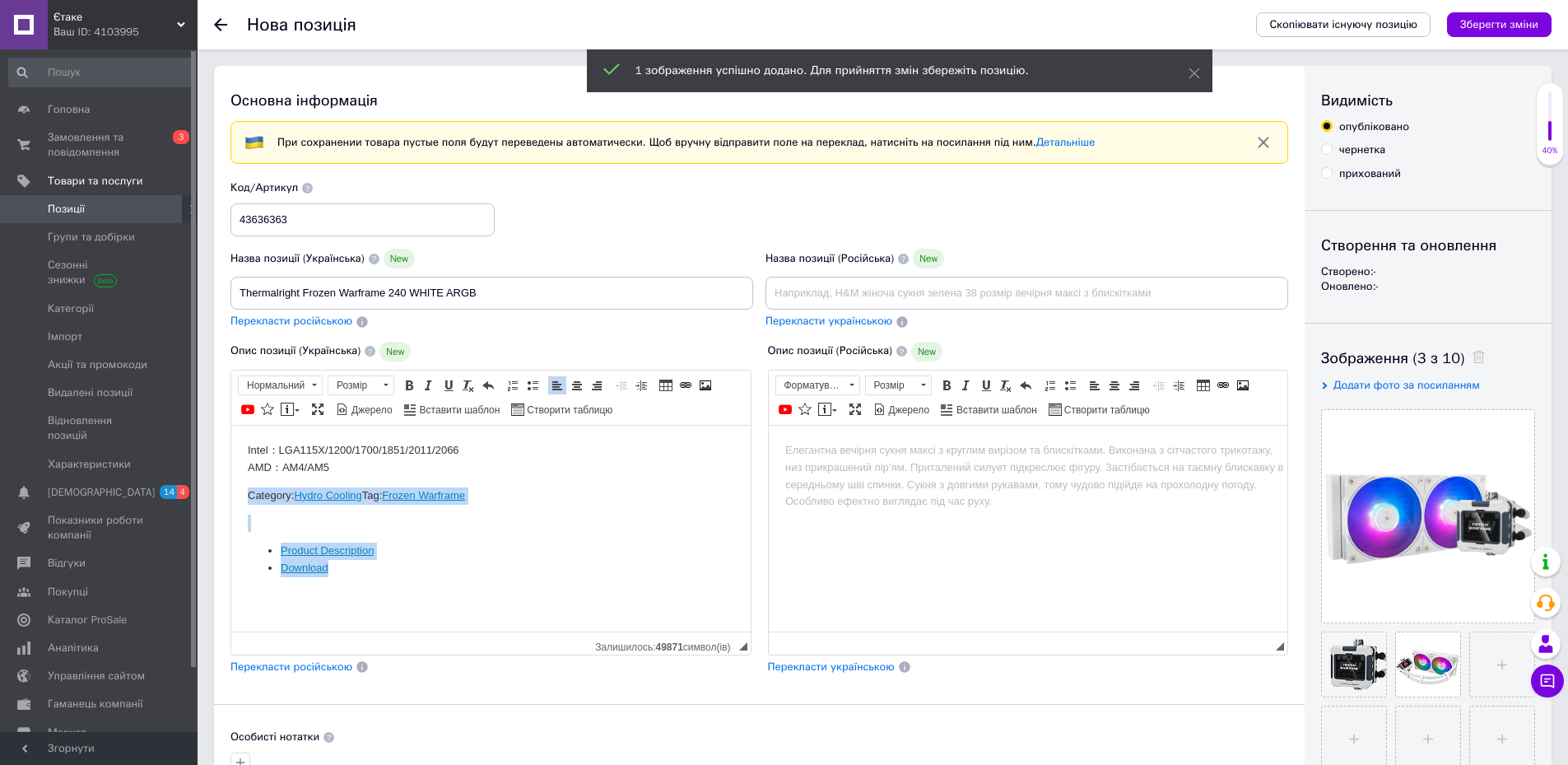 drag, startPoint x: 237, startPoint y: 495, endPoint x: 420, endPoint y: 567, distance: 196.65452 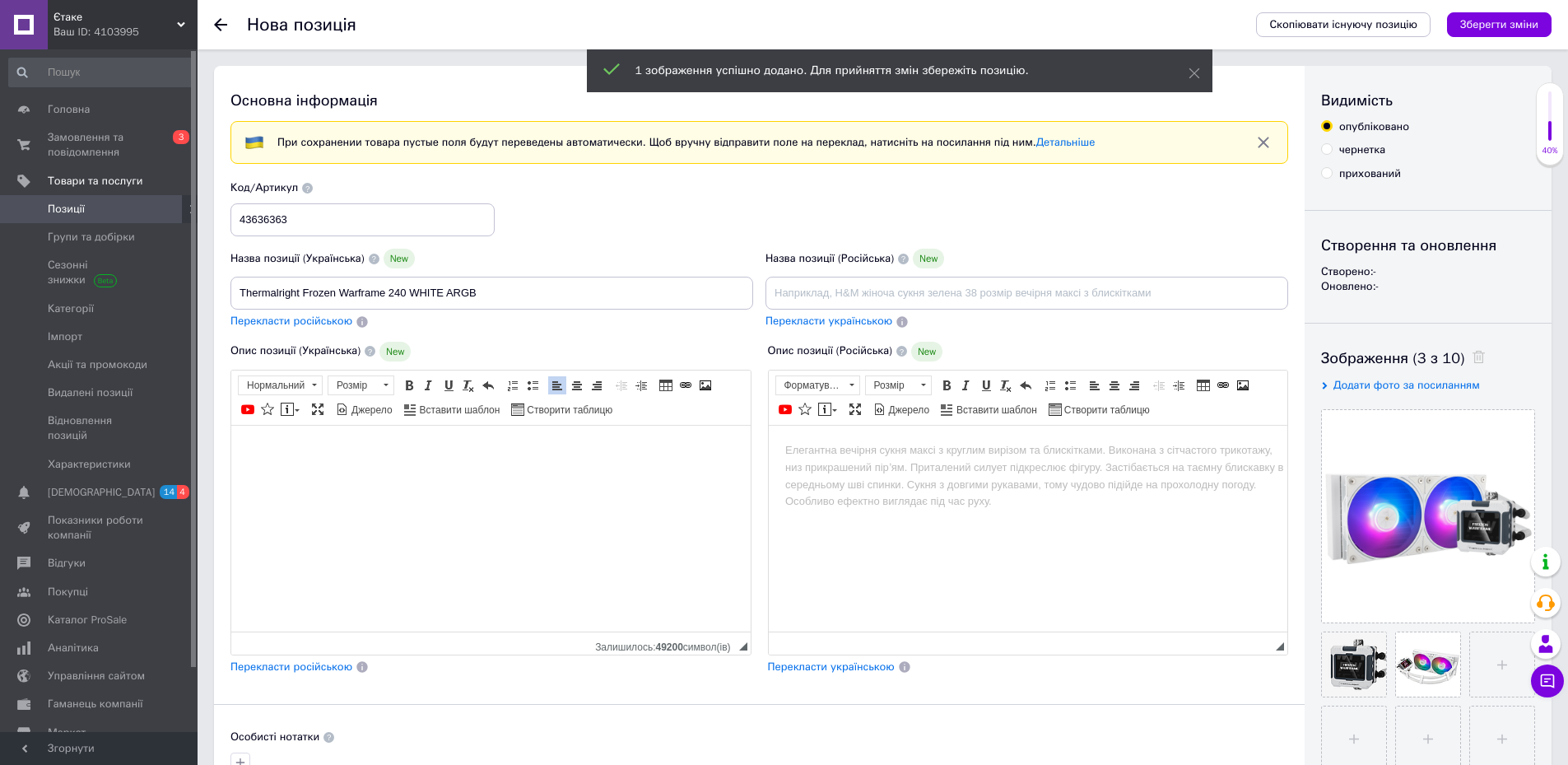 scroll, scrollTop: 988, scrollLeft: 0, axis: vertical 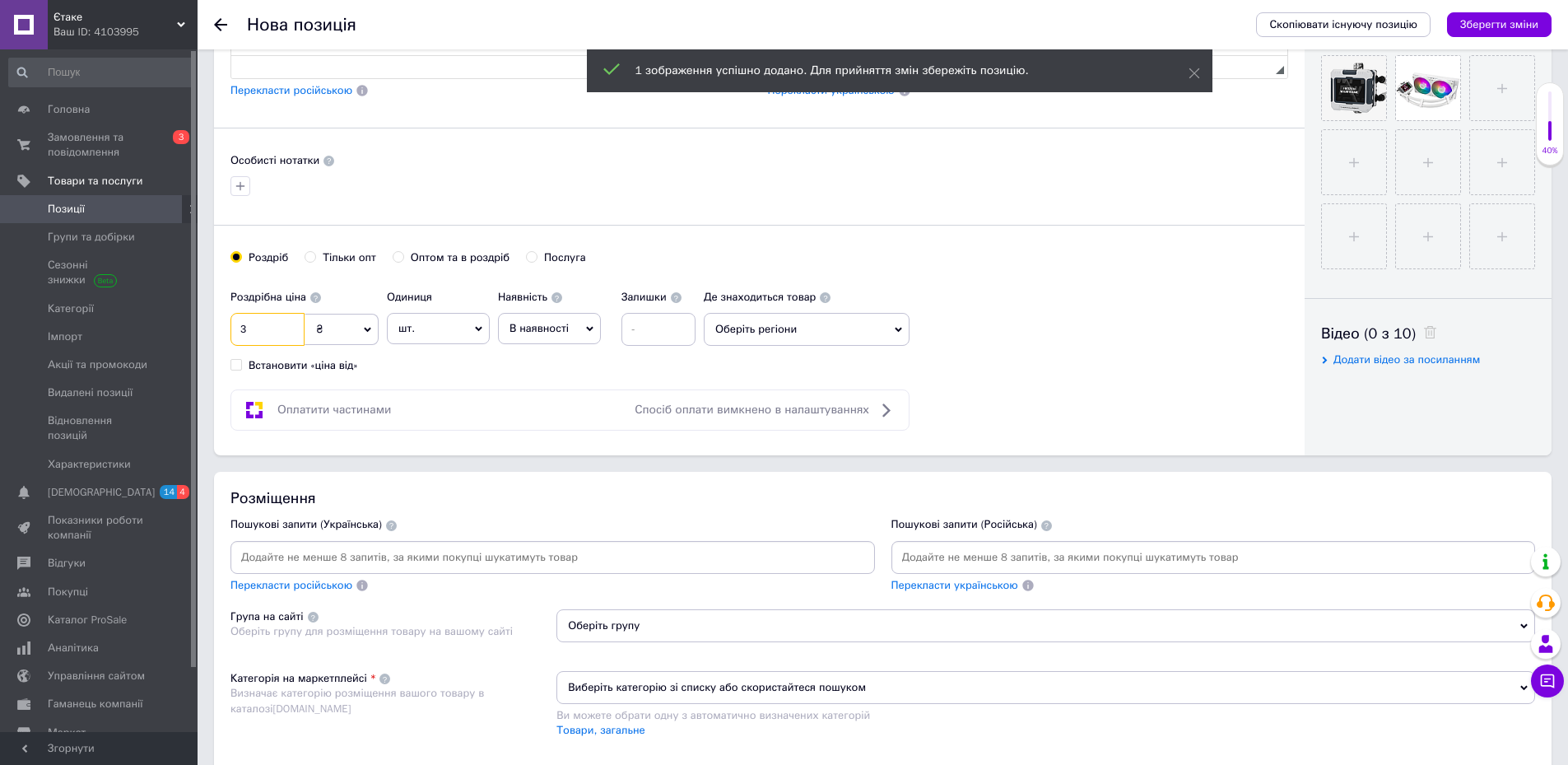 click on "3" at bounding box center (268, 329) 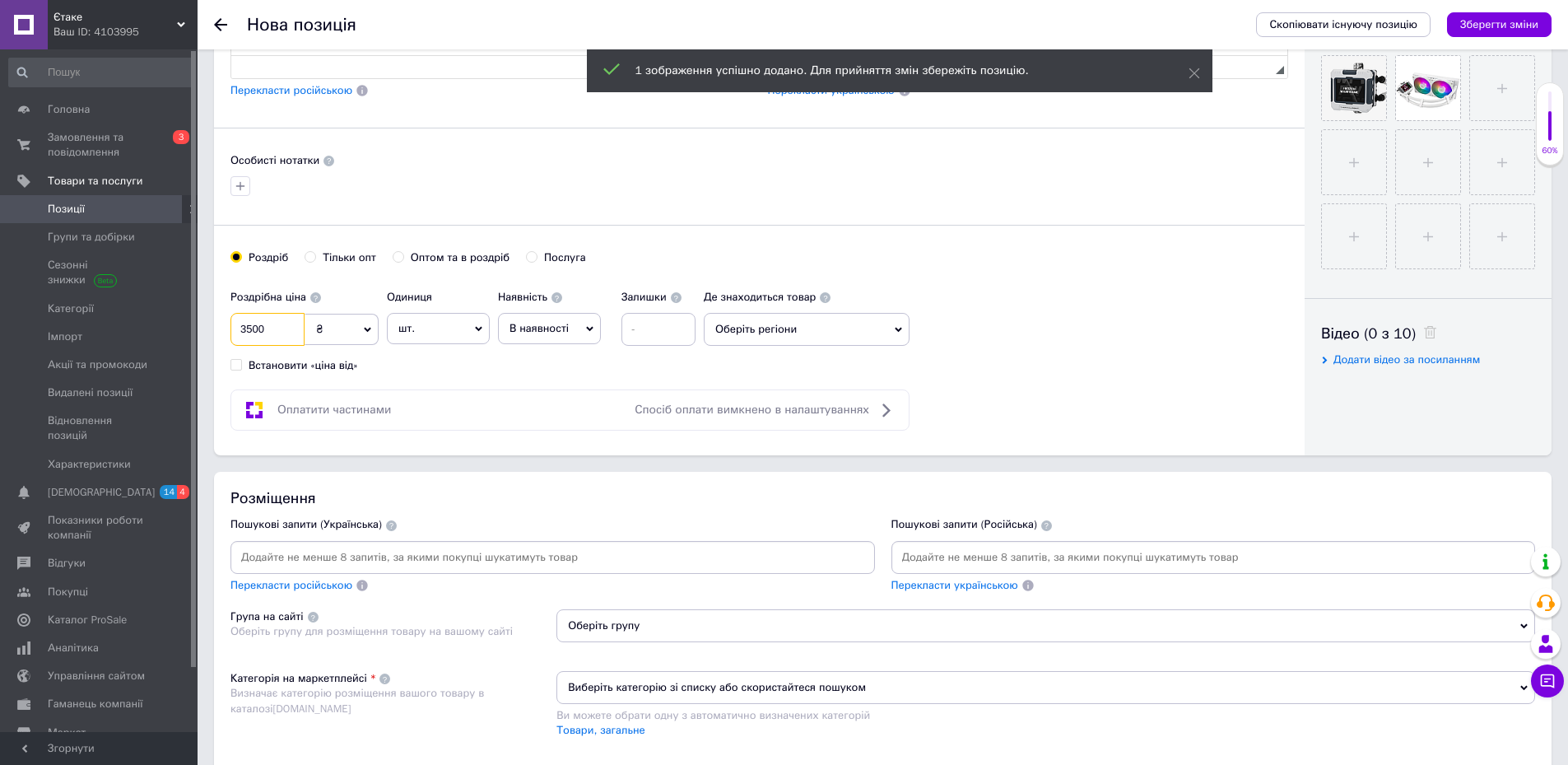 type on "3500" 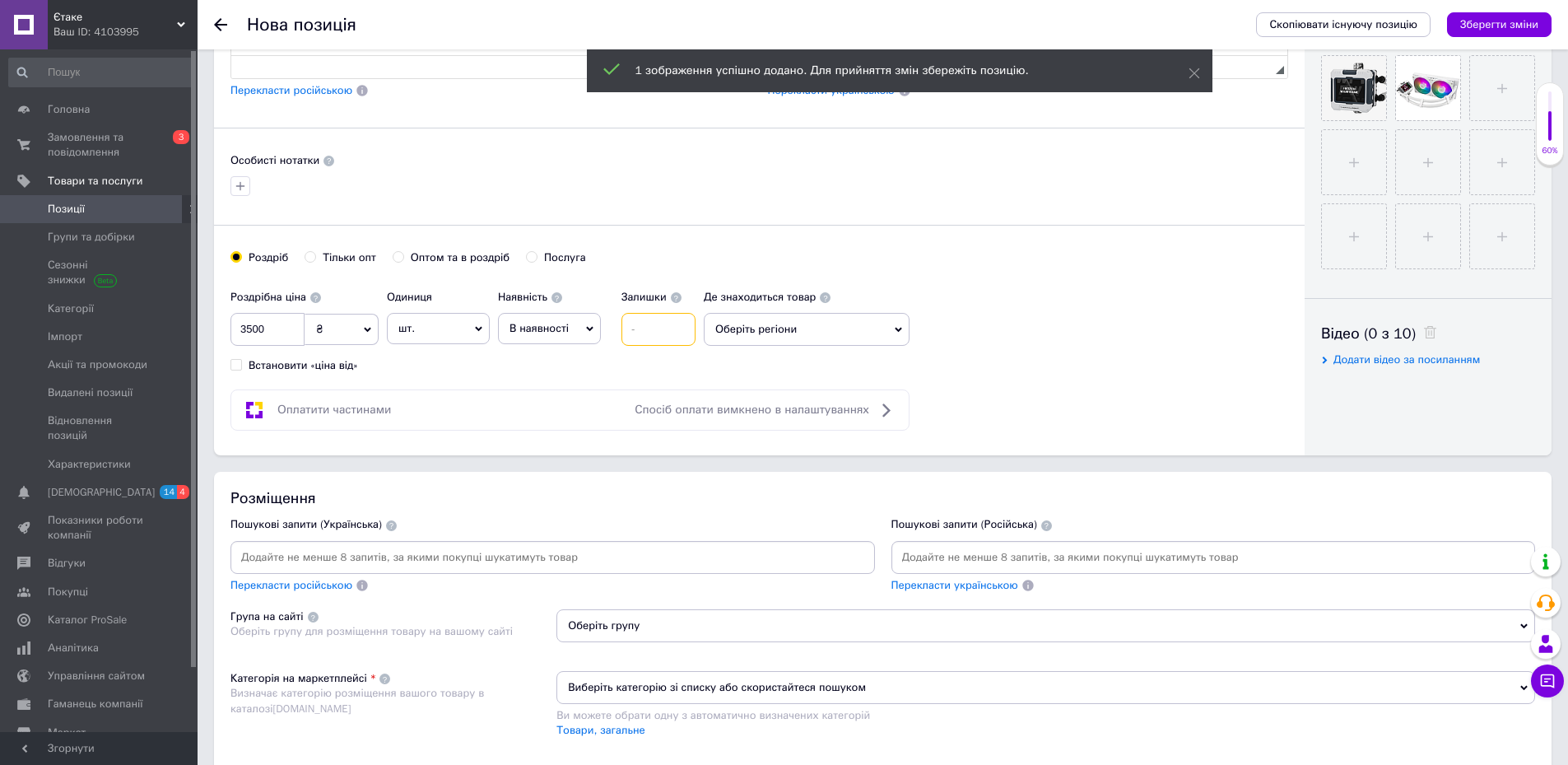 click at bounding box center [658, 329] 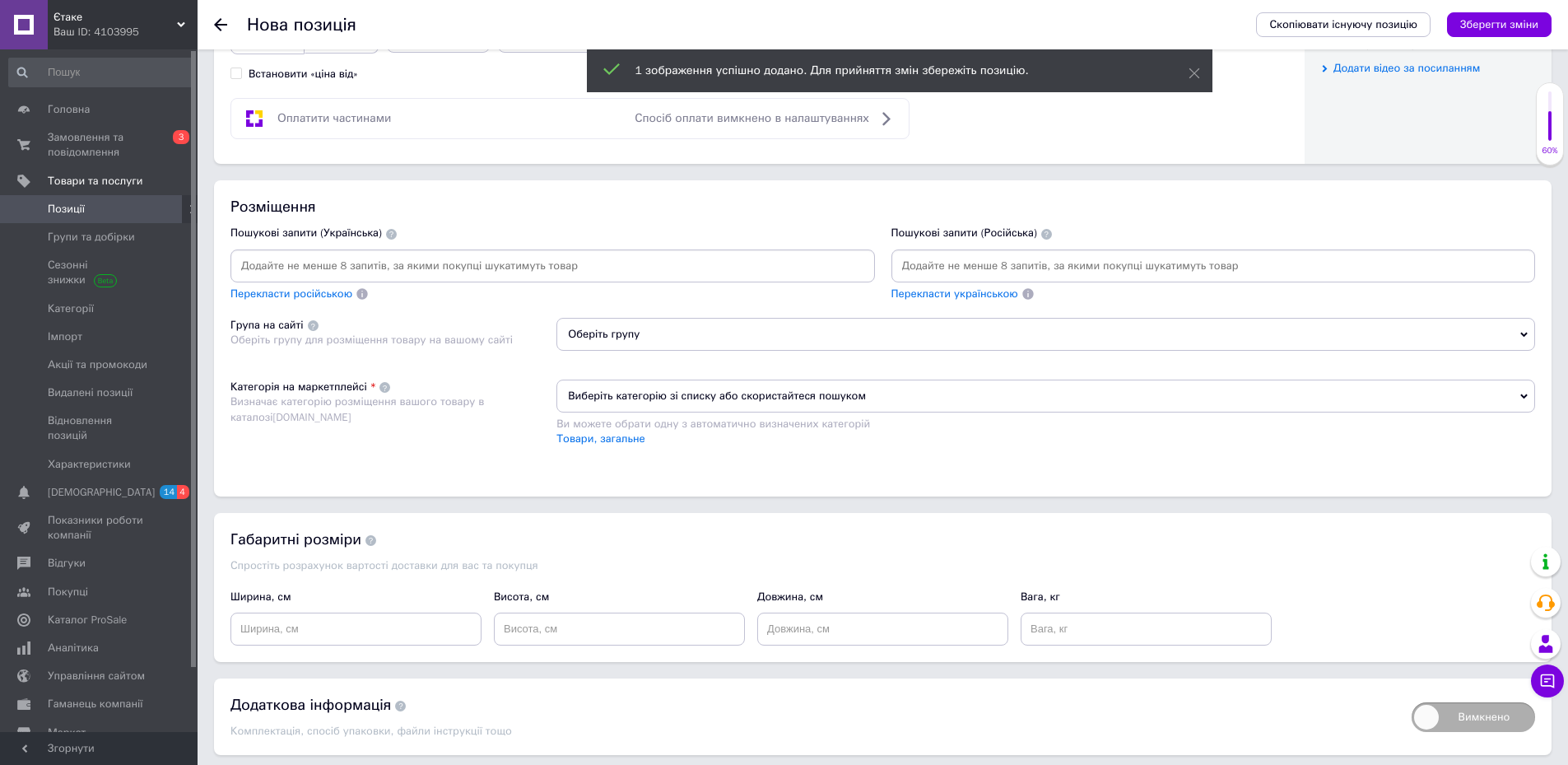 scroll, scrollTop: 906, scrollLeft: 0, axis: vertical 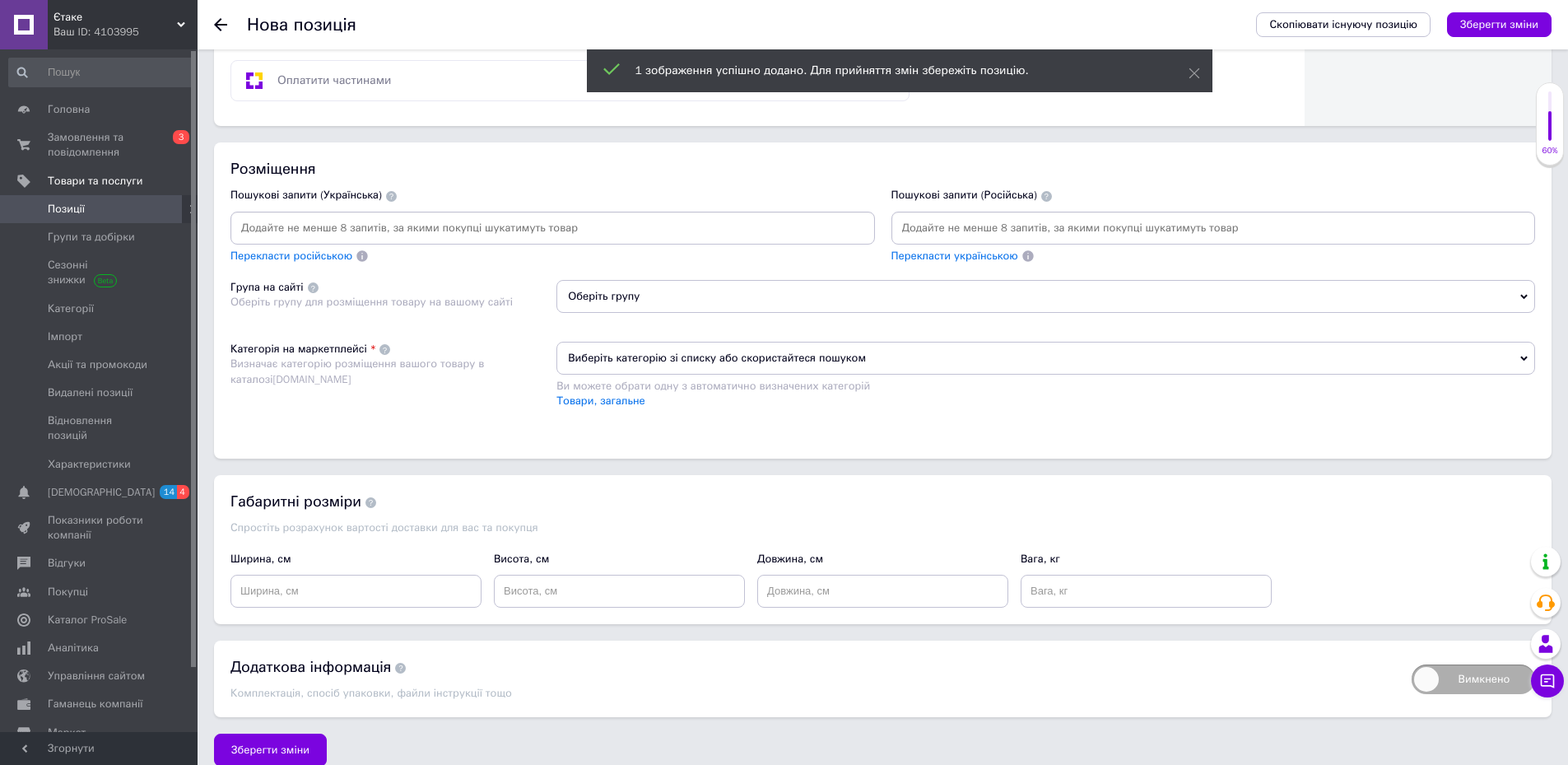 type on "1" 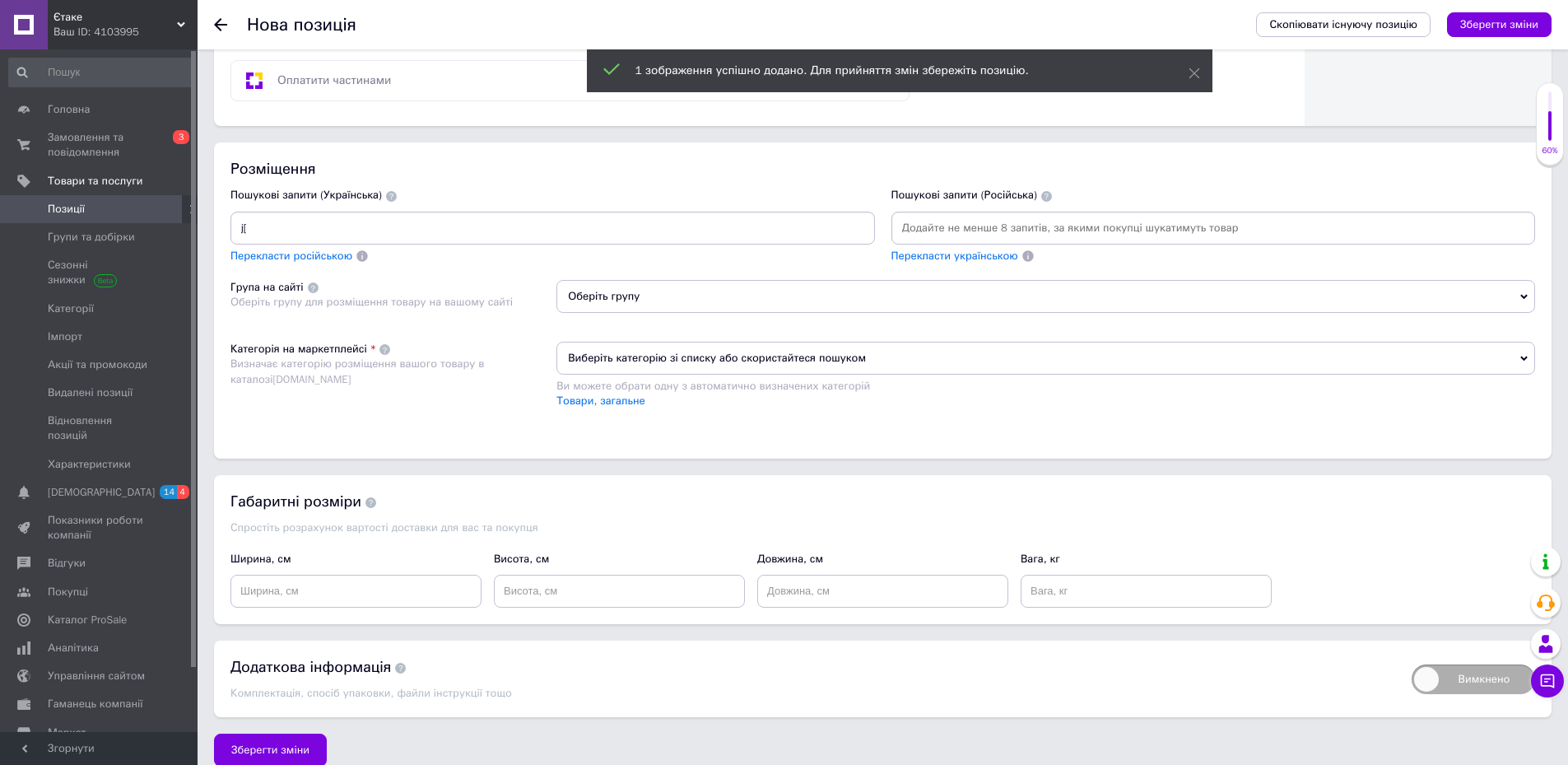 type on "j" 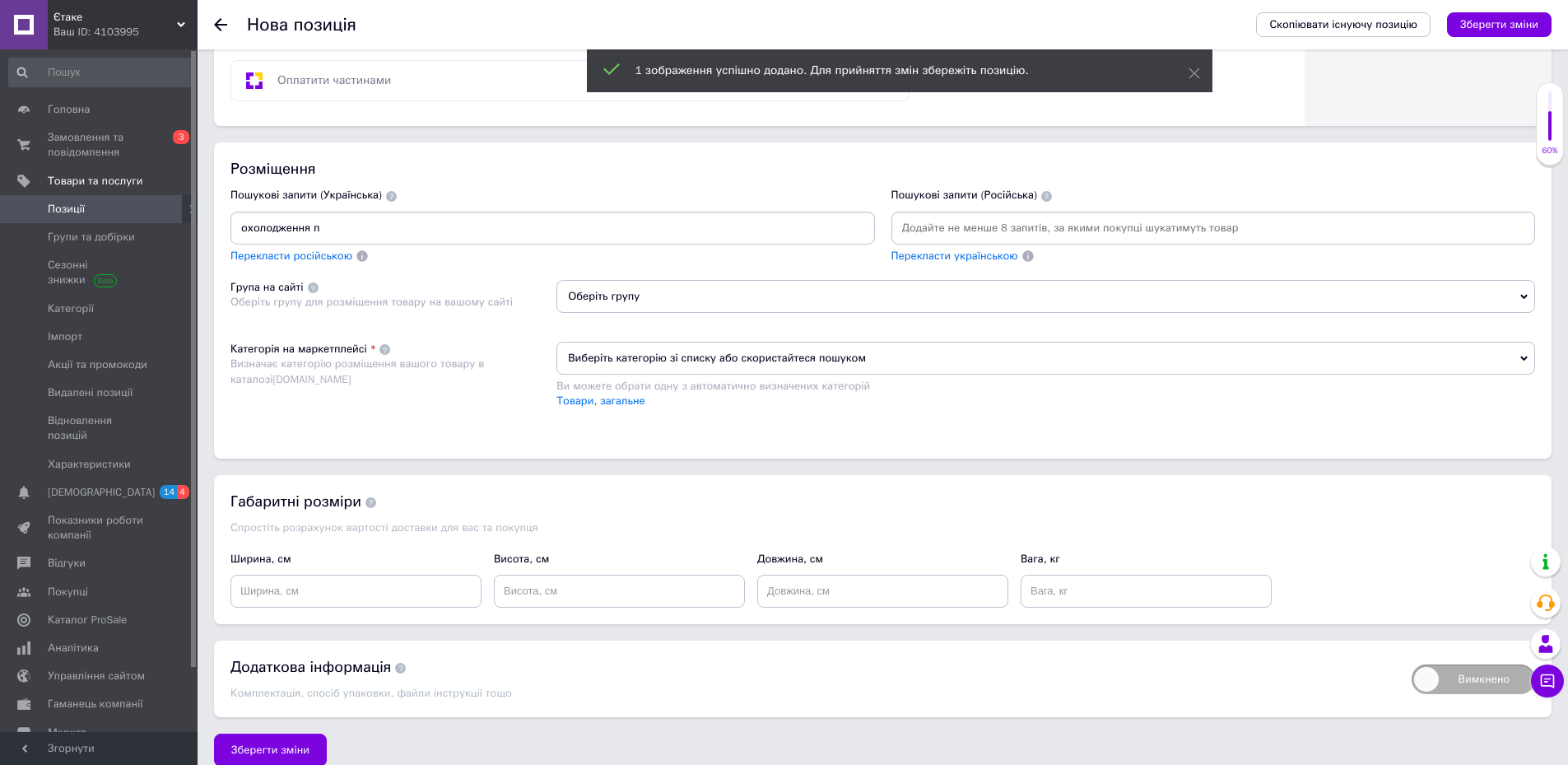 type on "охолодження пк" 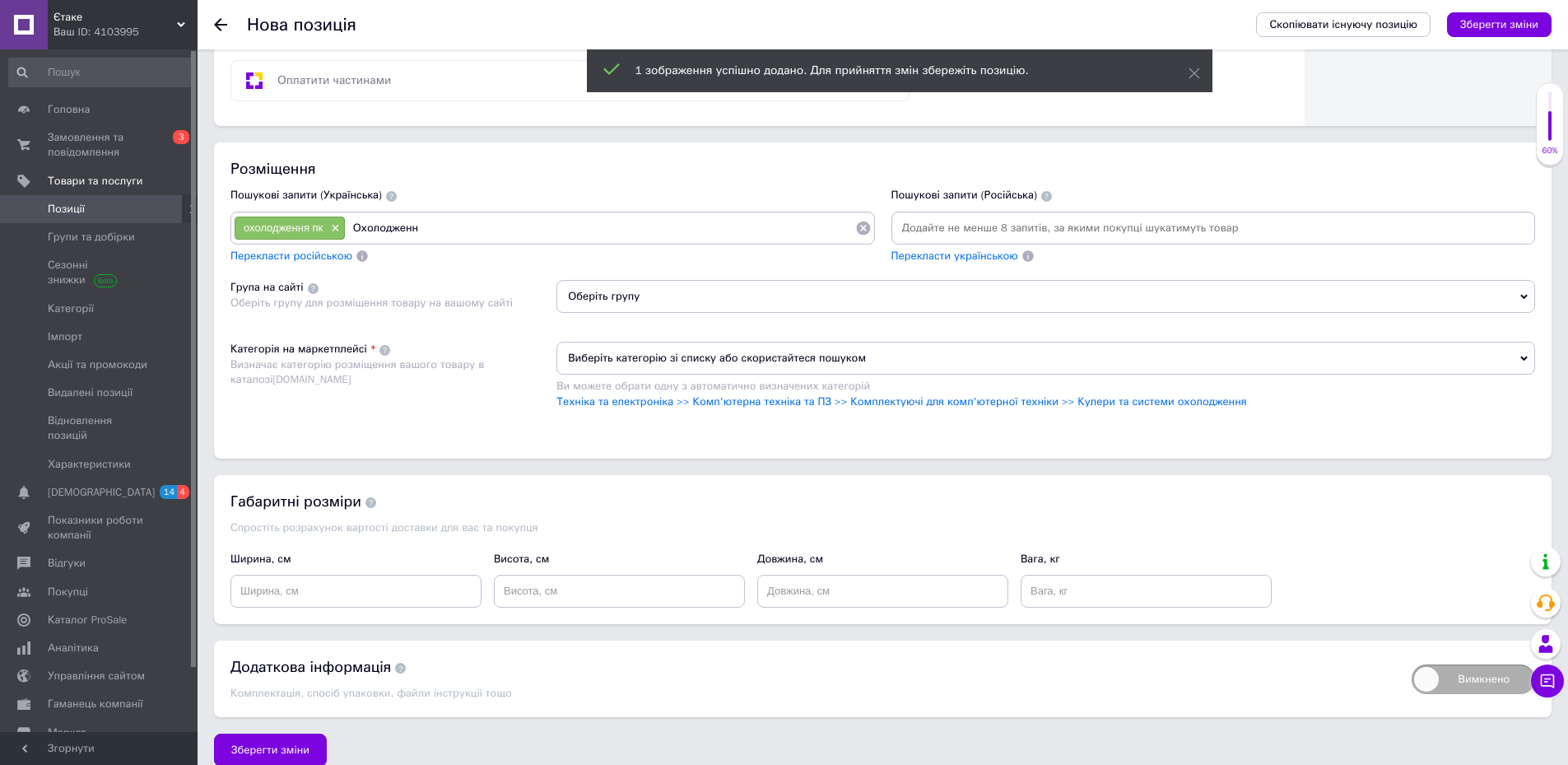 type on "Охолодження" 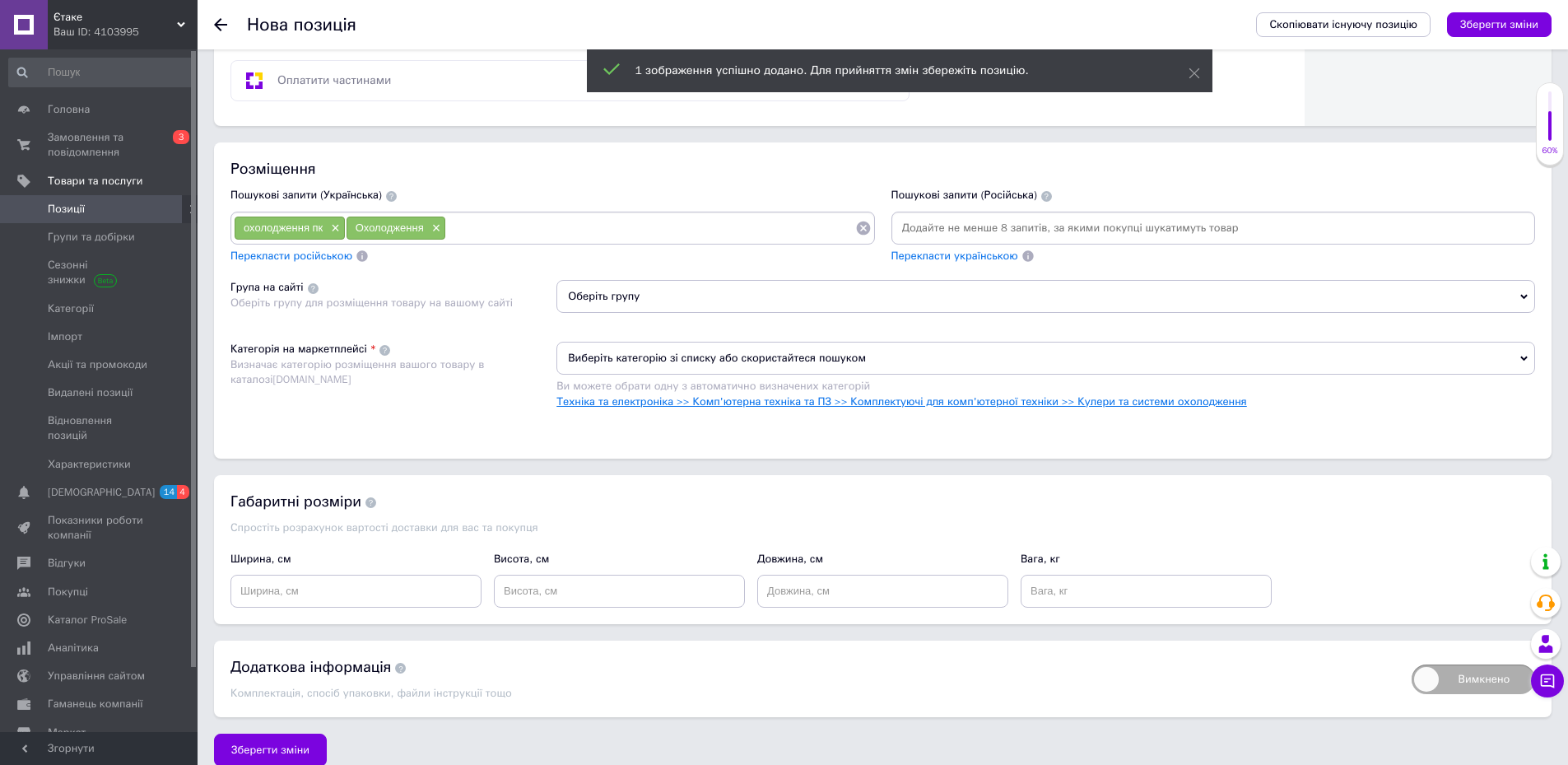 click on "Техніка та електроніка >> Комп'ютерна техніка та ПЗ >> Комплектуючі для комп'ютерної техніки >> Кулери та системи охолодження" at bounding box center (901, 401) 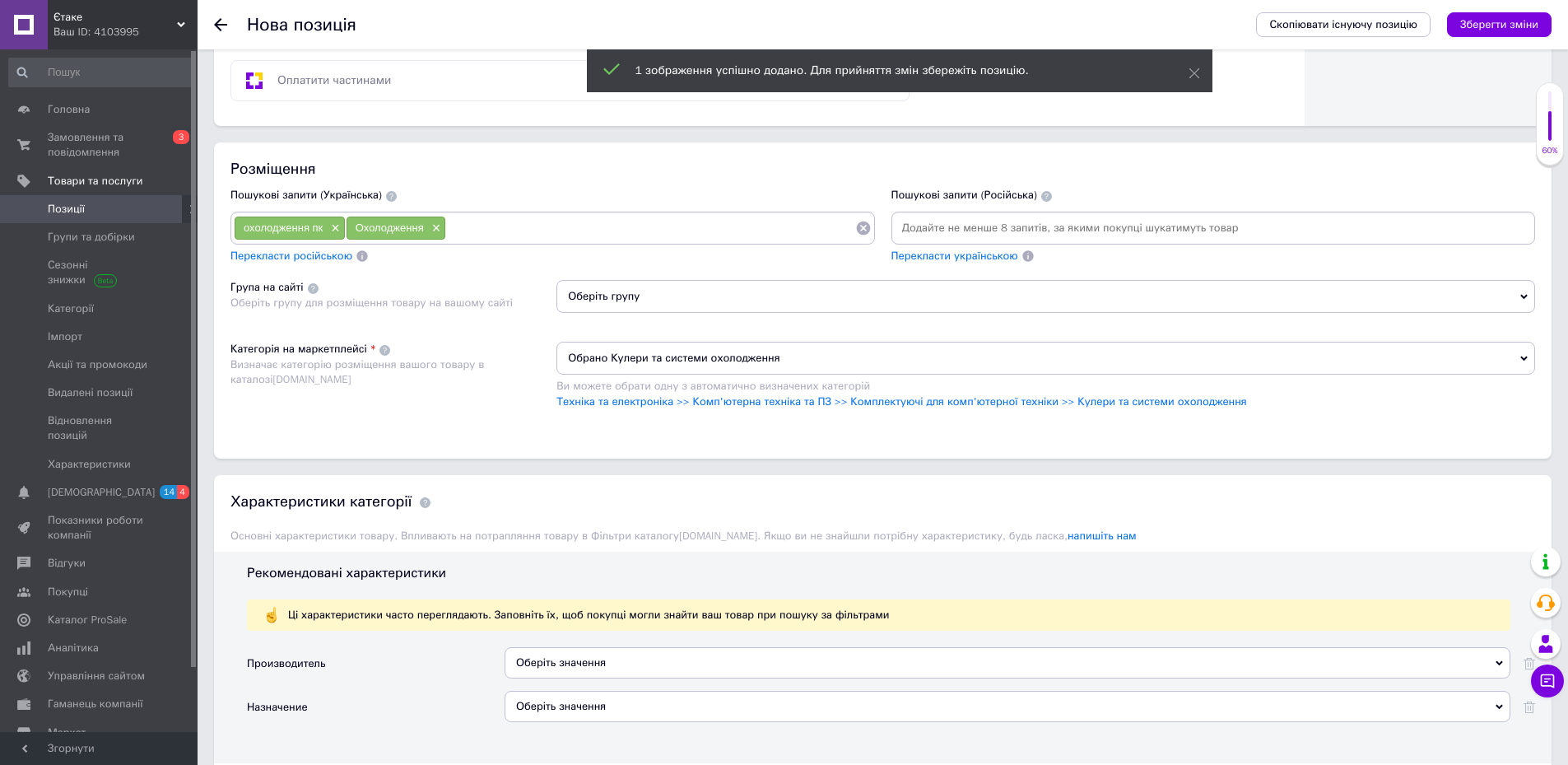 click at bounding box center (650, 228) 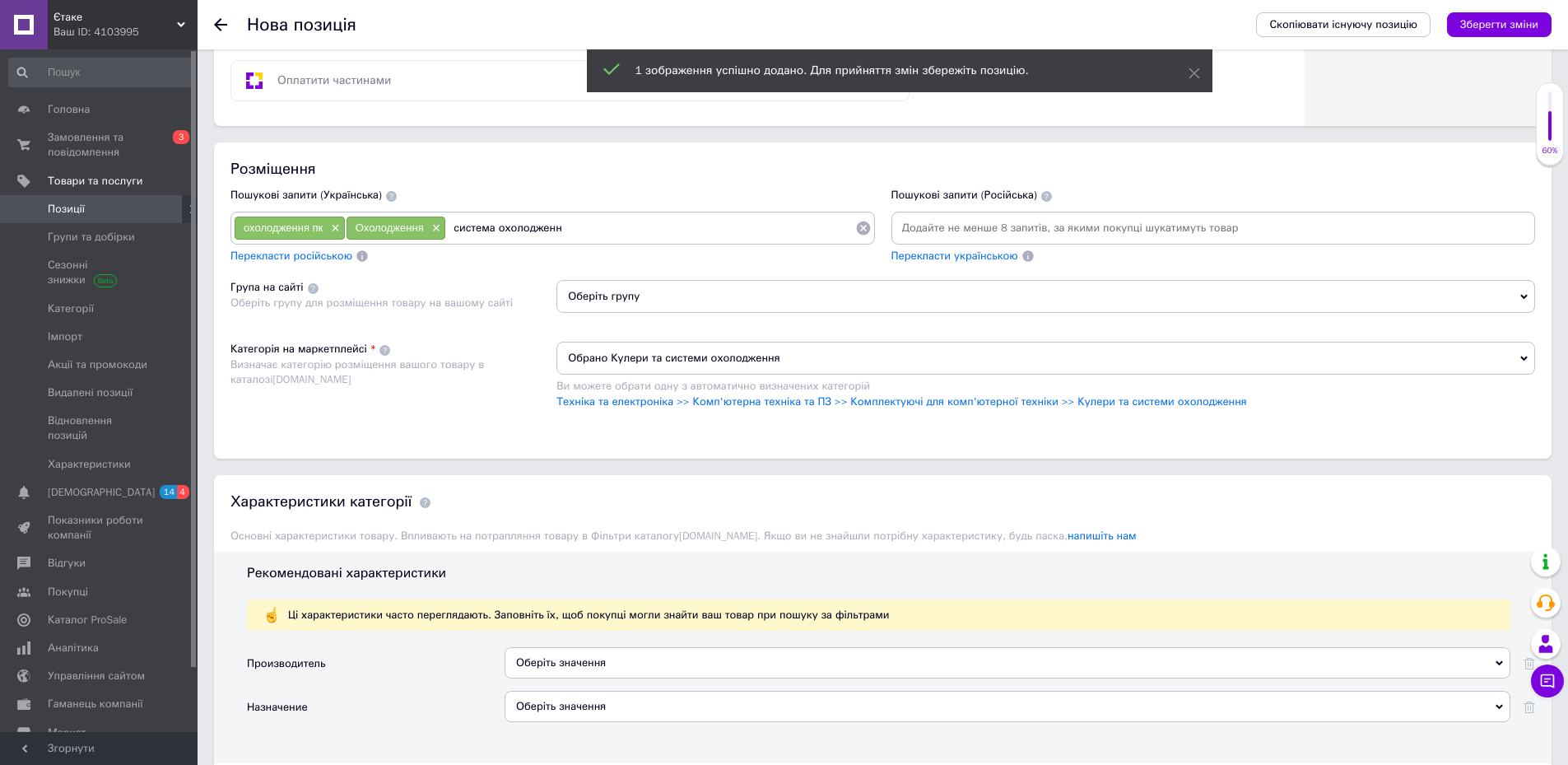 type on "система охолодження" 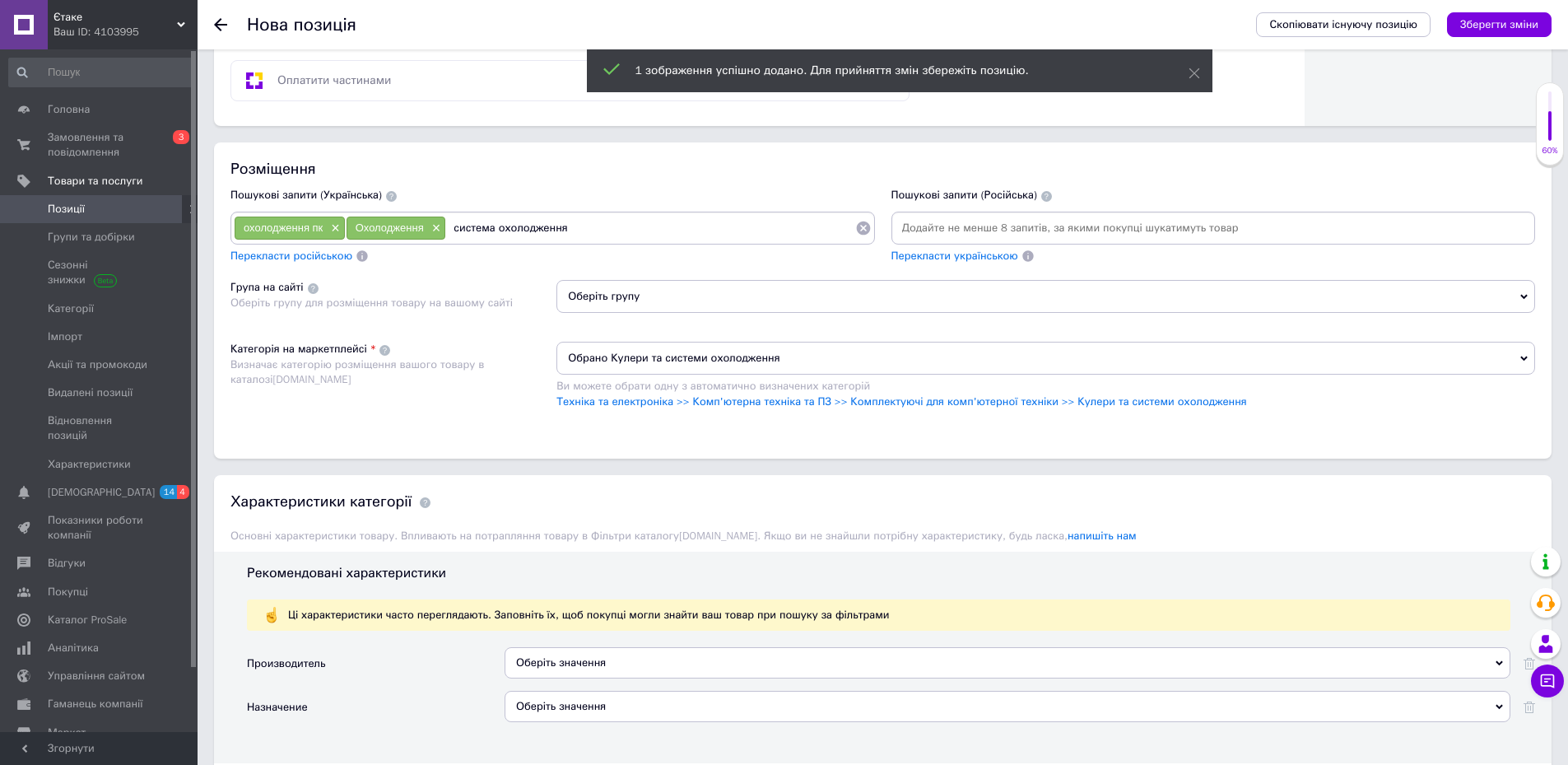 type 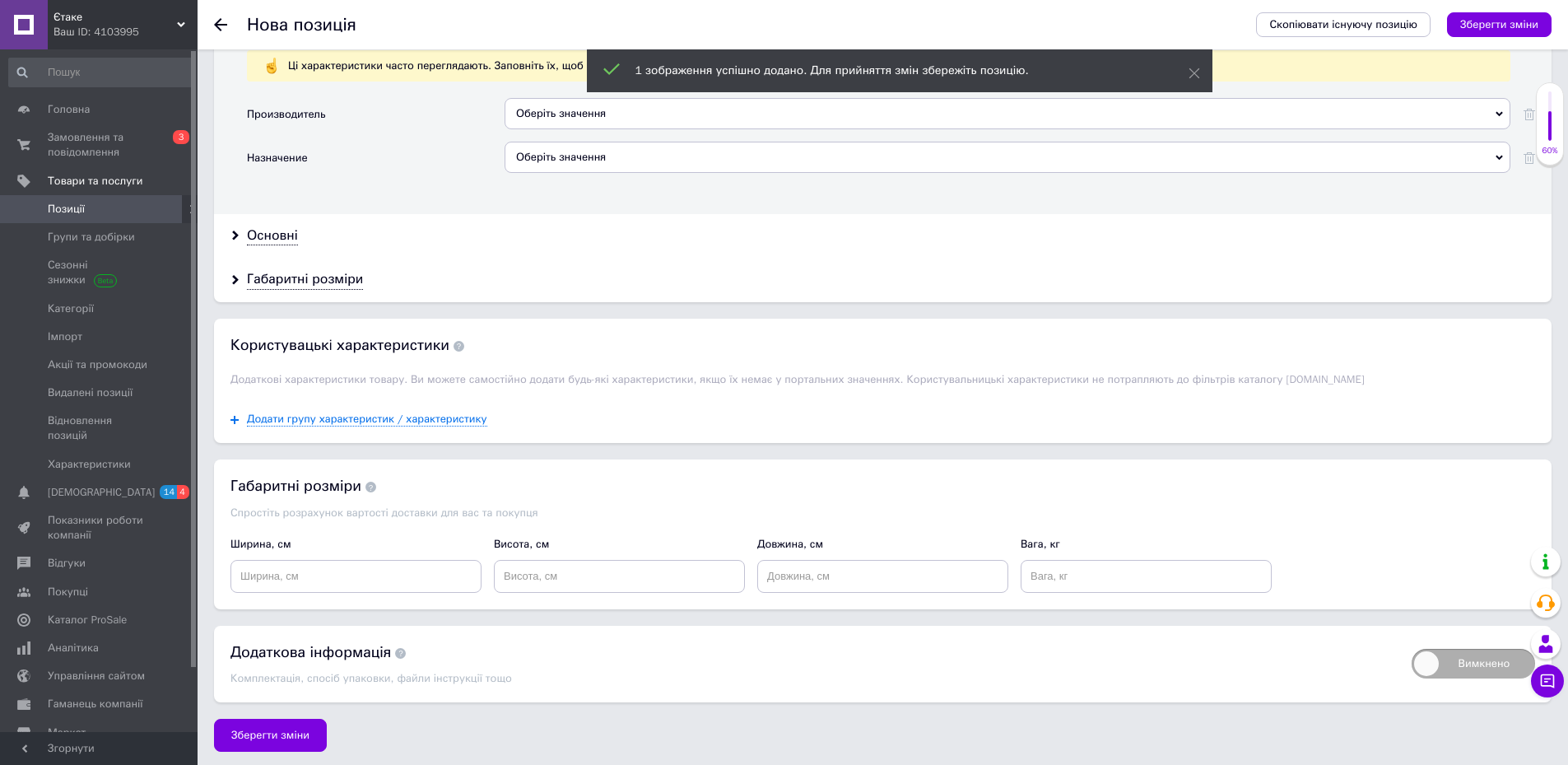 scroll, scrollTop: 1457, scrollLeft: 0, axis: vertical 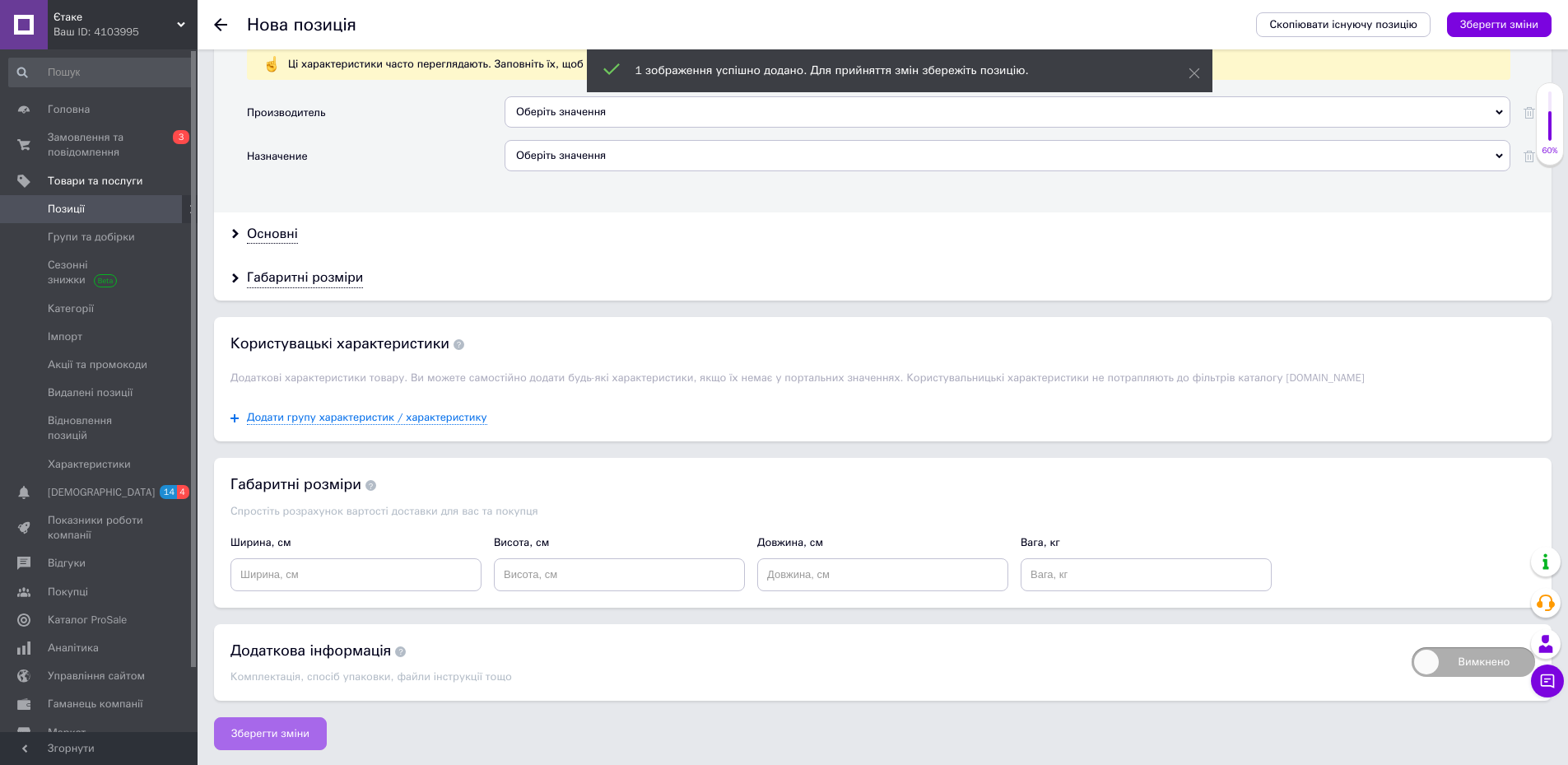 click on "Зберегти зміни" at bounding box center [270, 734] 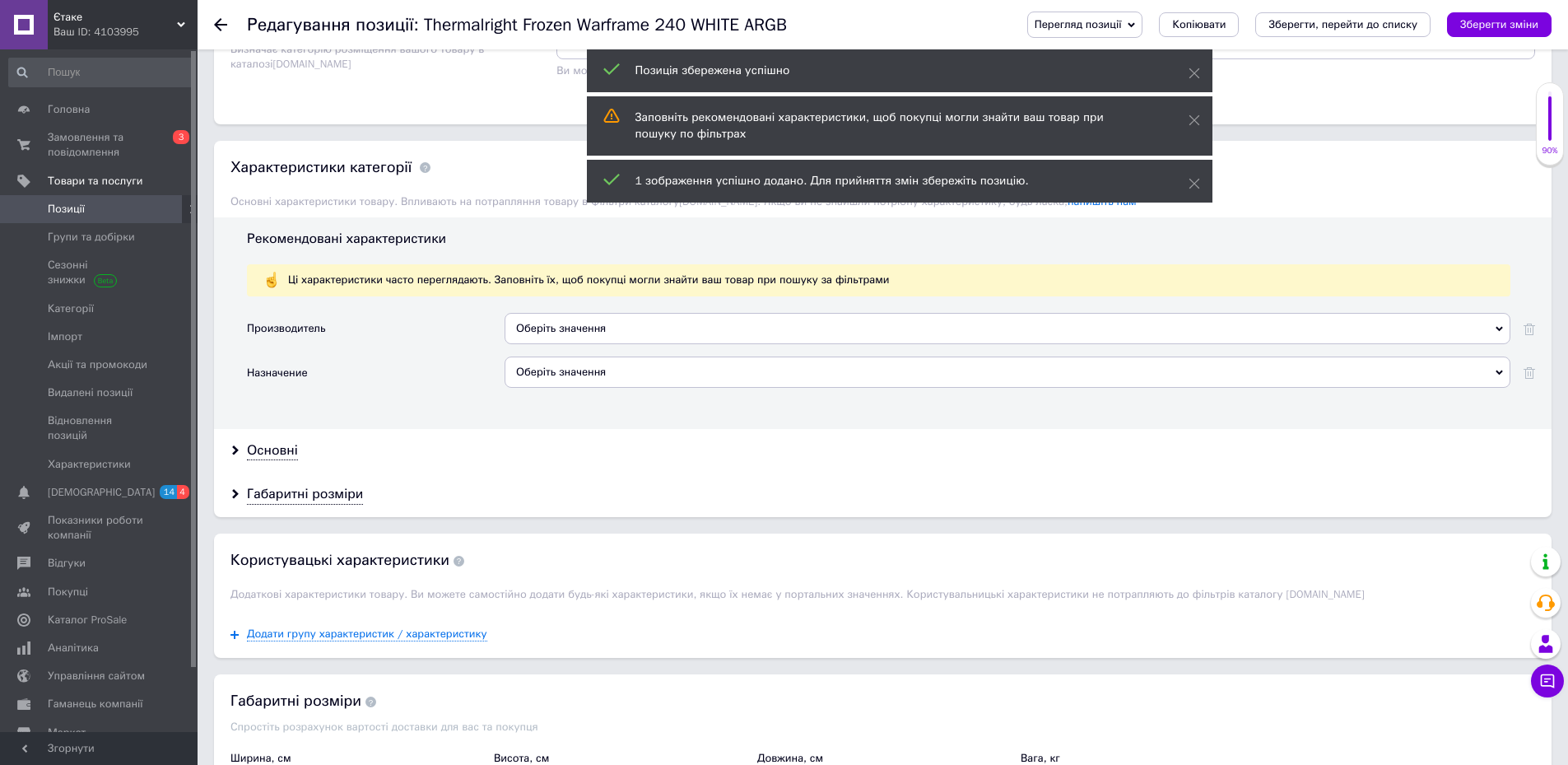 scroll, scrollTop: 1600, scrollLeft: 0, axis: vertical 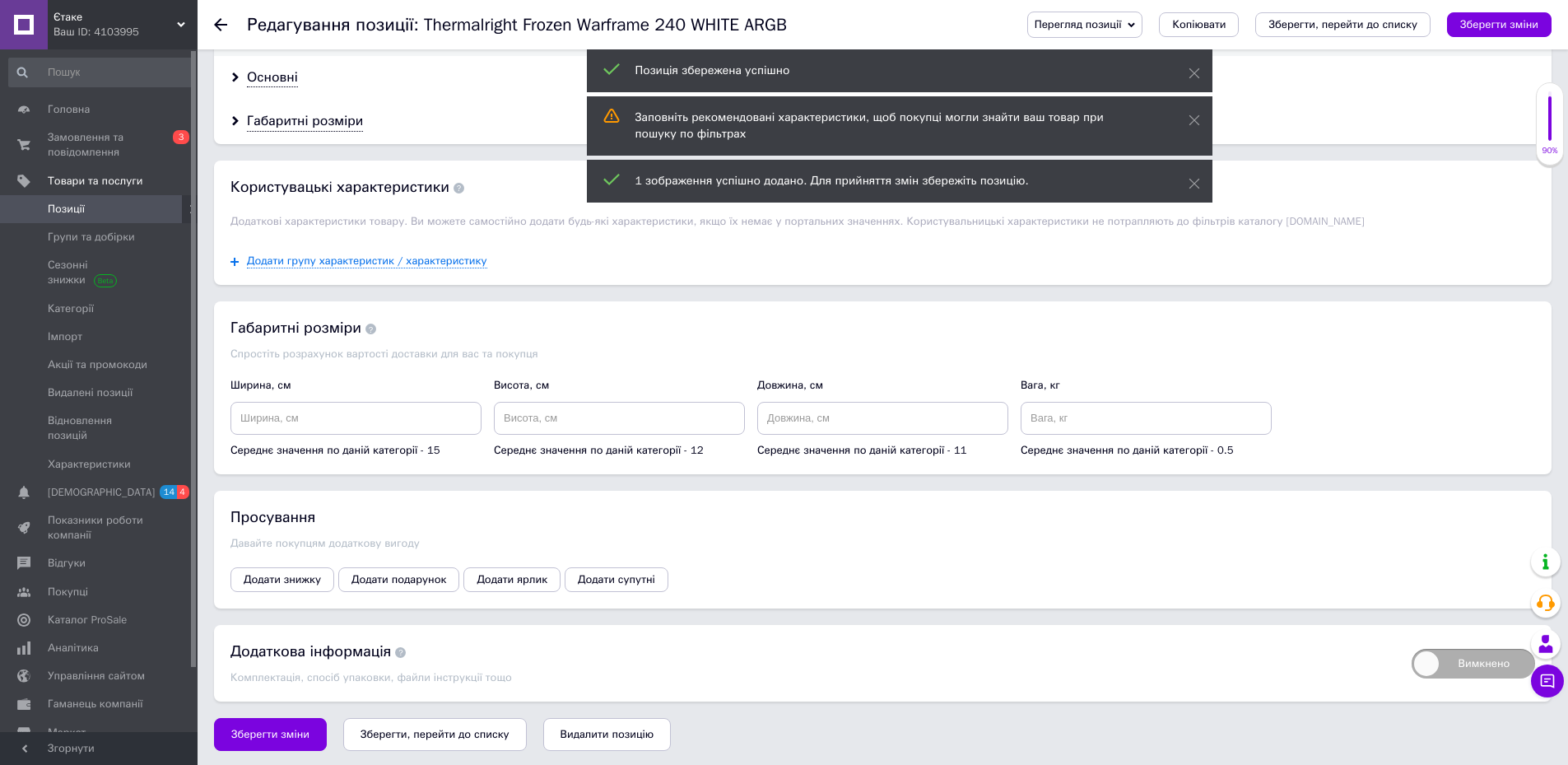 click on "Позиції" at bounding box center (100, 209) 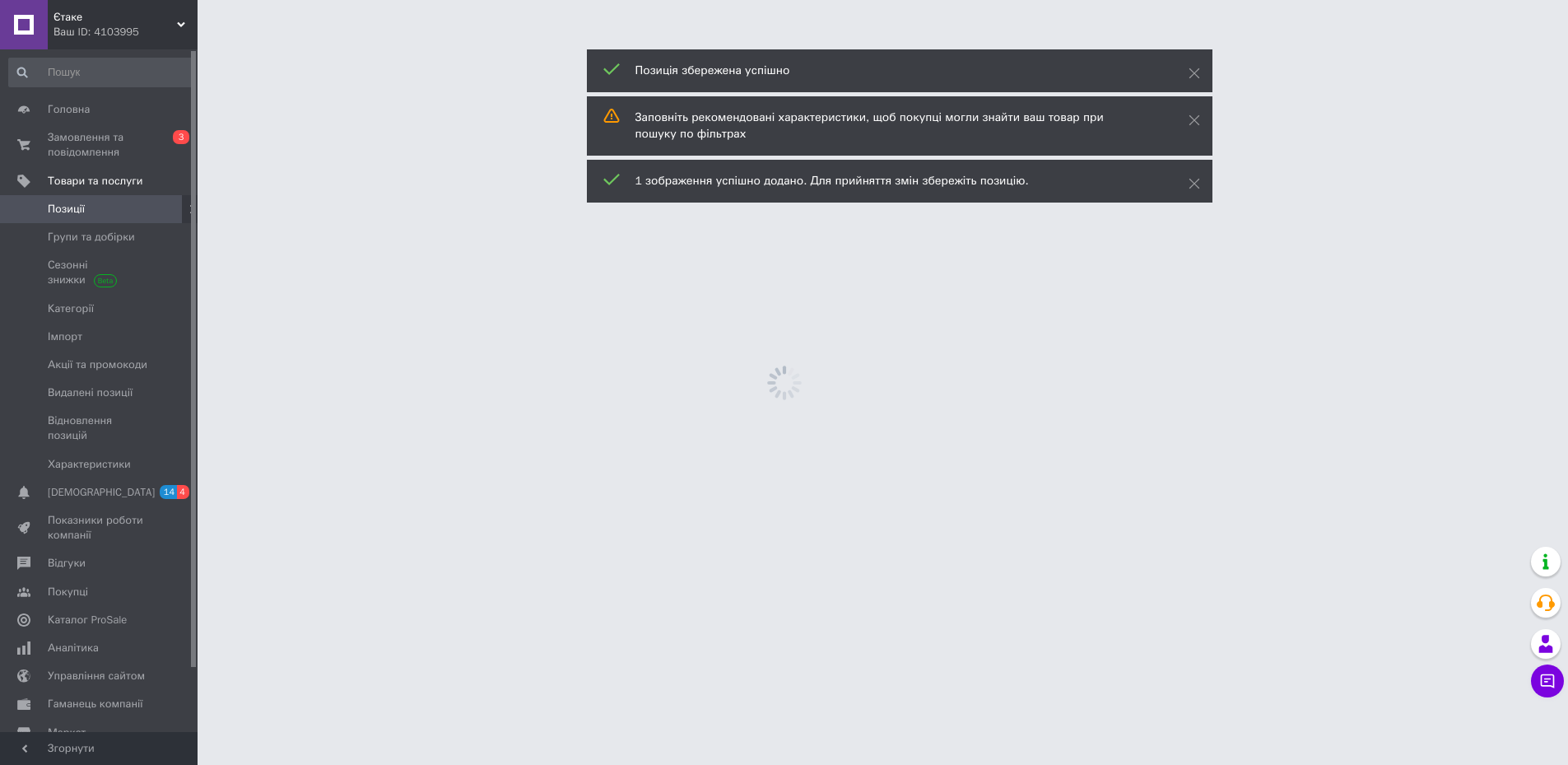 scroll, scrollTop: 0, scrollLeft: 0, axis: both 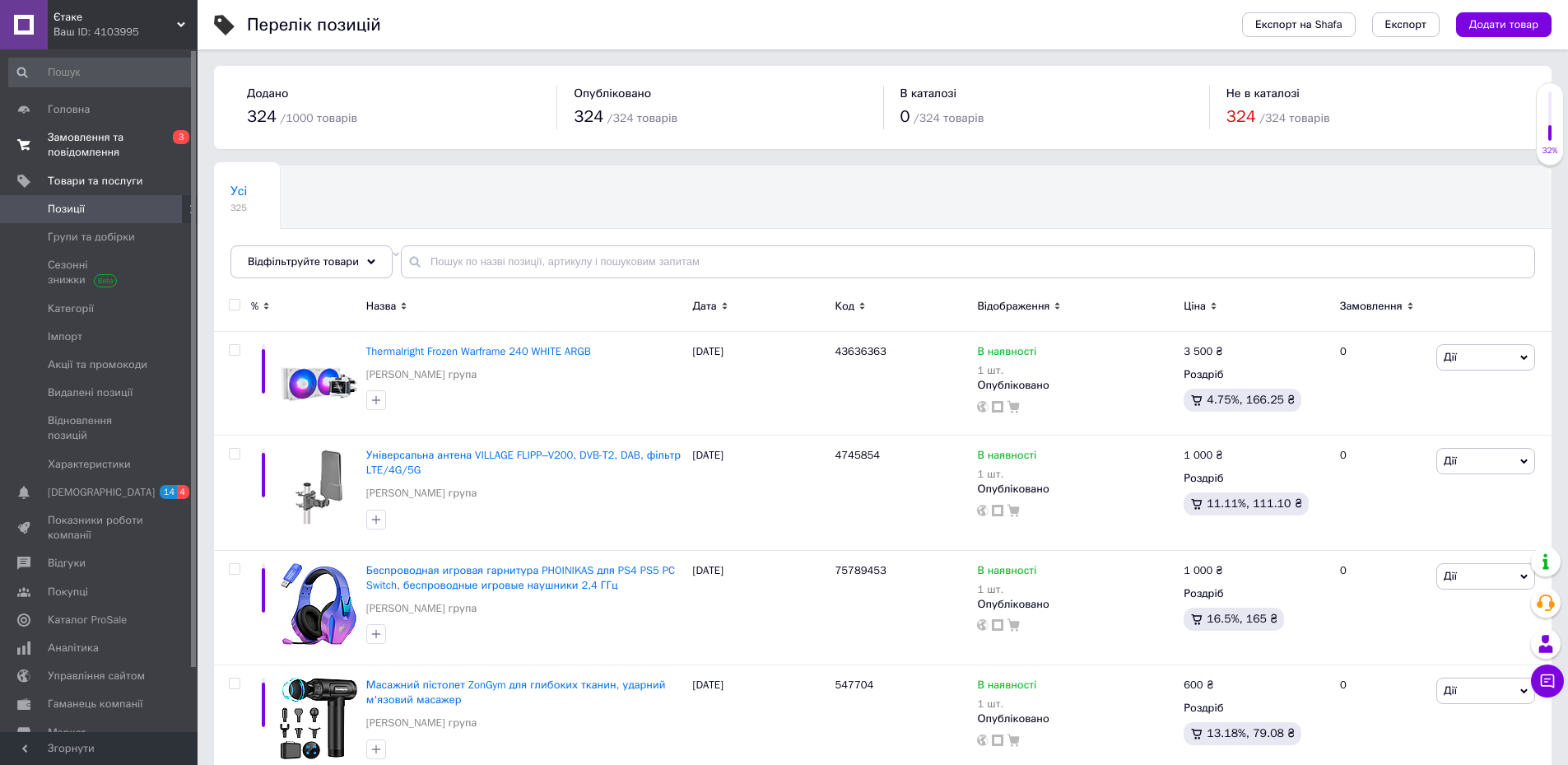 click on "Замовлення та повідомлення" at bounding box center [100, 145] 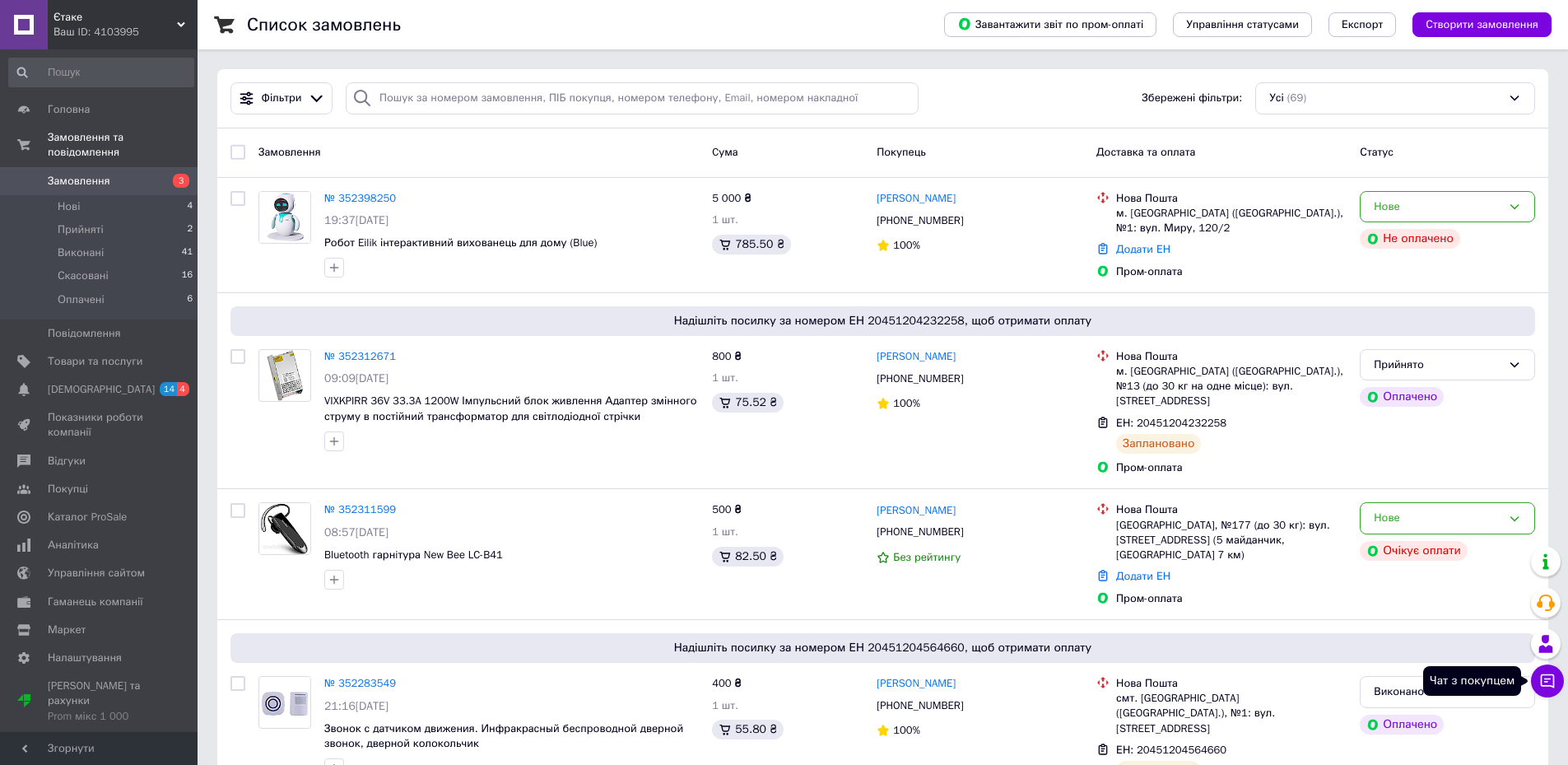 click on "Чат з покупцем" at bounding box center [1547, 681] 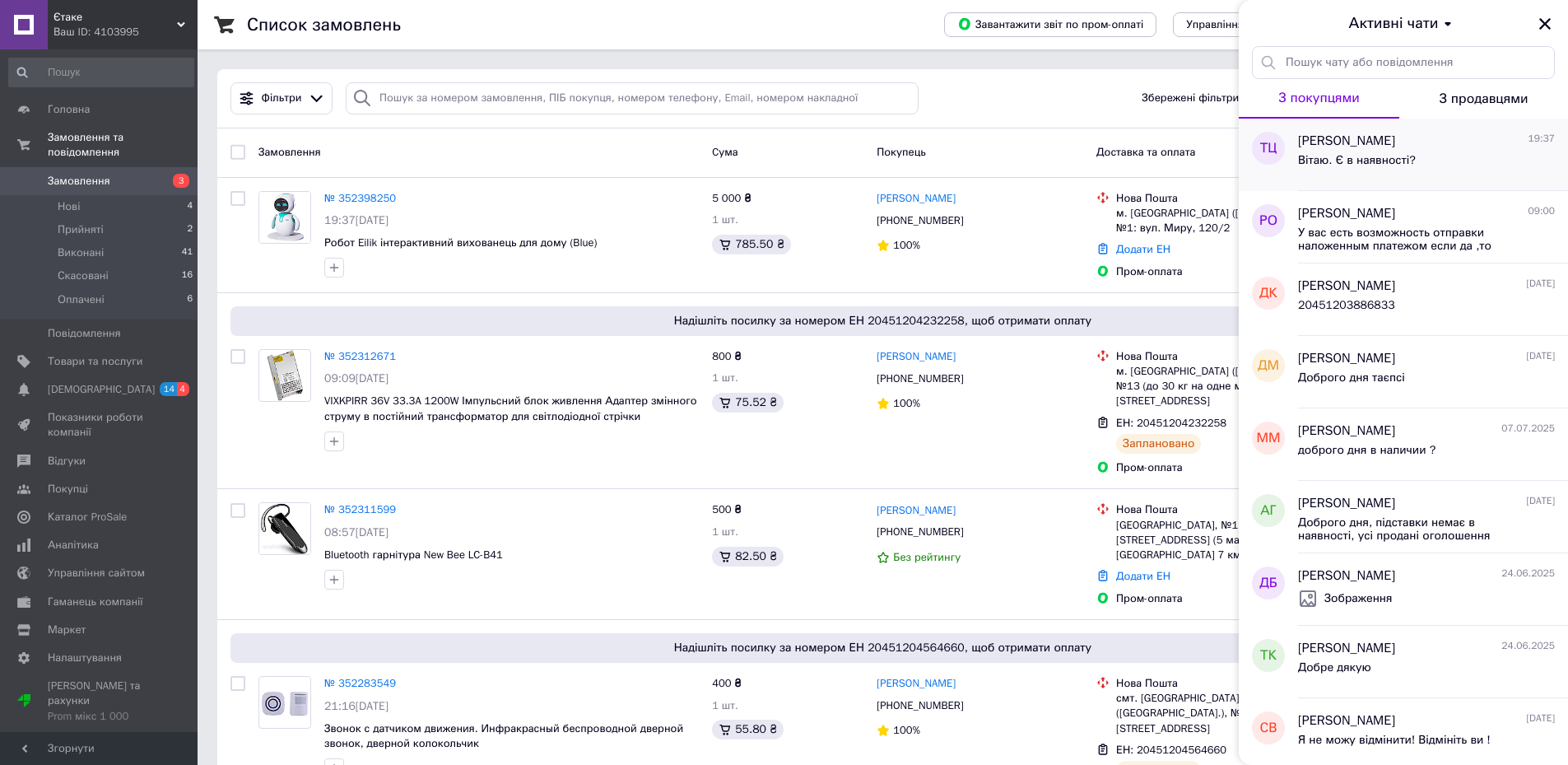 click on "Вітаю. Є в наявності?" at bounding box center (1426, 164) 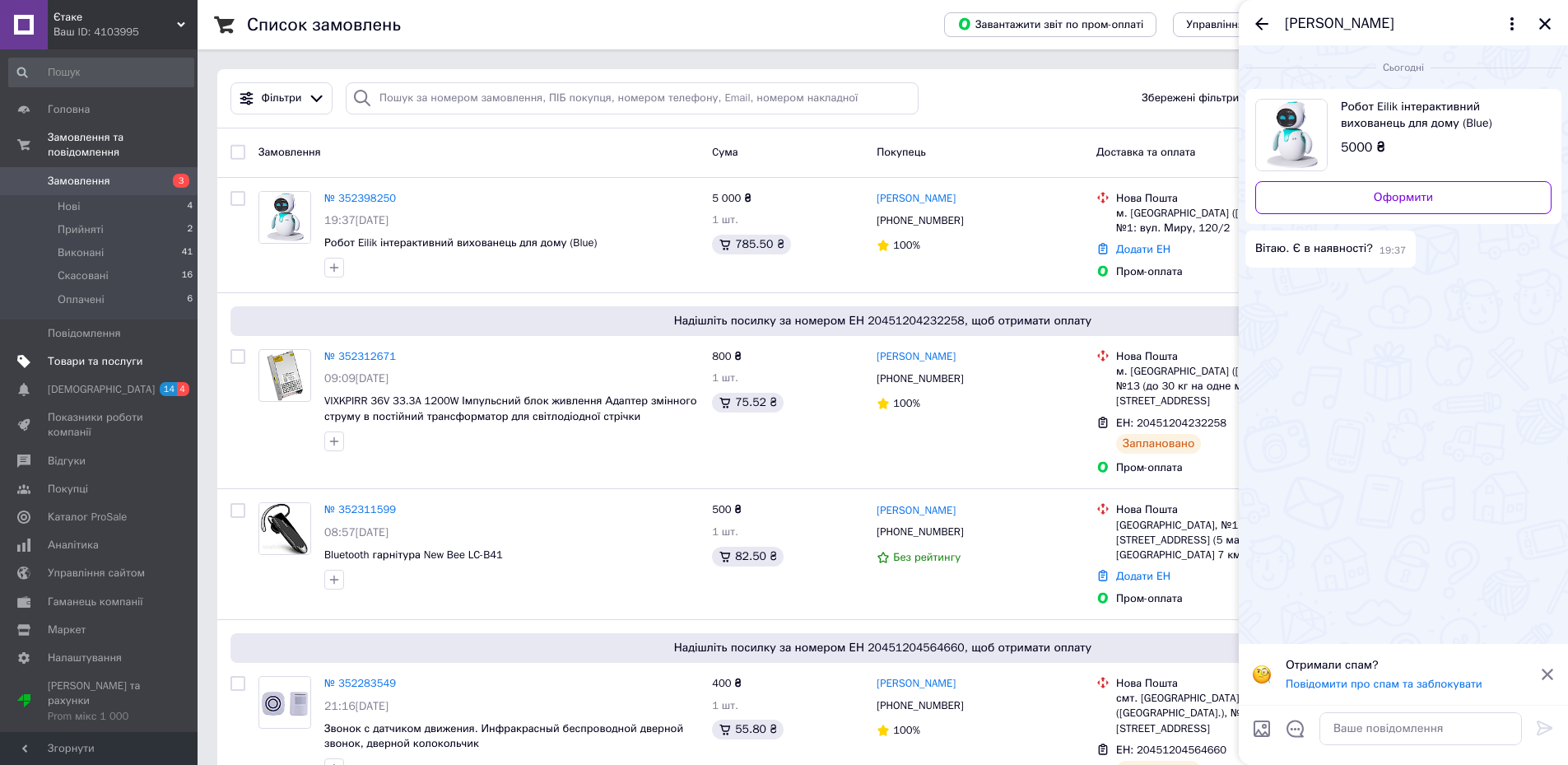 click on "Товари та послуги" at bounding box center (95, 362) 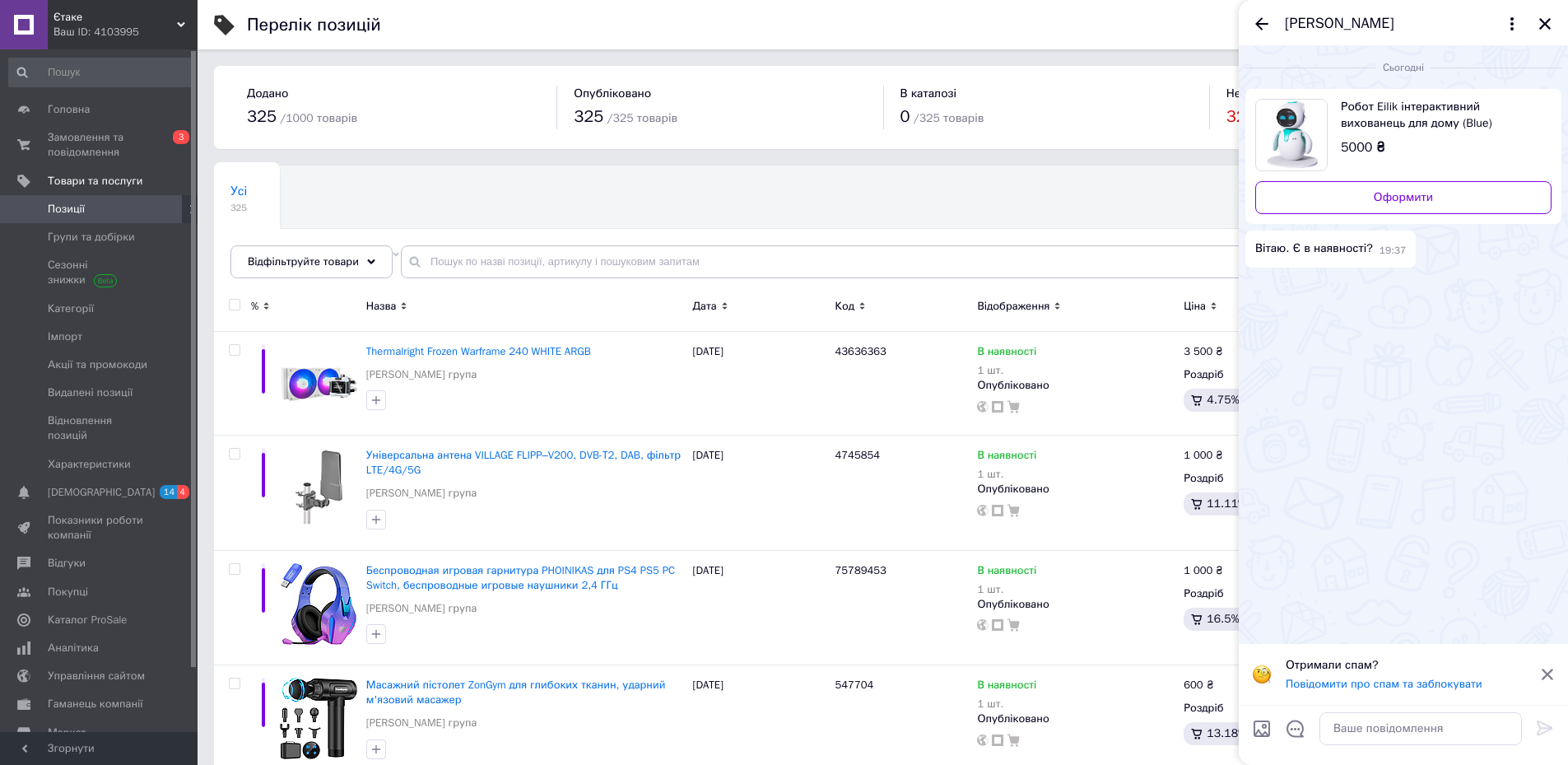 click on "Усі 325 Не відображаються в ка... 39 Видалити Редагувати Ok Відфільтровано...  Зберегти" at bounding box center (882, 230) 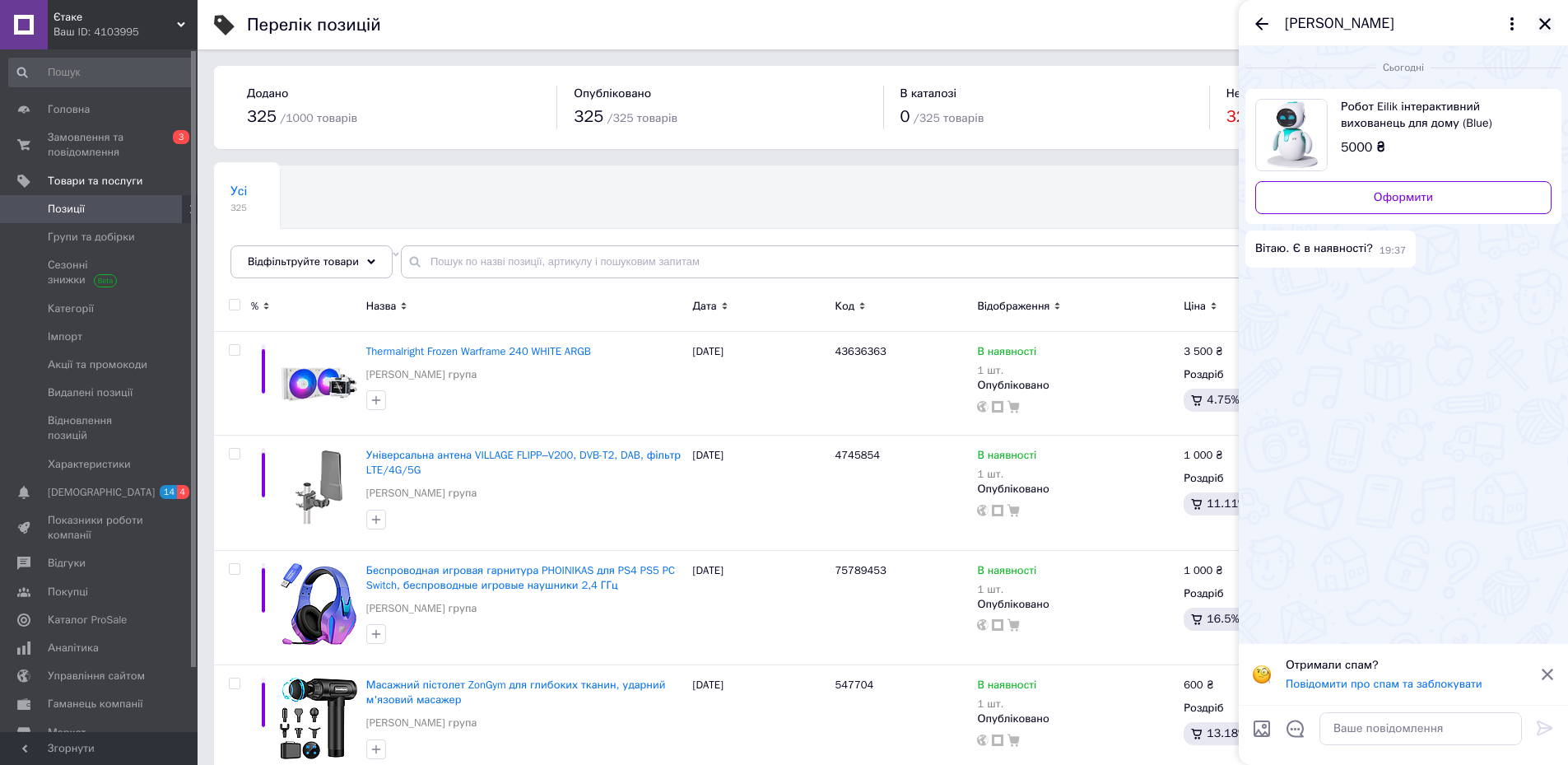 click at bounding box center (1545, 24) 